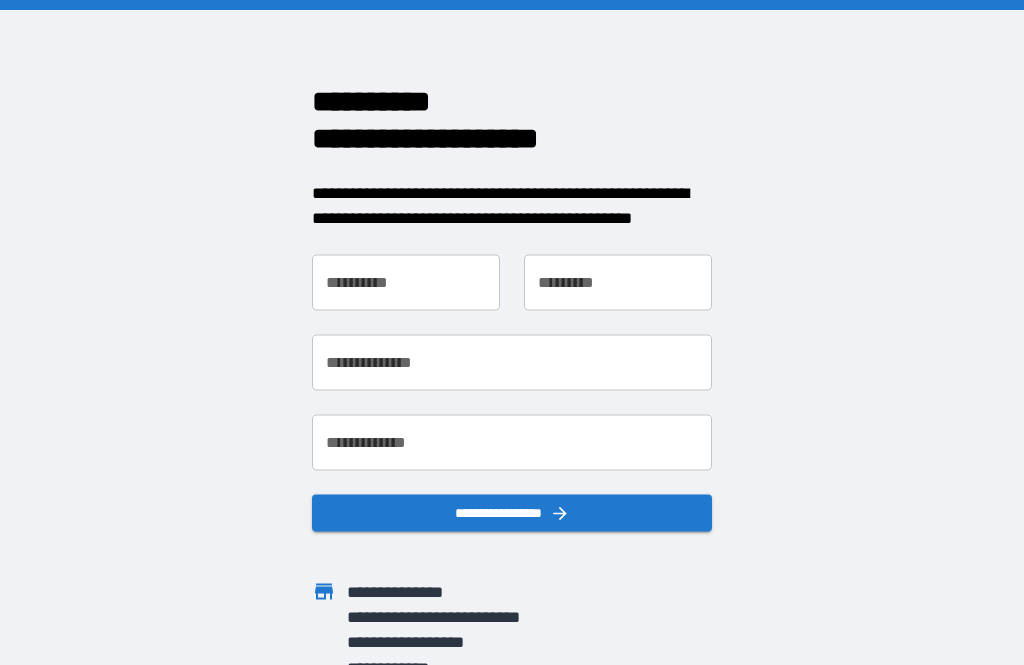 scroll, scrollTop: 0, scrollLeft: 0, axis: both 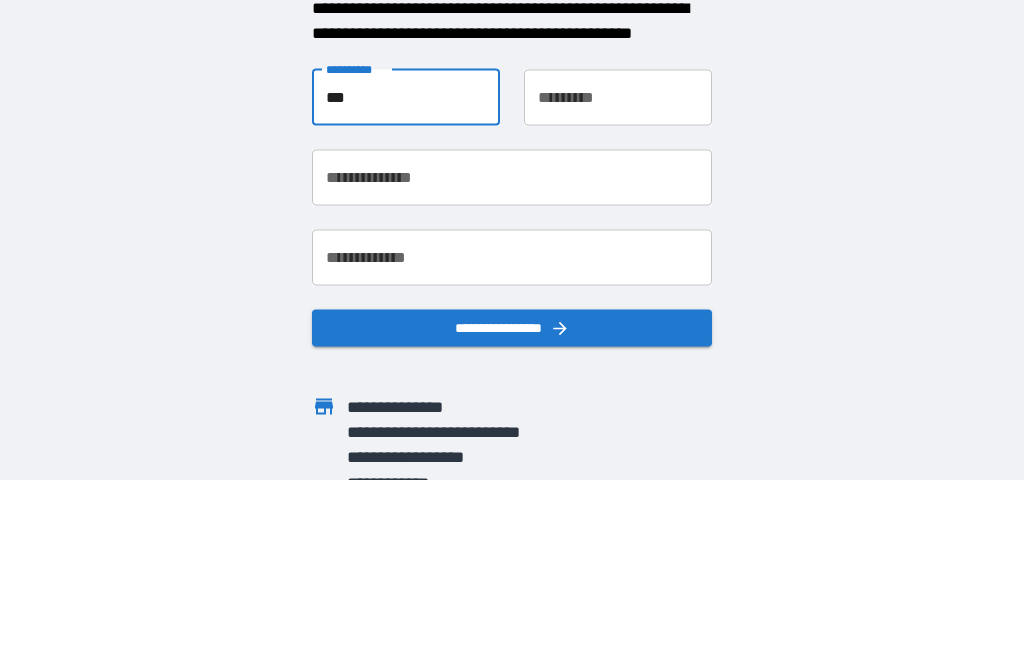 type on "***" 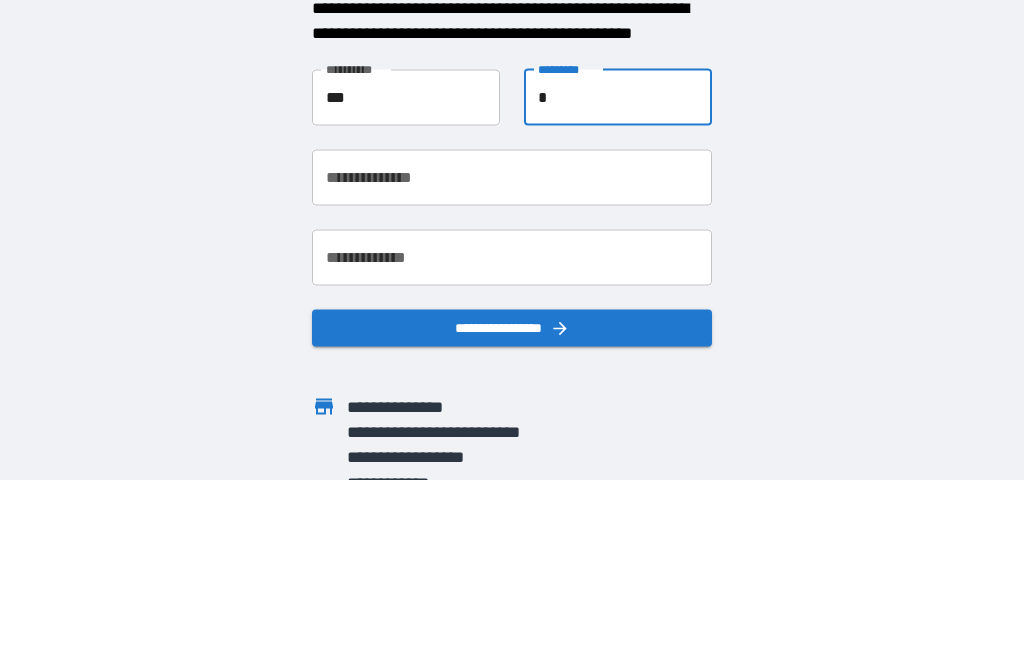 type on "*****" 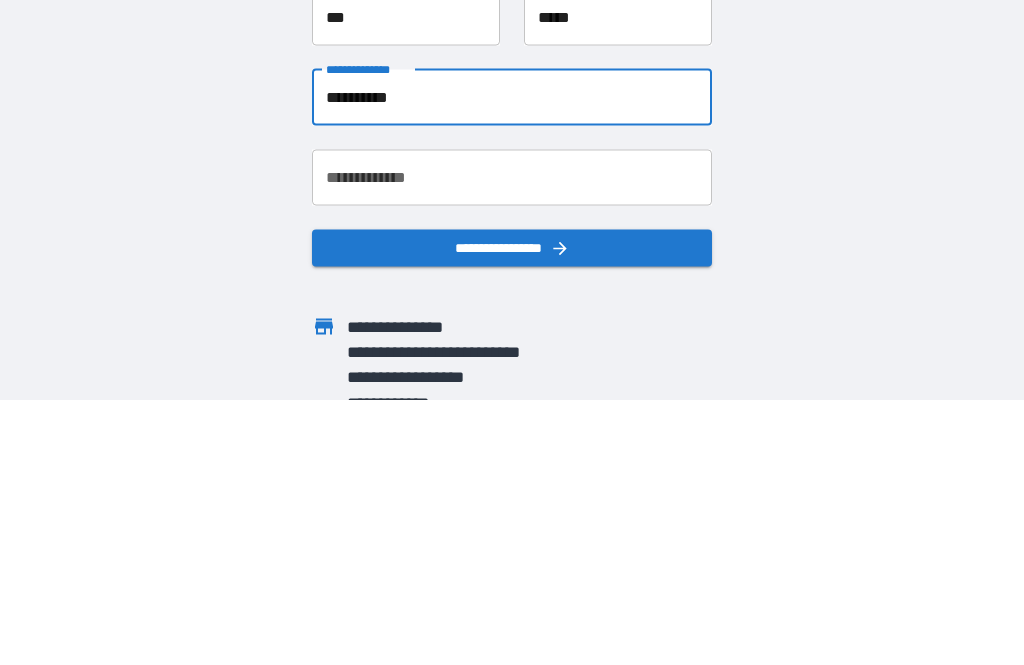 type on "**********" 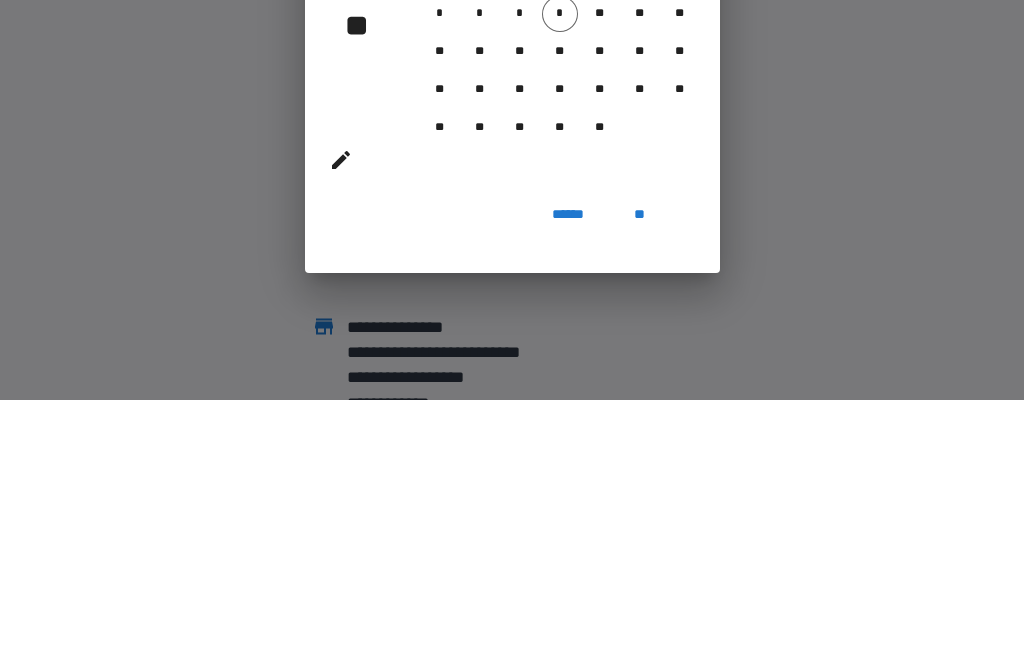 scroll, scrollTop: 64, scrollLeft: 0, axis: vertical 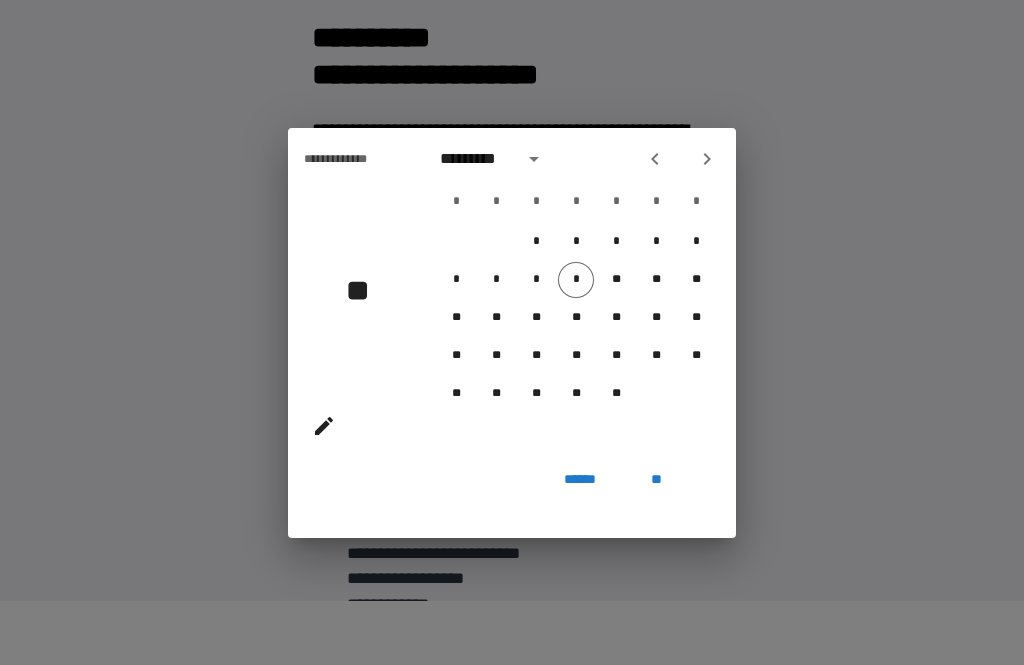 click on "**********" at bounding box center (512, 332) 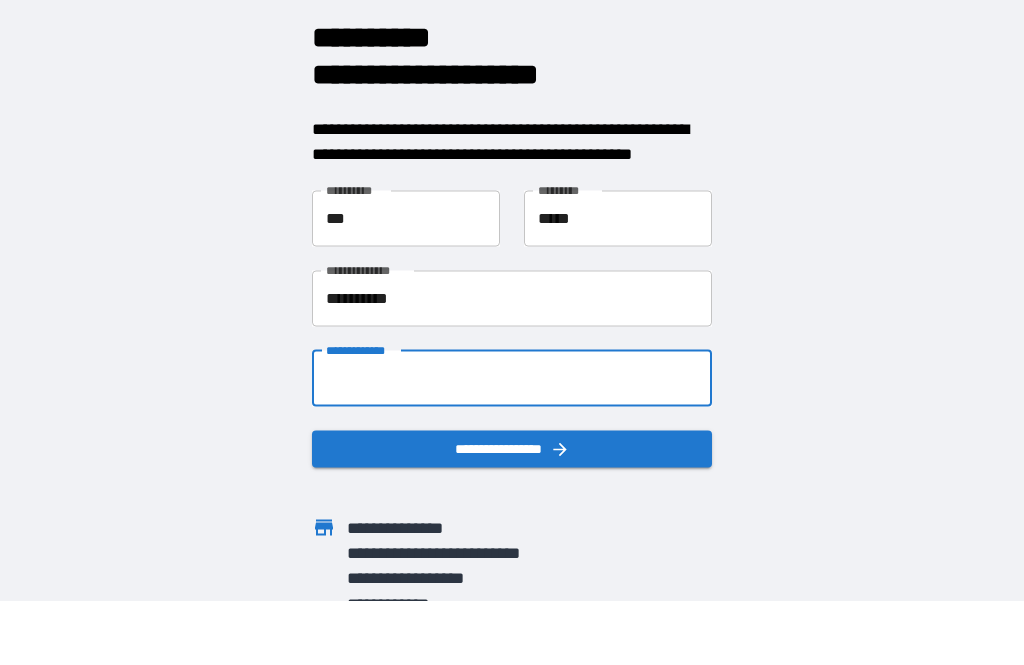 click on "**********" at bounding box center [512, 378] 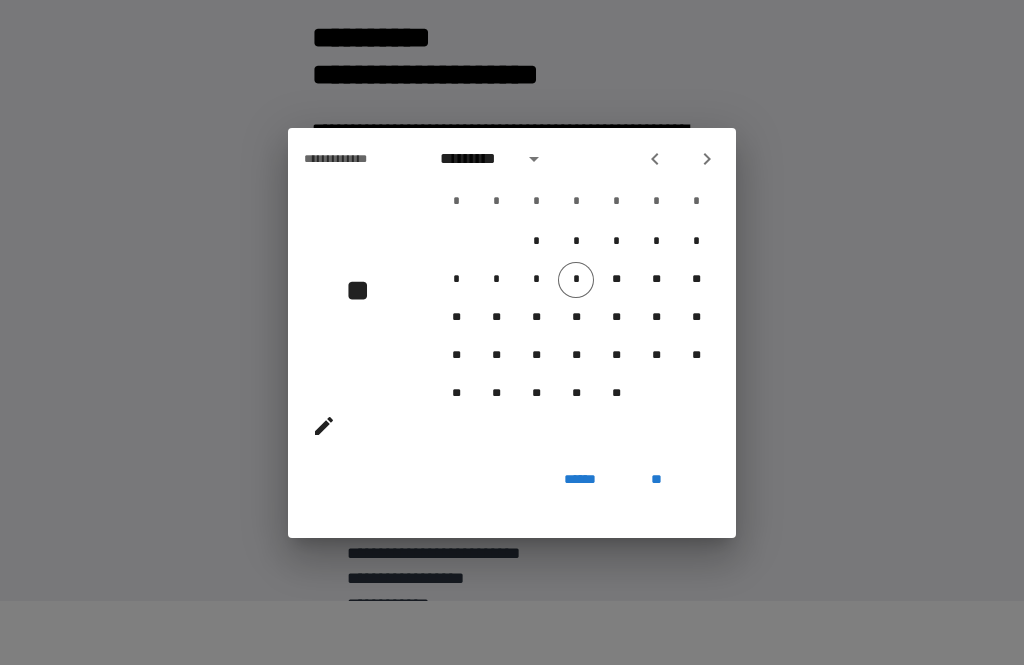 click 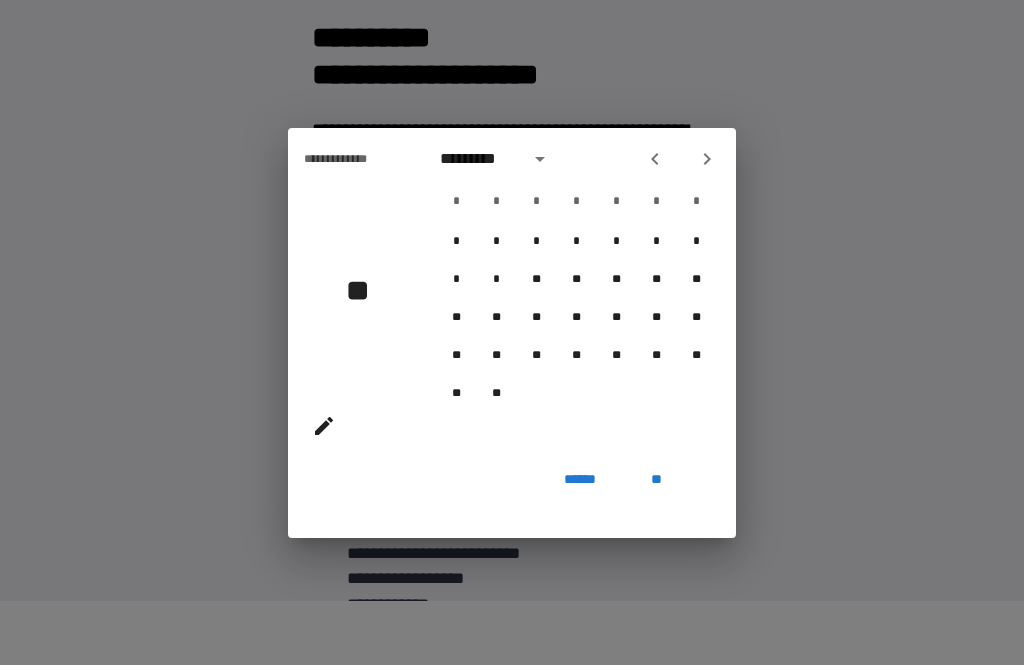 click 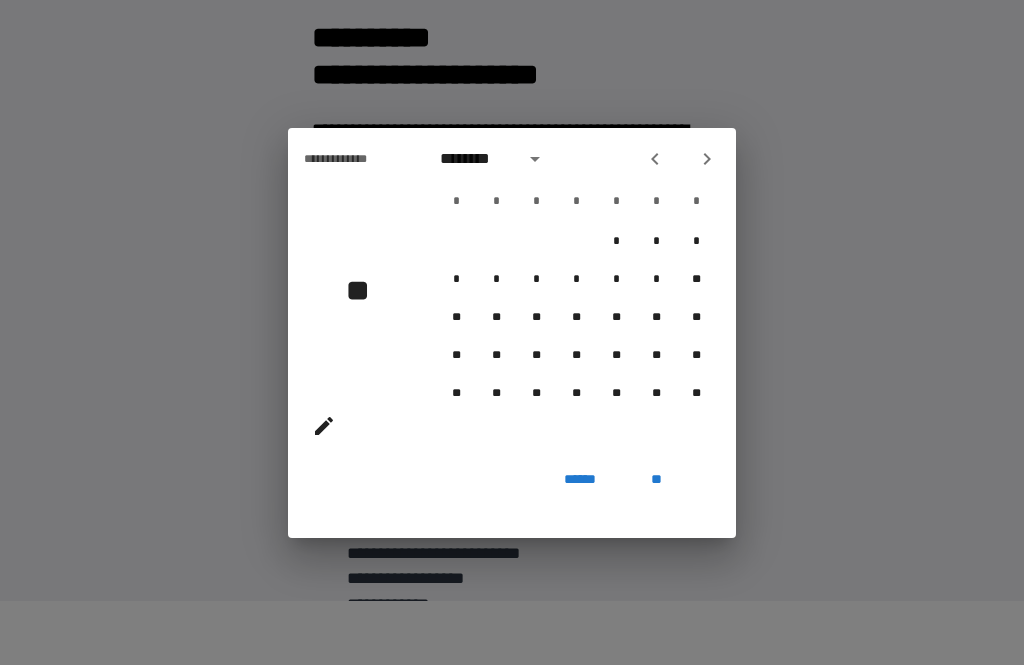 click at bounding box center [655, 159] 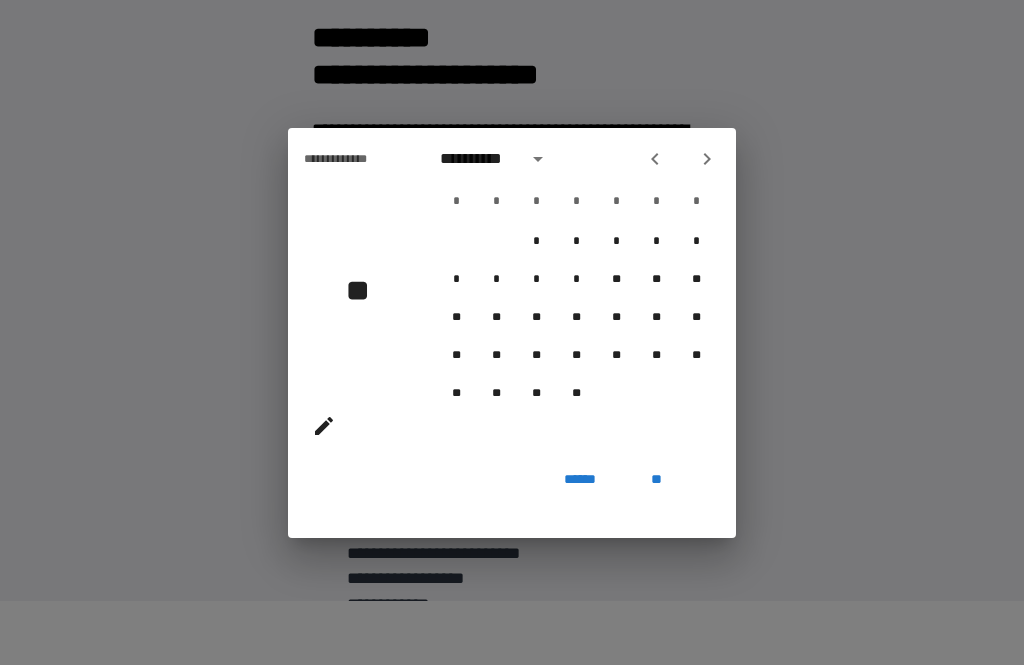 click 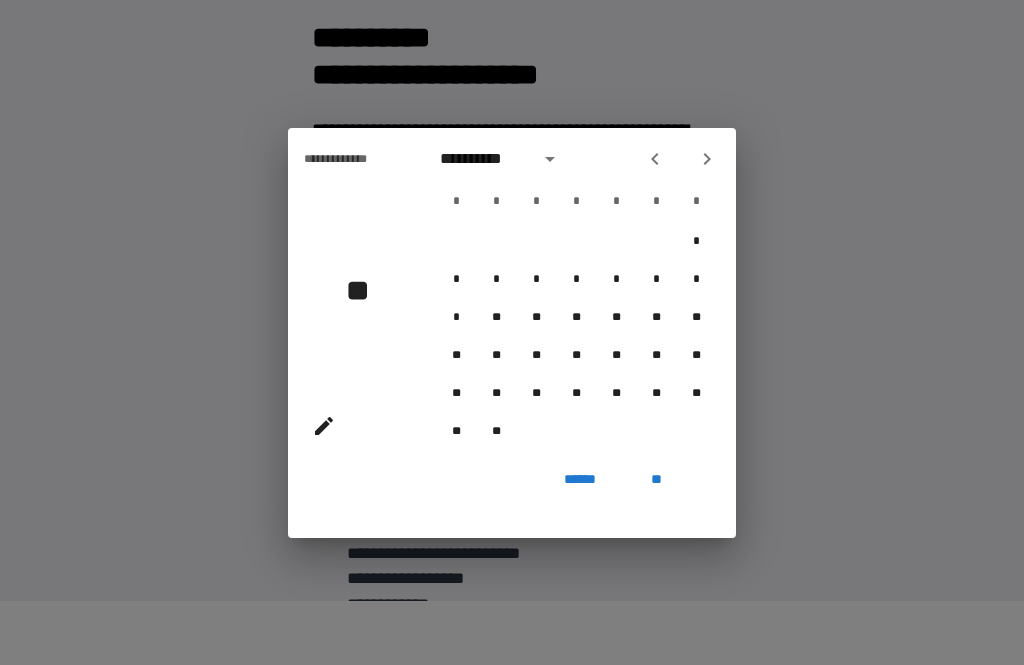 click 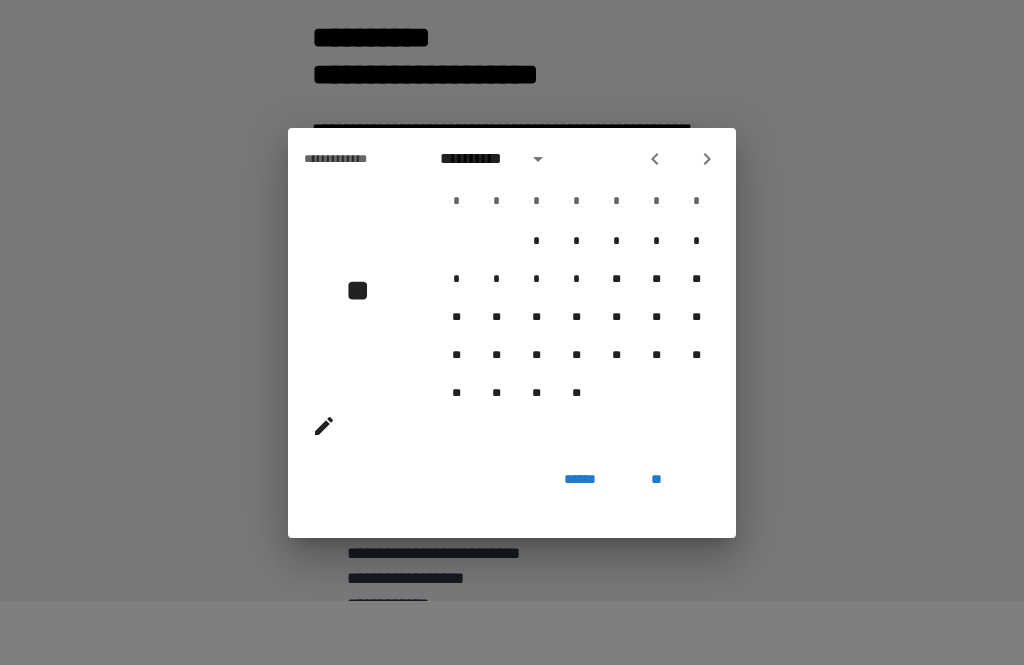 click on "**" at bounding box center (576, 318) 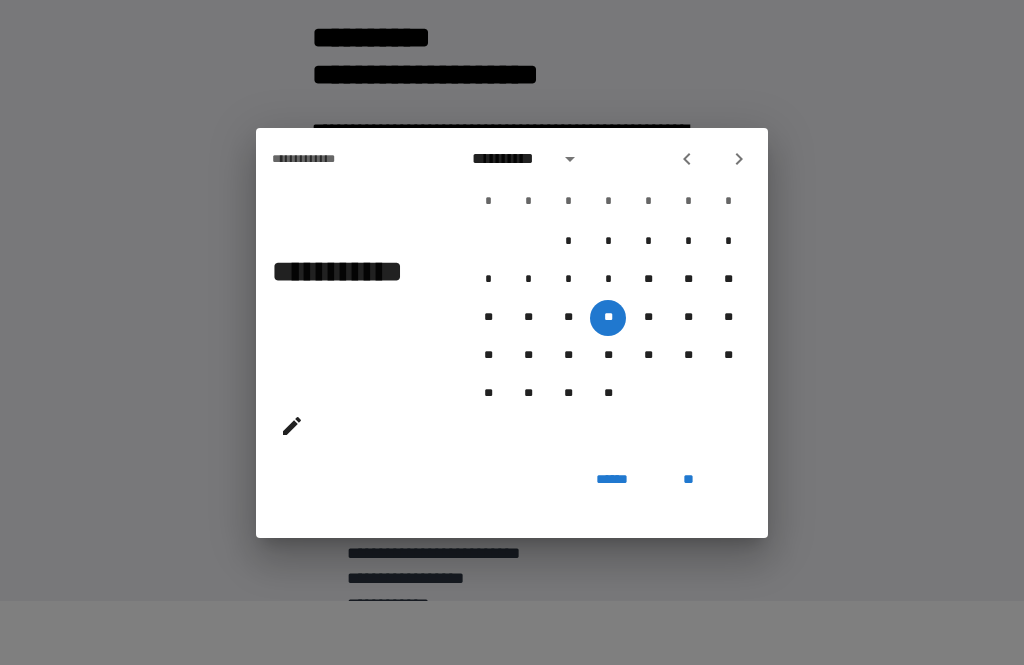 click 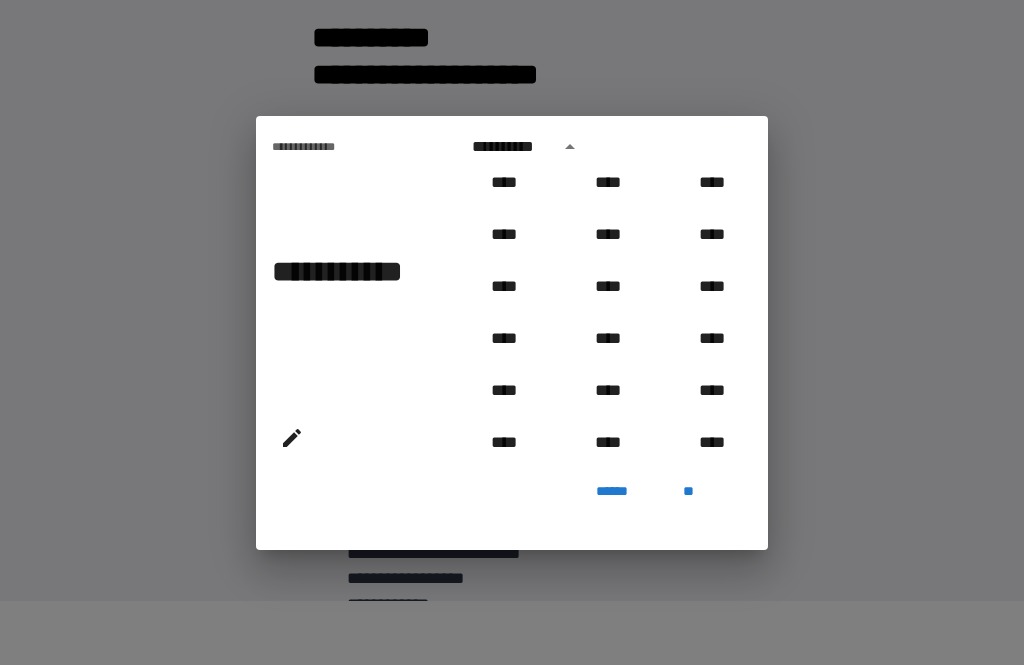 scroll, scrollTop: 1836, scrollLeft: 0, axis: vertical 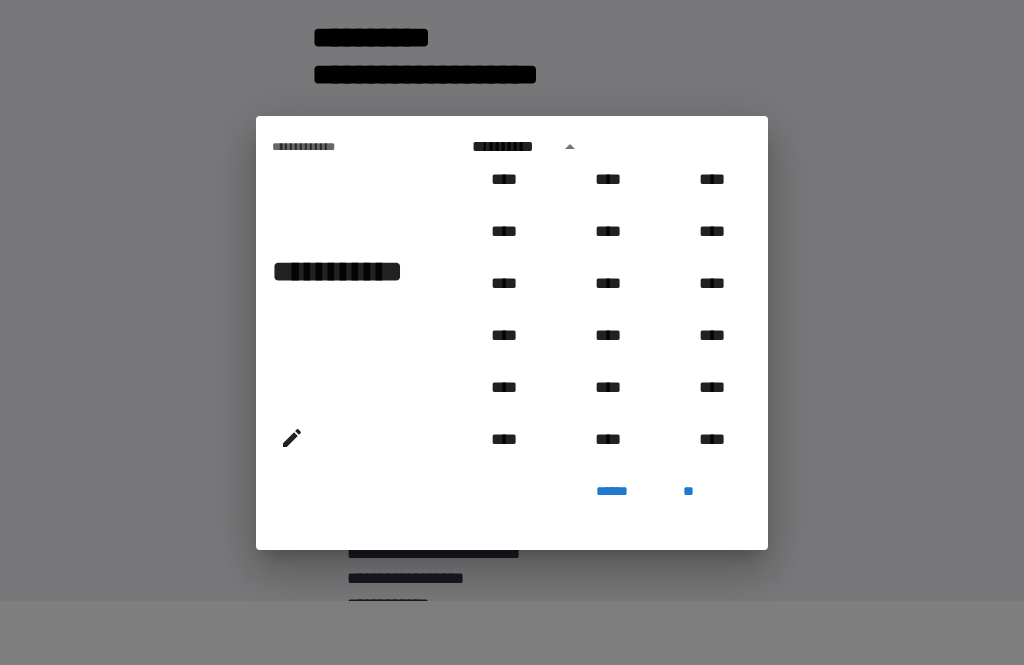 click on "****" at bounding box center [608, 284] 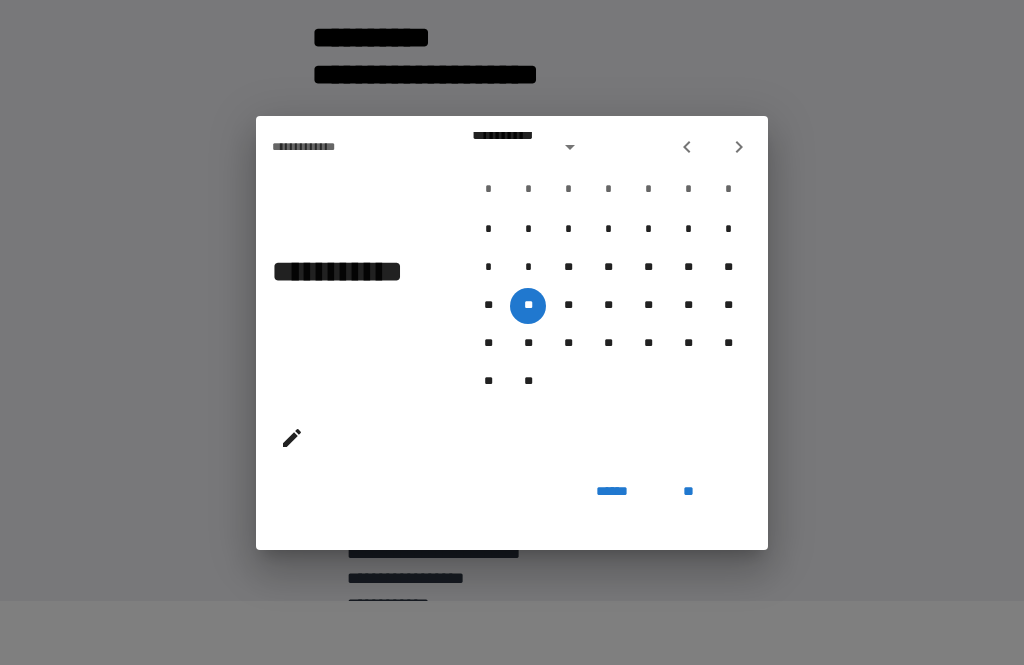 type on "**********" 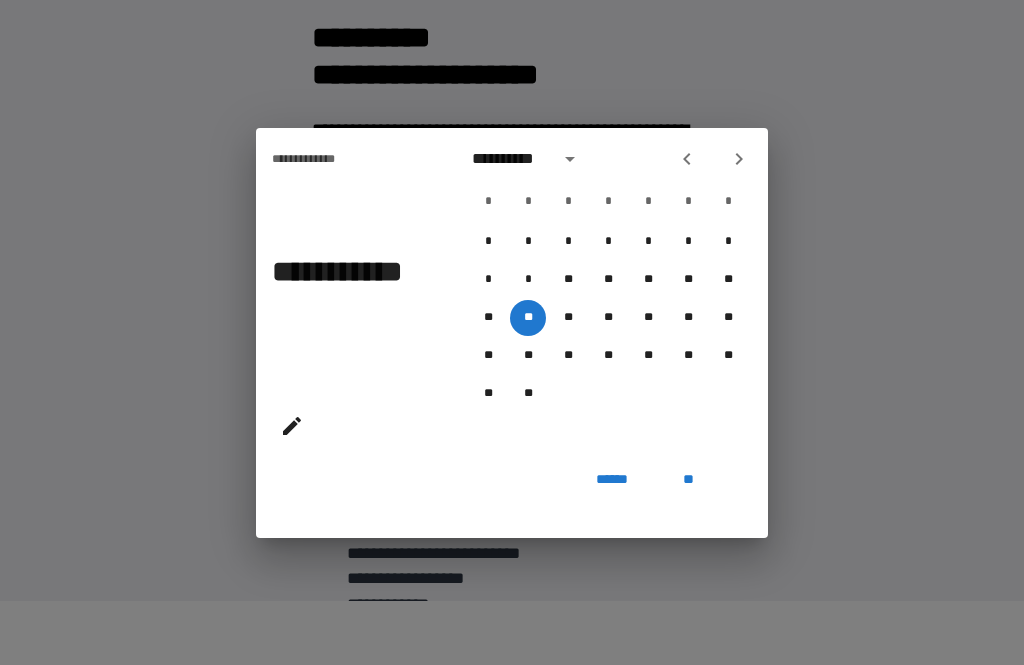 click on "**" at bounding box center [688, 480] 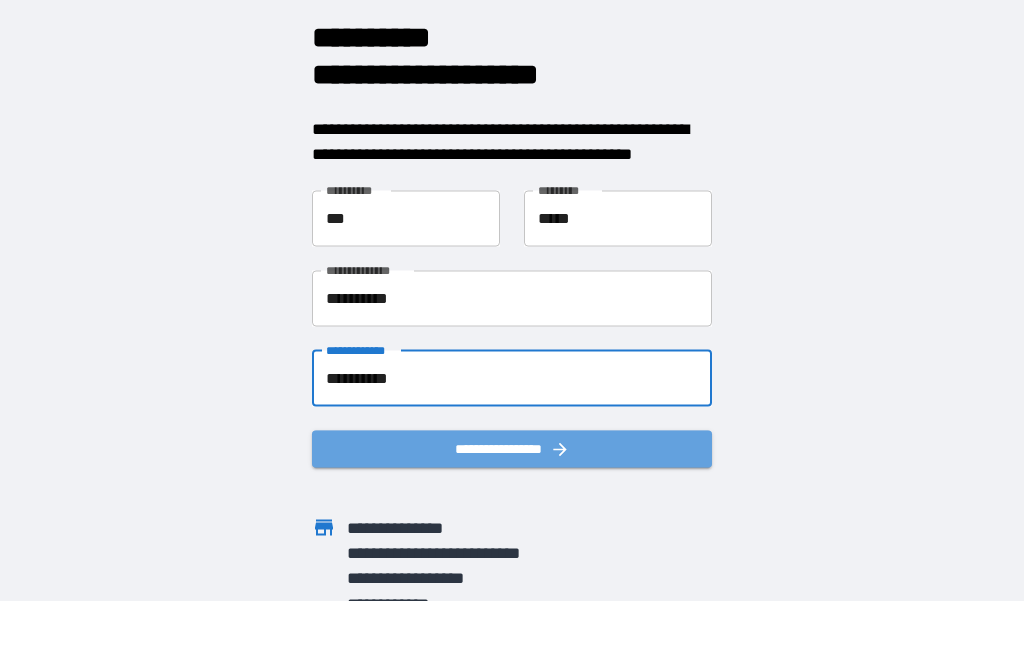 click on "**********" at bounding box center (512, 448) 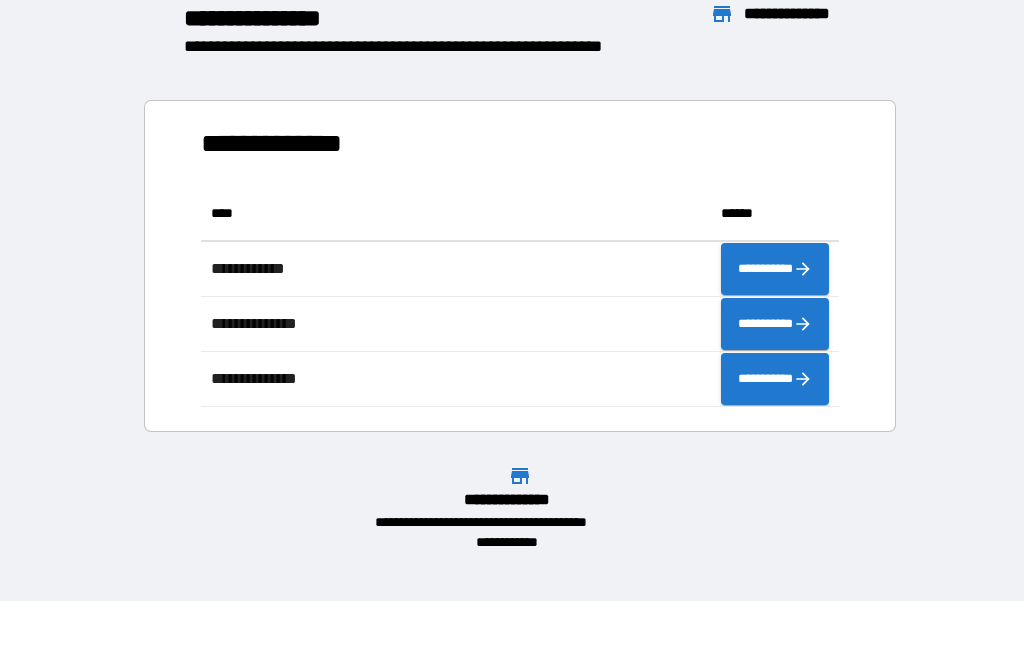 scroll, scrollTop: 221, scrollLeft: 638, axis: both 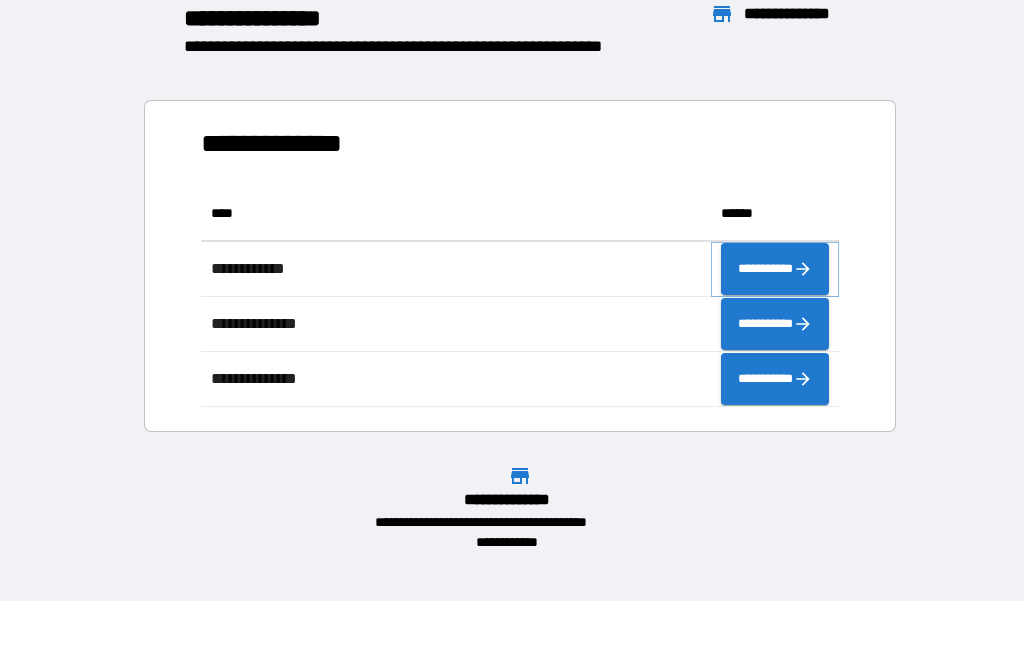 click on "**********" at bounding box center (775, 269) 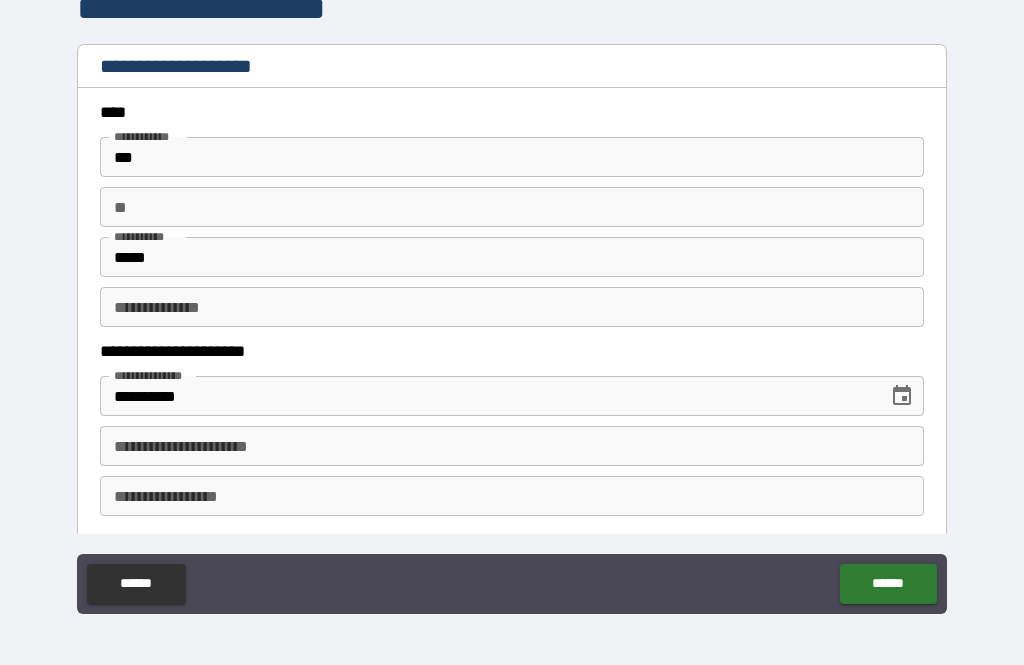 click on "**" at bounding box center (512, 207) 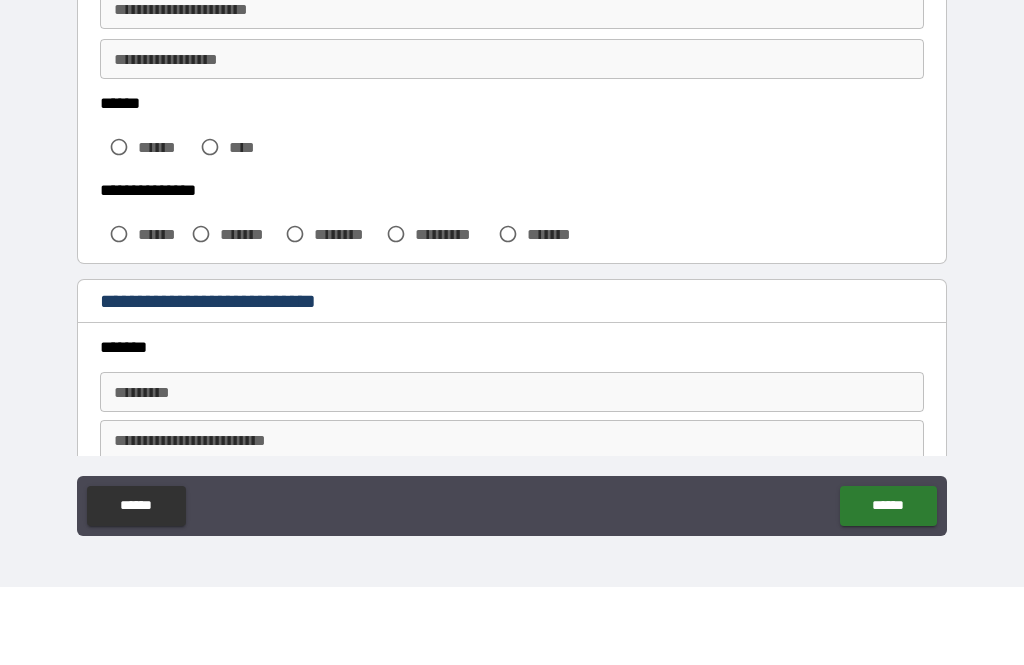 scroll, scrollTop: 365, scrollLeft: 0, axis: vertical 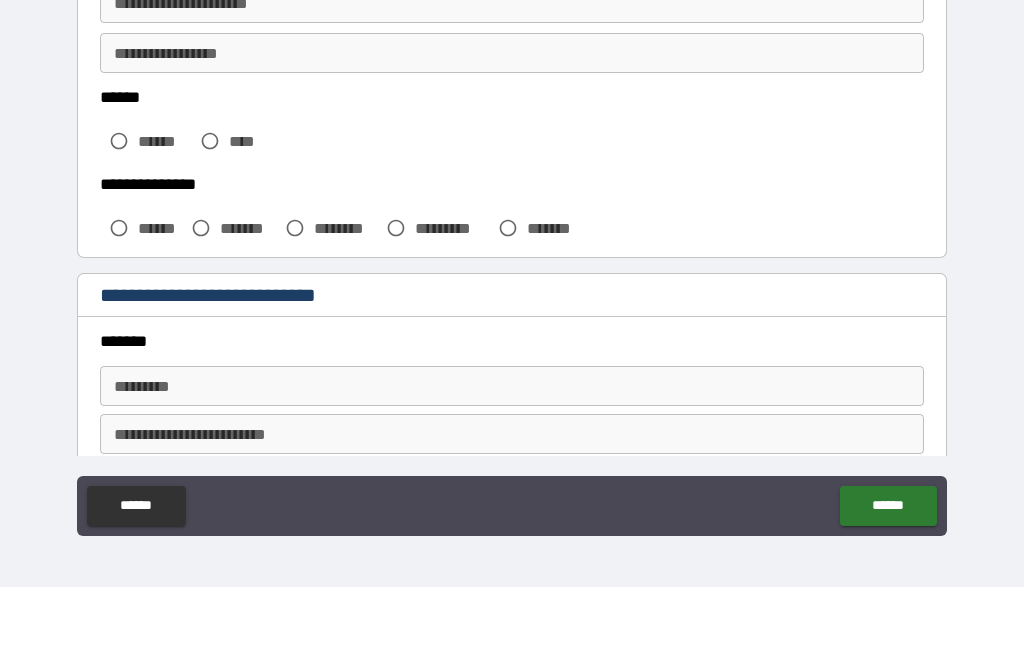 type on "*******" 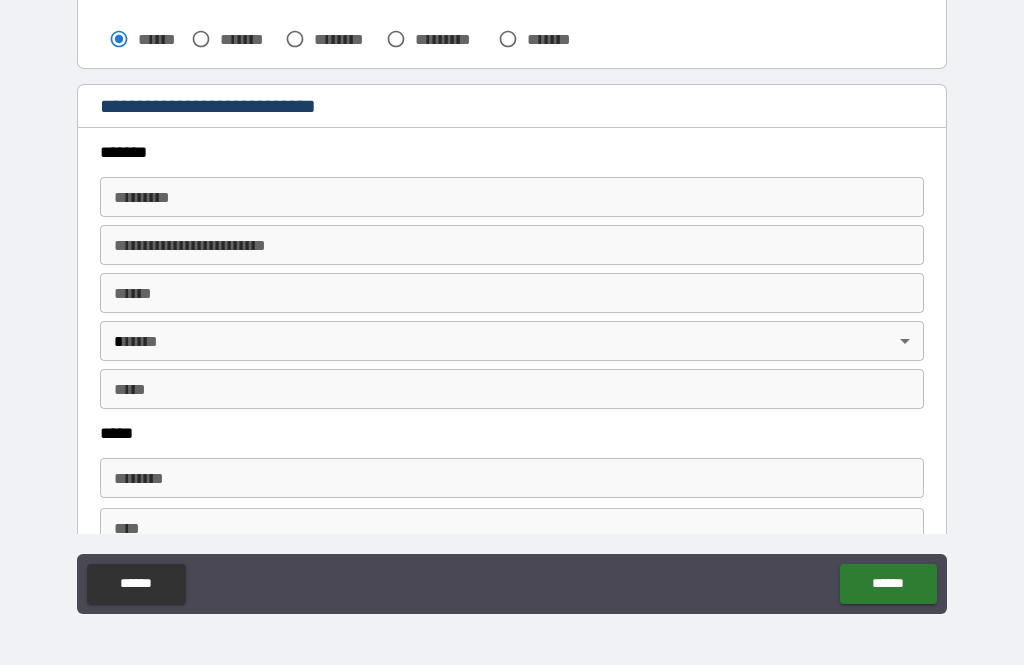 scroll, scrollTop: 633, scrollLeft: 0, axis: vertical 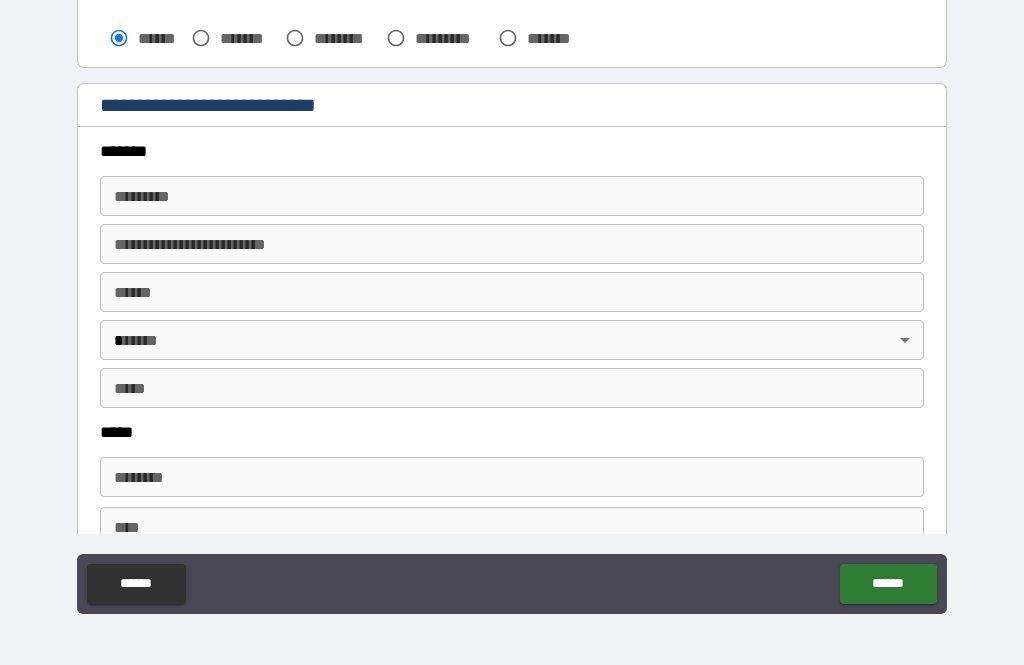 click on "*******   *" at bounding box center (512, 196) 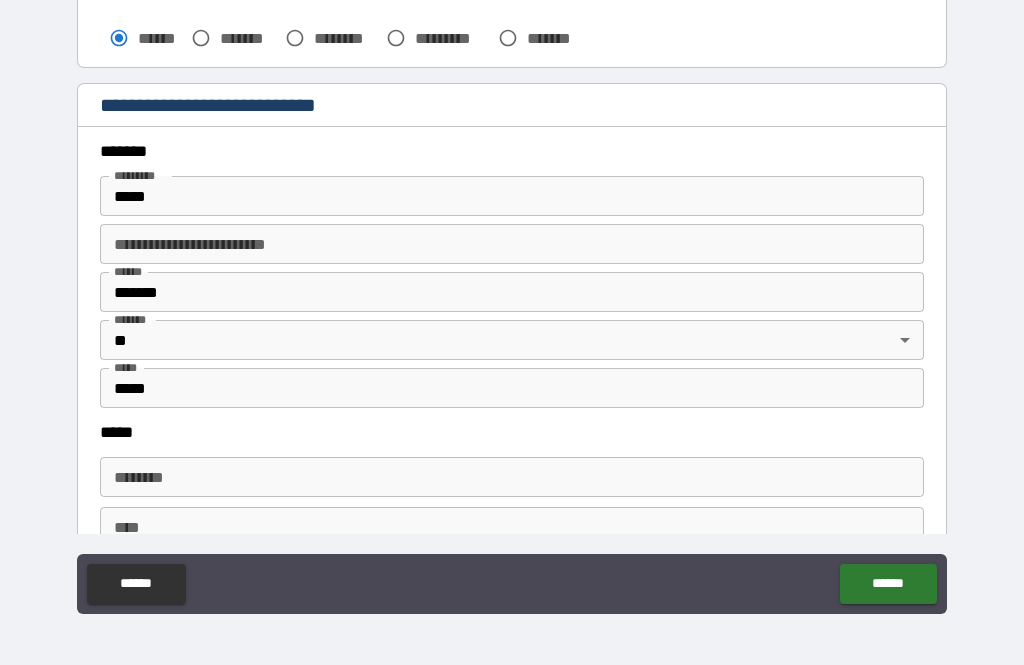 type on "**********" 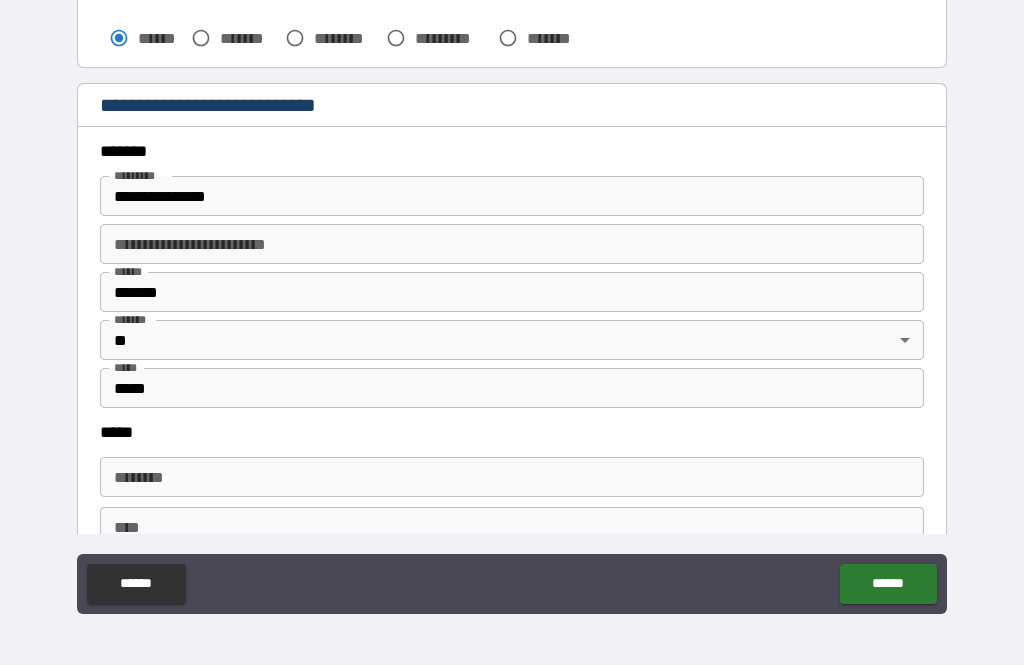 type on "**" 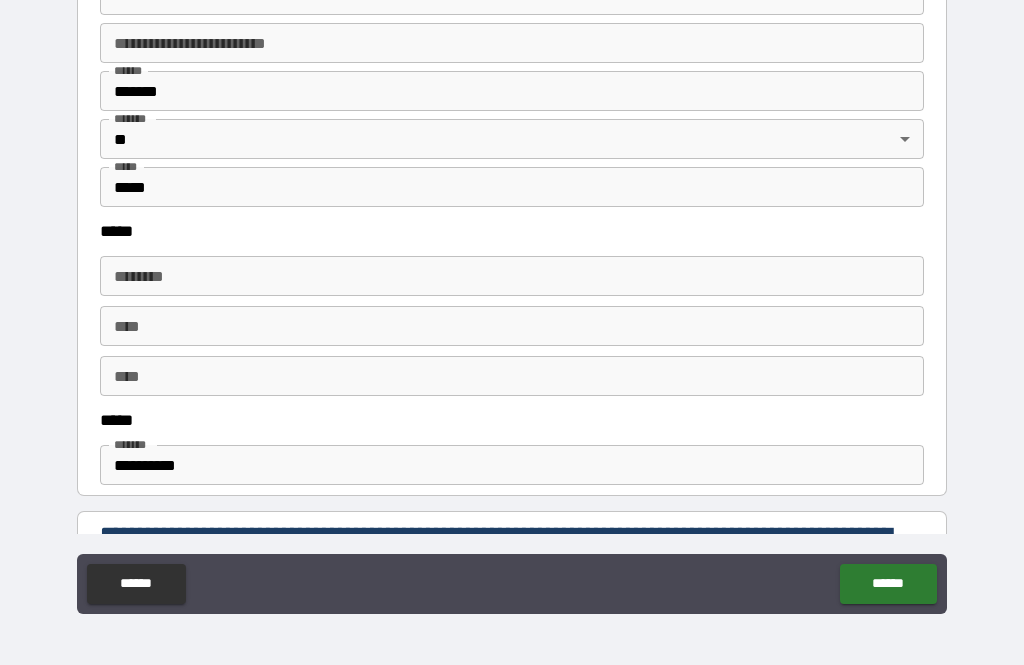 scroll, scrollTop: 841, scrollLeft: 0, axis: vertical 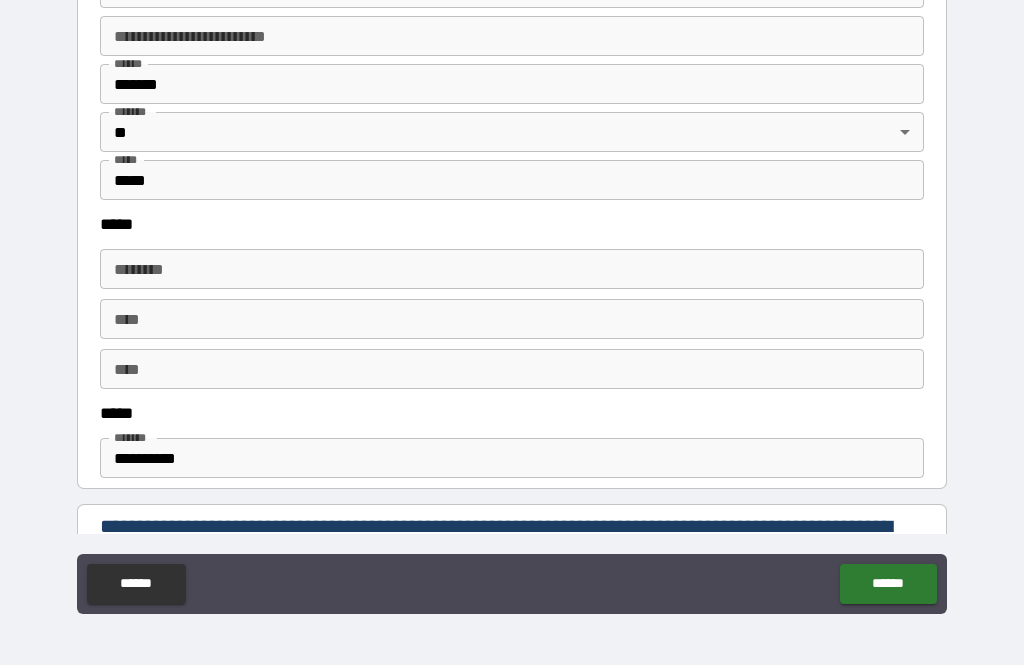 click on "**********" at bounding box center [512, 458] 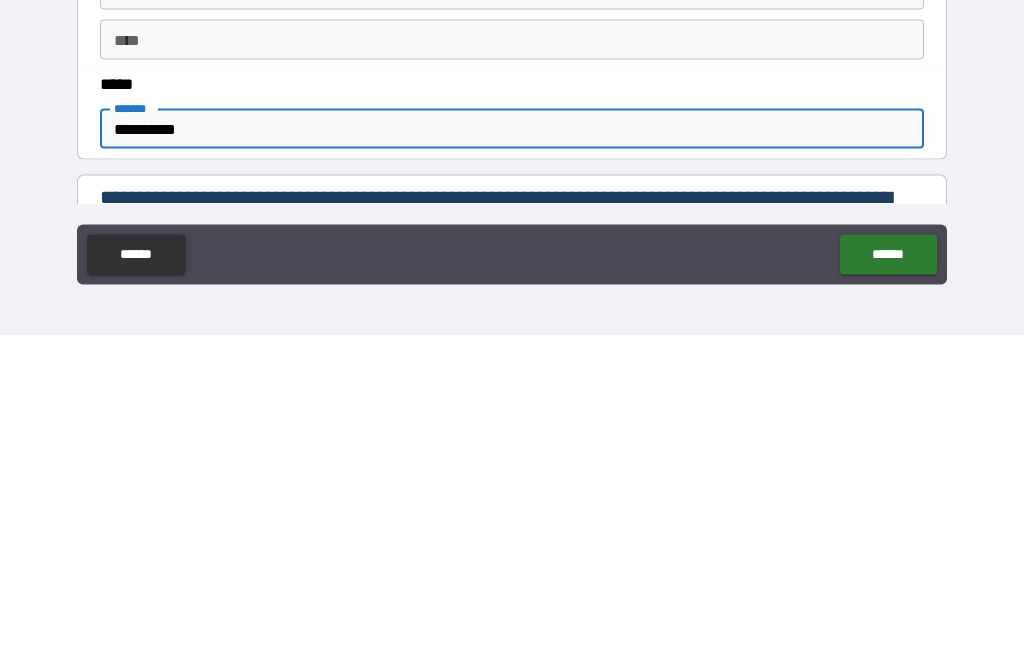 type on "**********" 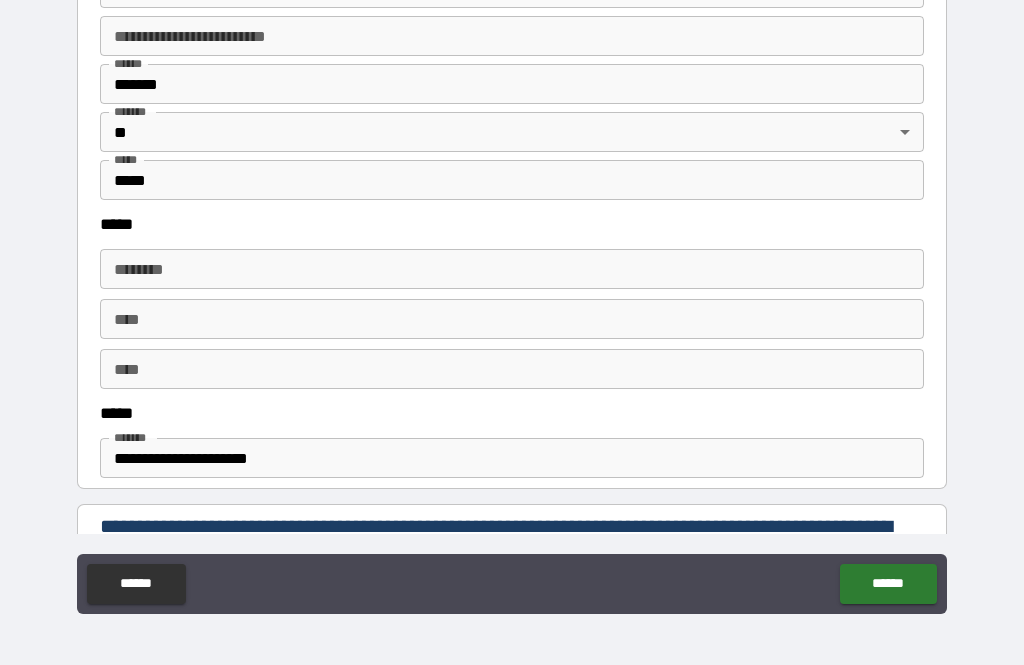 click on "****" at bounding box center (512, 319) 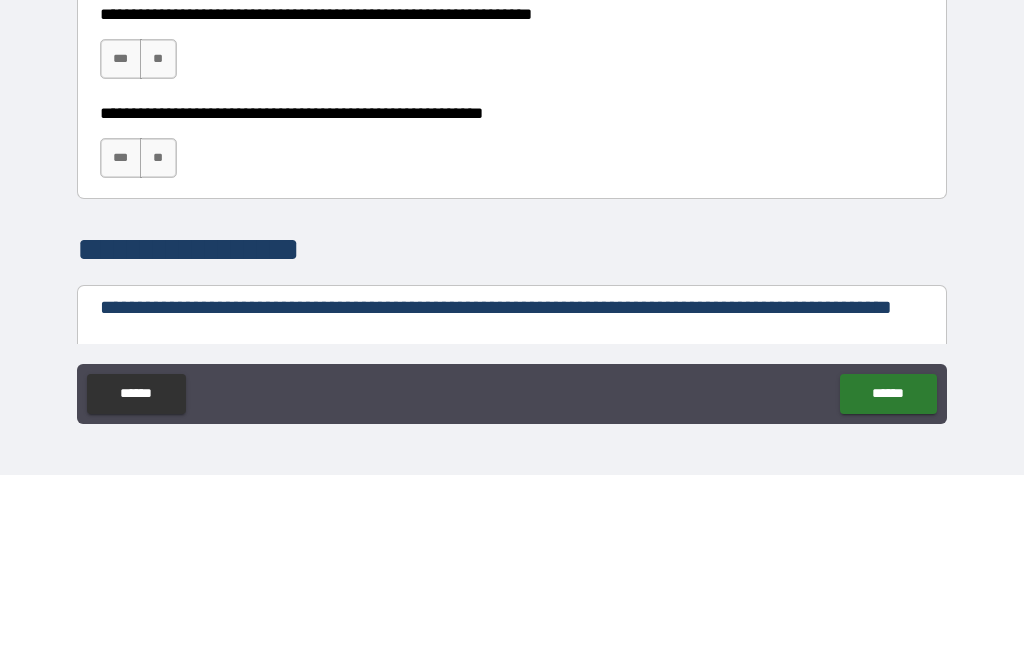 scroll, scrollTop: 1242, scrollLeft: 0, axis: vertical 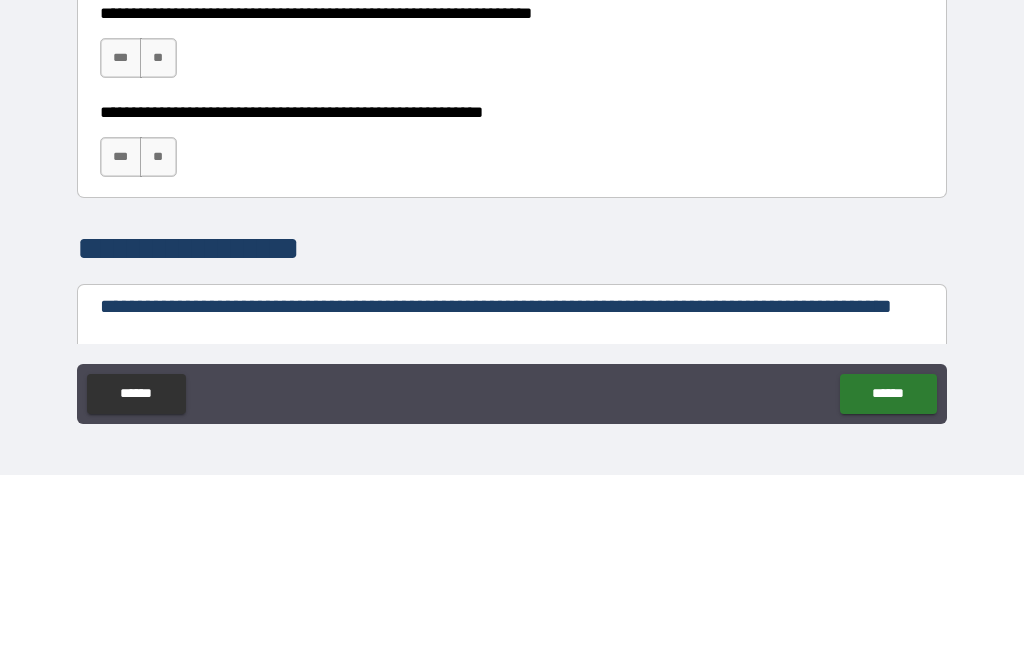 type on "**********" 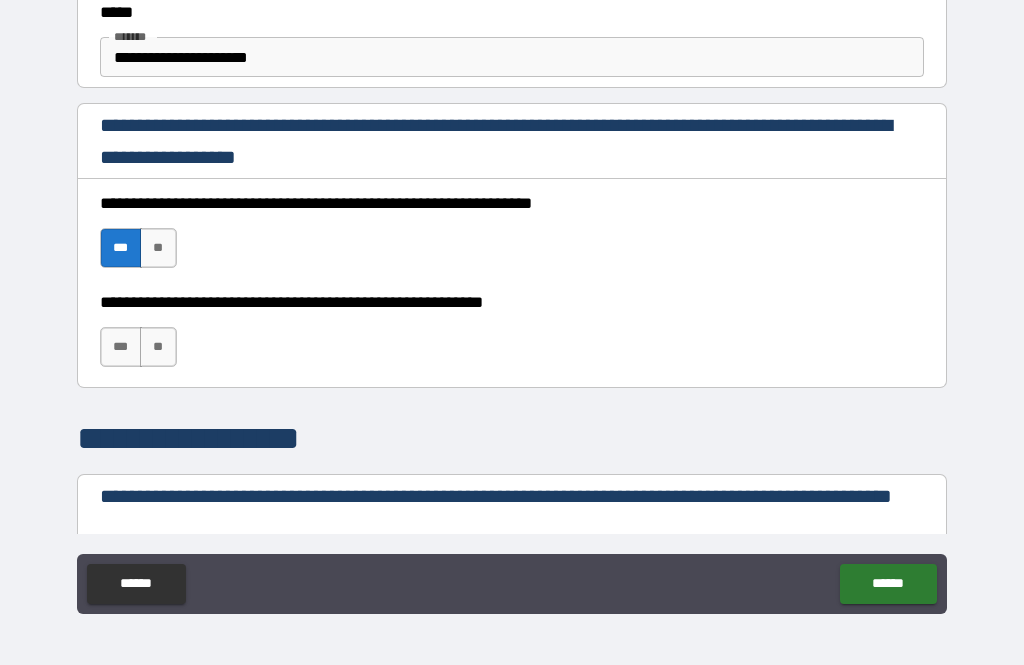 click on "***" at bounding box center [121, 347] 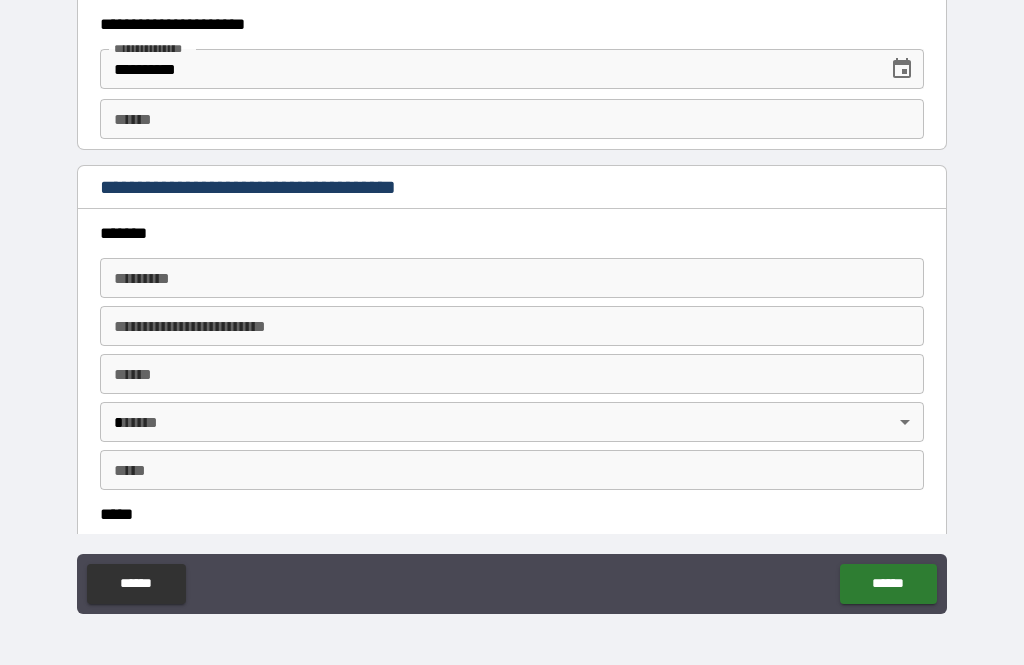 scroll, scrollTop: 2139, scrollLeft: 0, axis: vertical 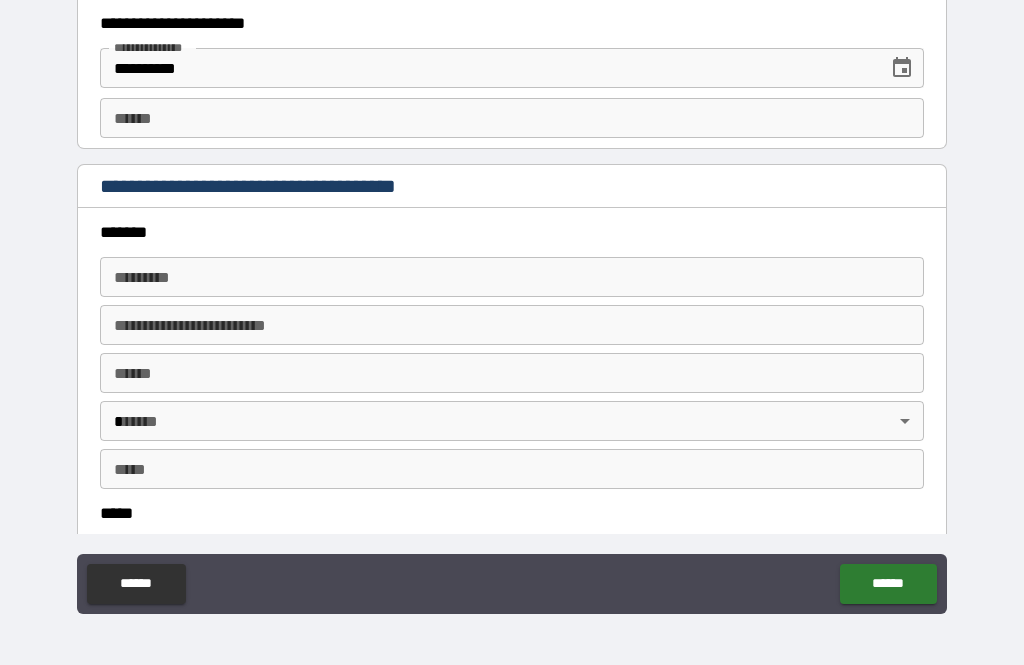 click on "*******   *" at bounding box center (512, 277) 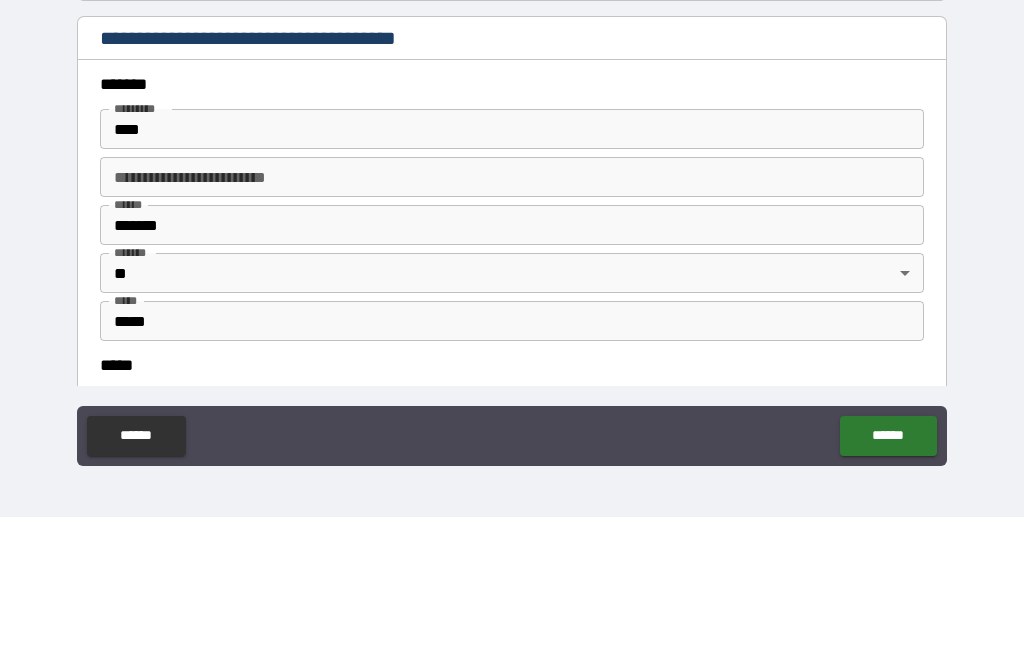 type on "**********" 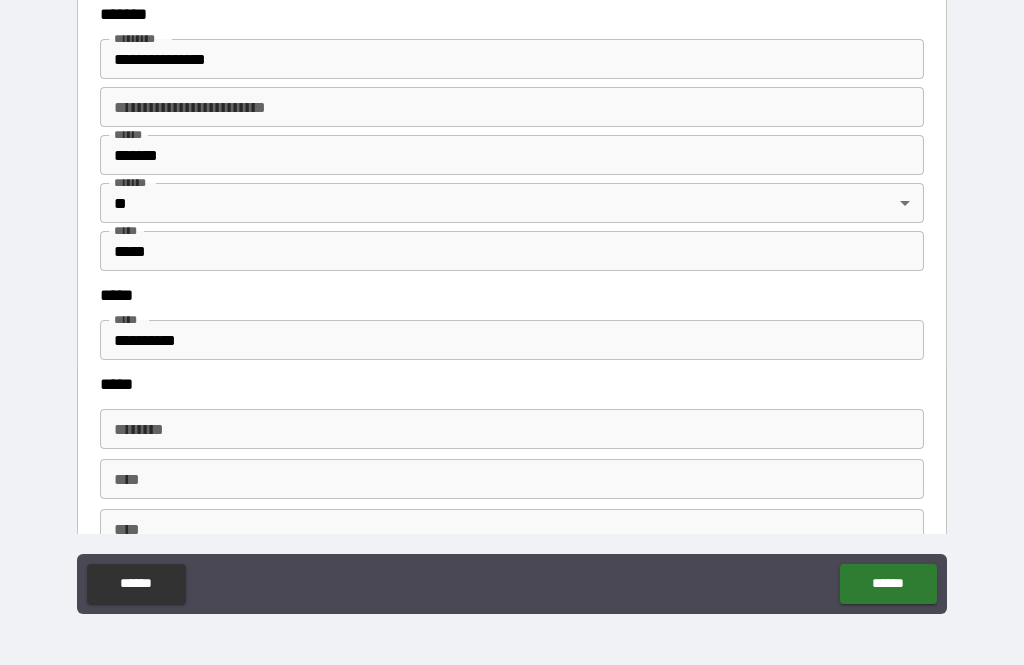 scroll, scrollTop: 2372, scrollLeft: 0, axis: vertical 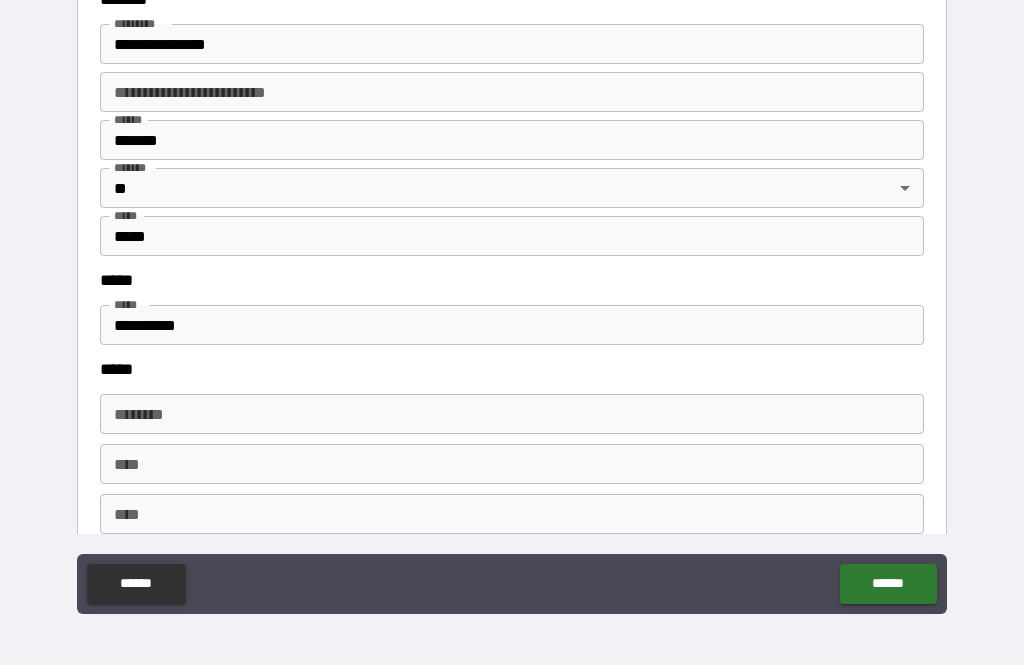 click on "**********" at bounding box center (512, 325) 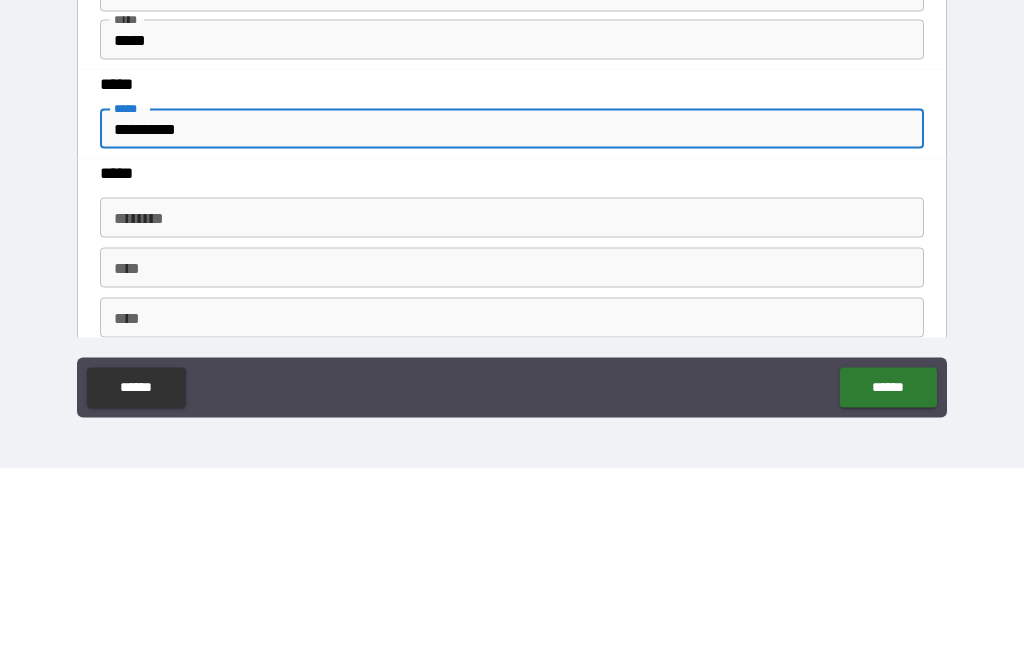 type on "**********" 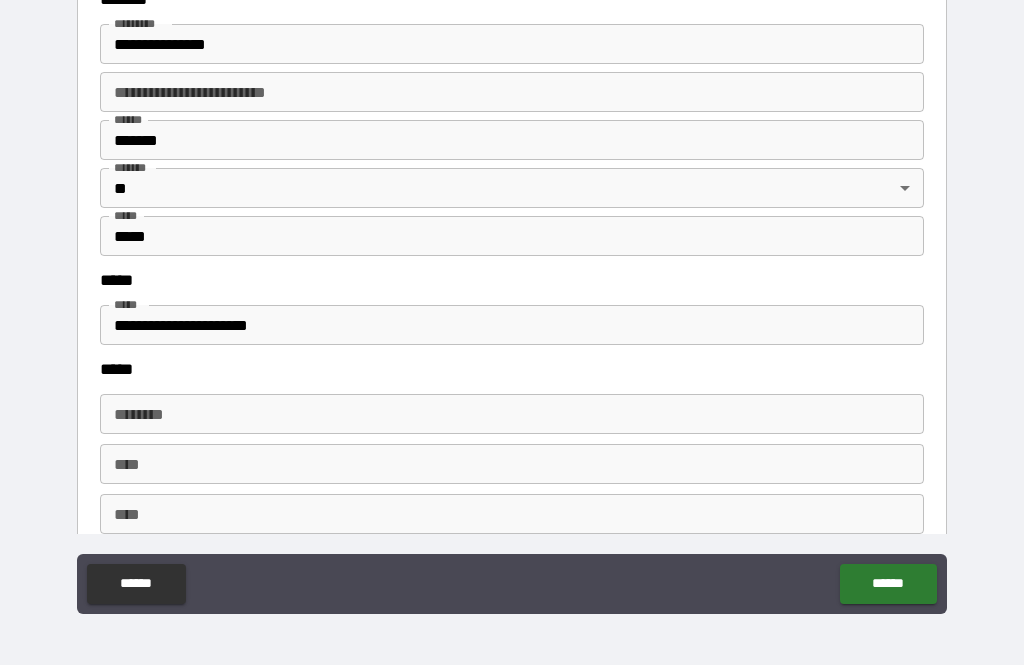 click on "******   *" at bounding box center (512, 414) 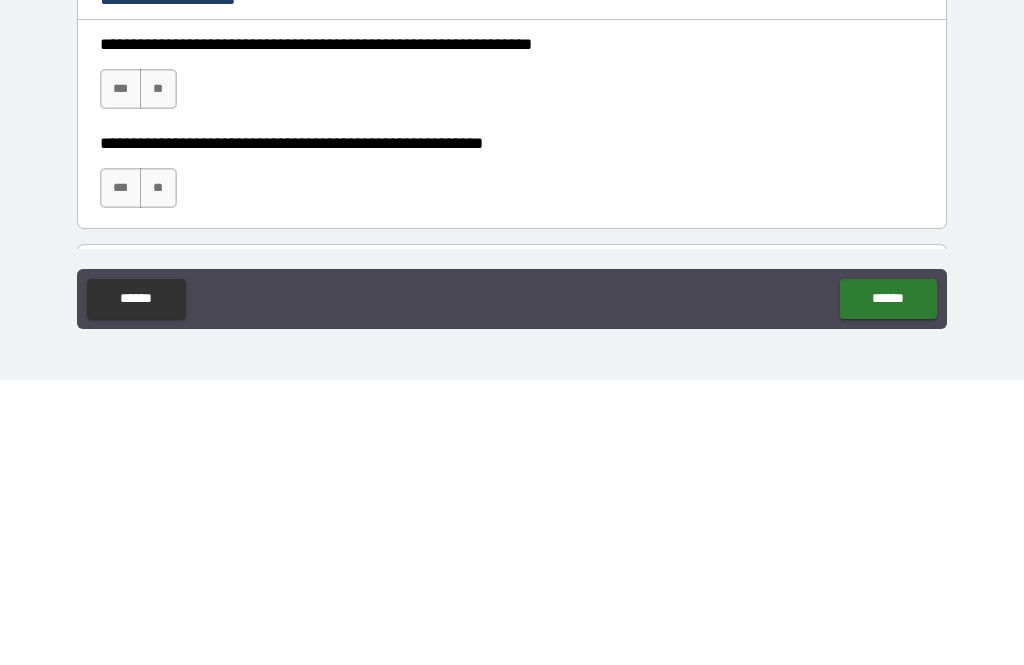 scroll, scrollTop: 2710, scrollLeft: 0, axis: vertical 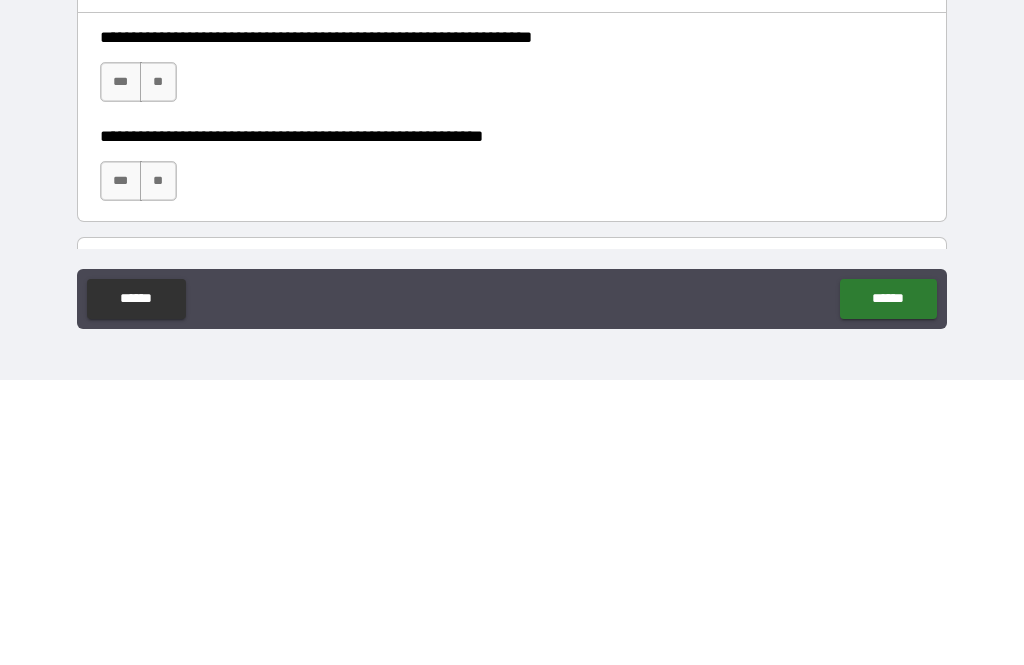 type on "**********" 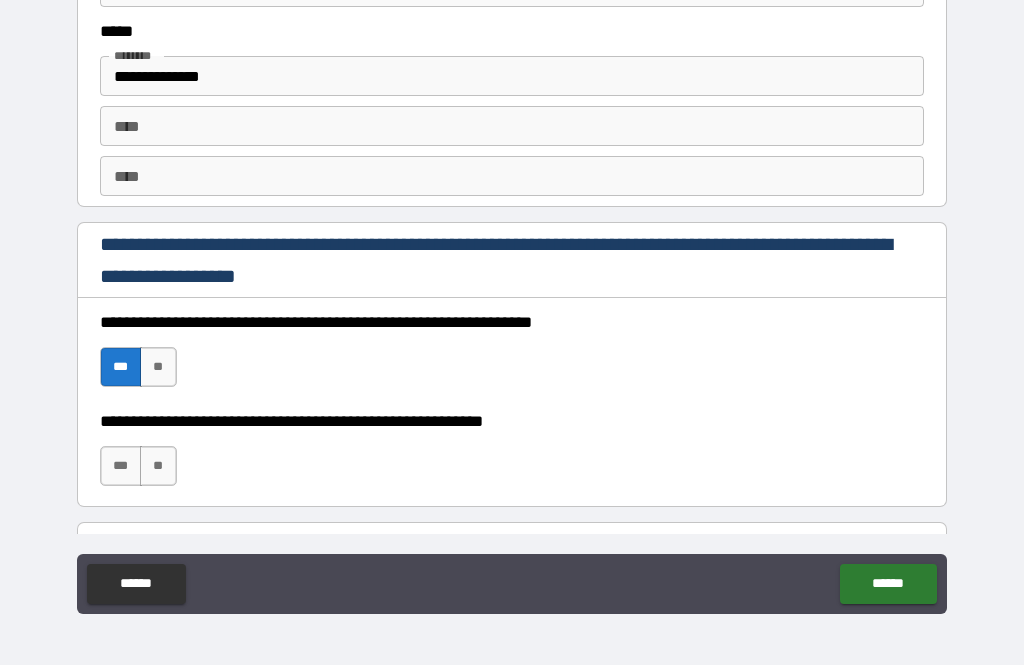 click on "***" at bounding box center (121, 466) 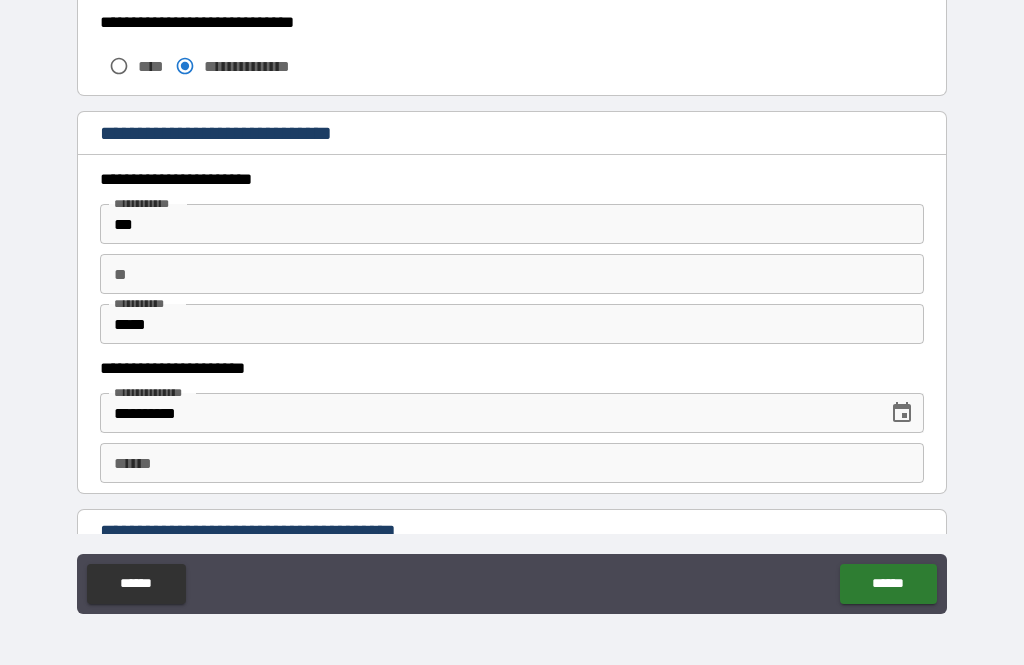 scroll, scrollTop: 1800, scrollLeft: 0, axis: vertical 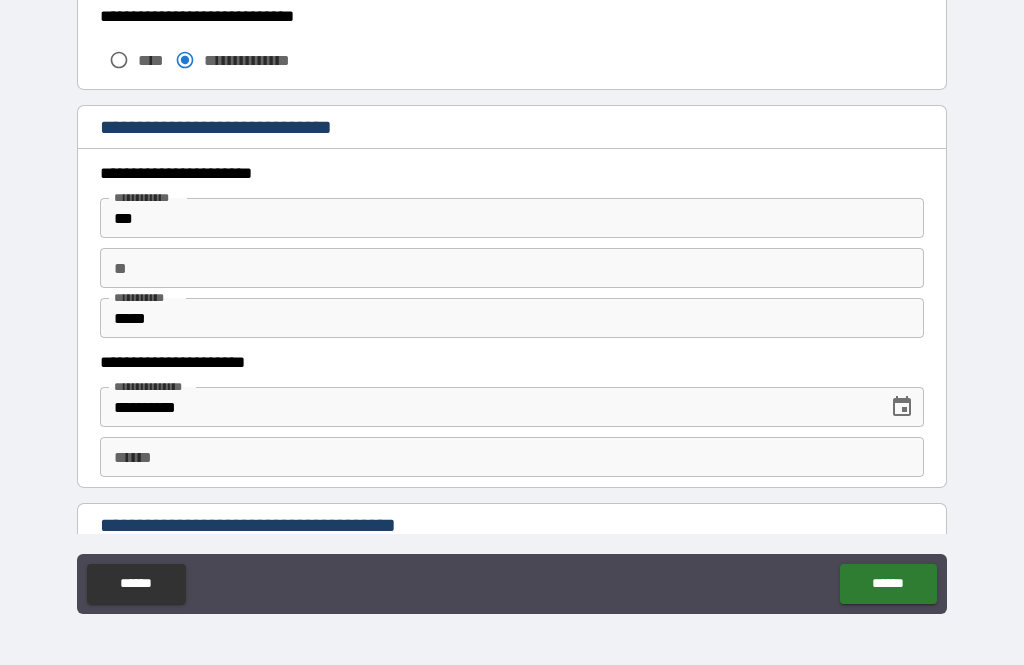 click on "***" at bounding box center [512, 218] 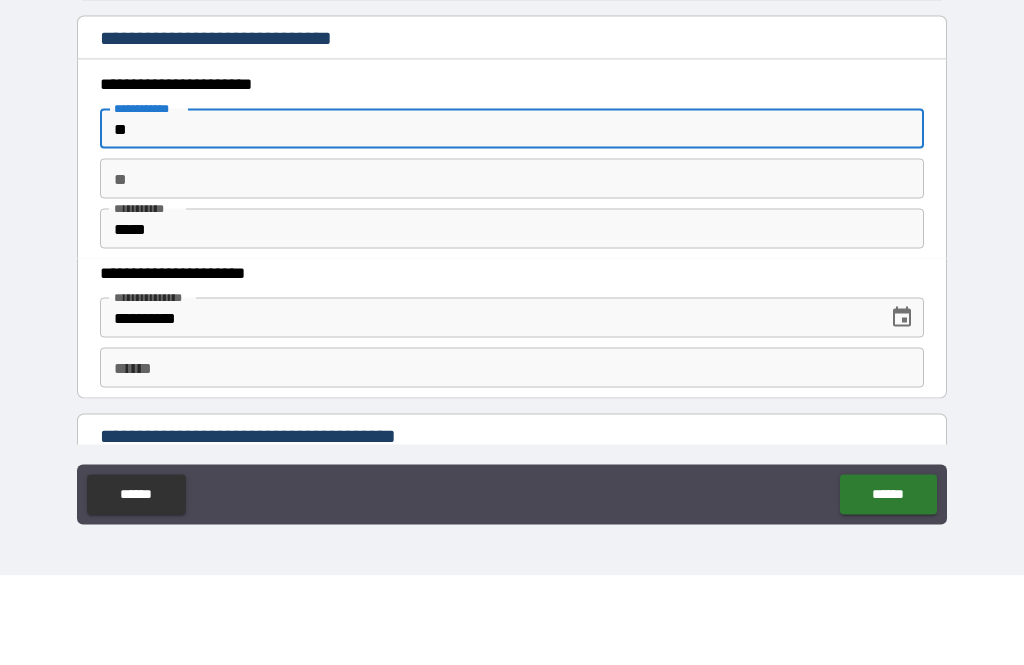 type on "*" 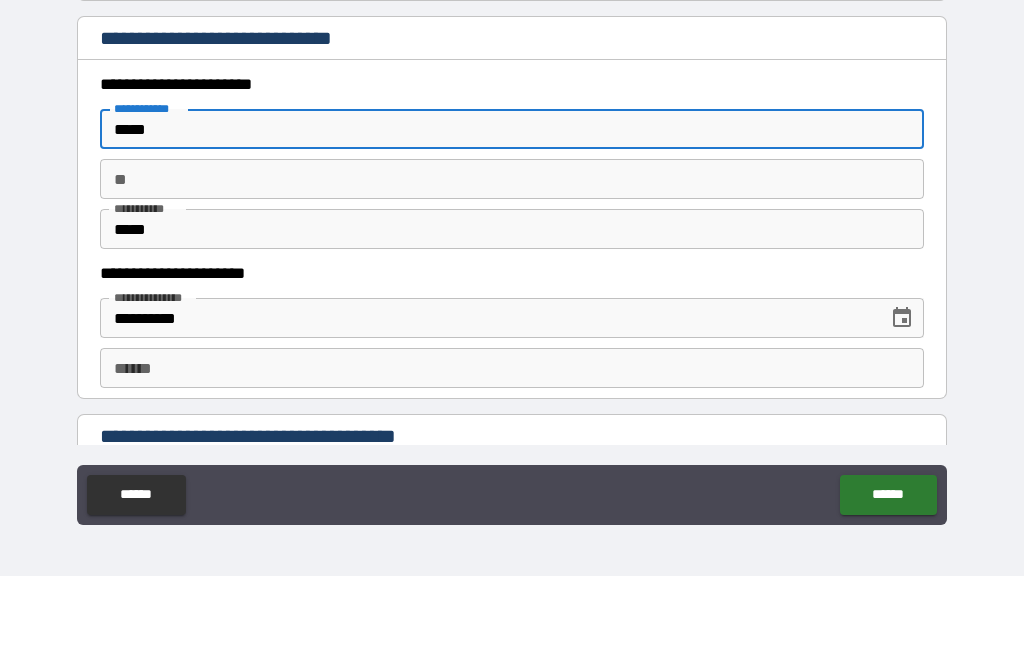 type on "*****" 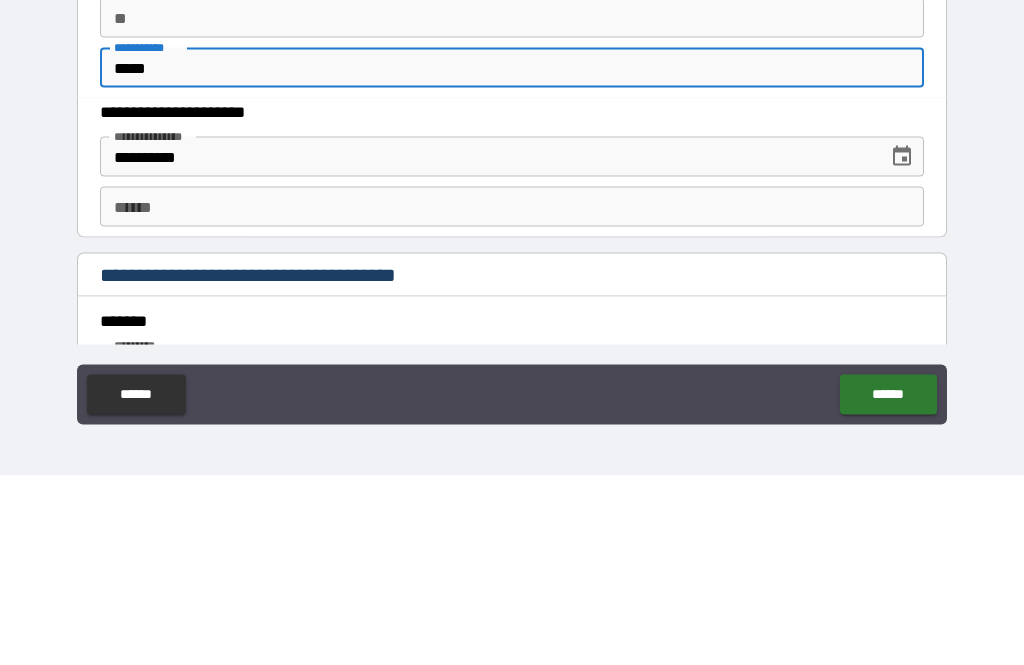 scroll, scrollTop: 1860, scrollLeft: 0, axis: vertical 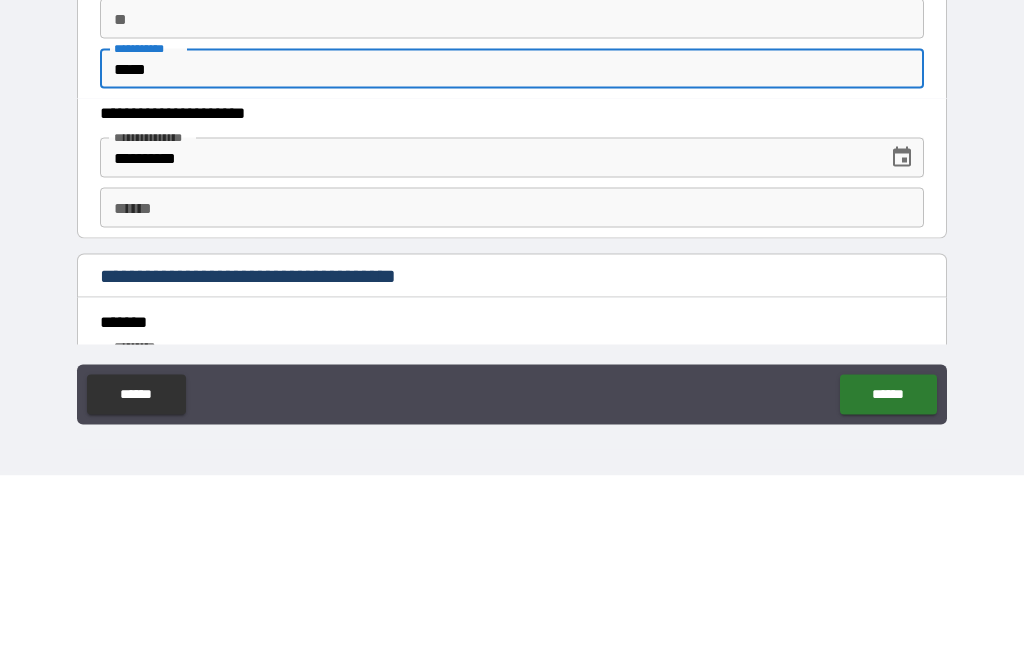 click on "**********" at bounding box center [487, 347] 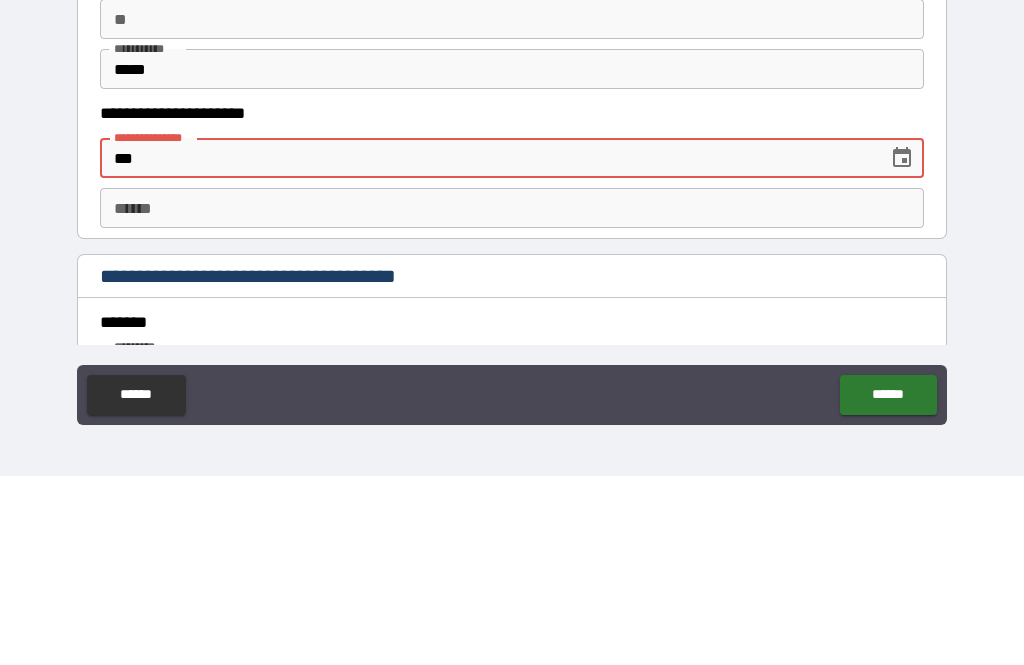 type on "*" 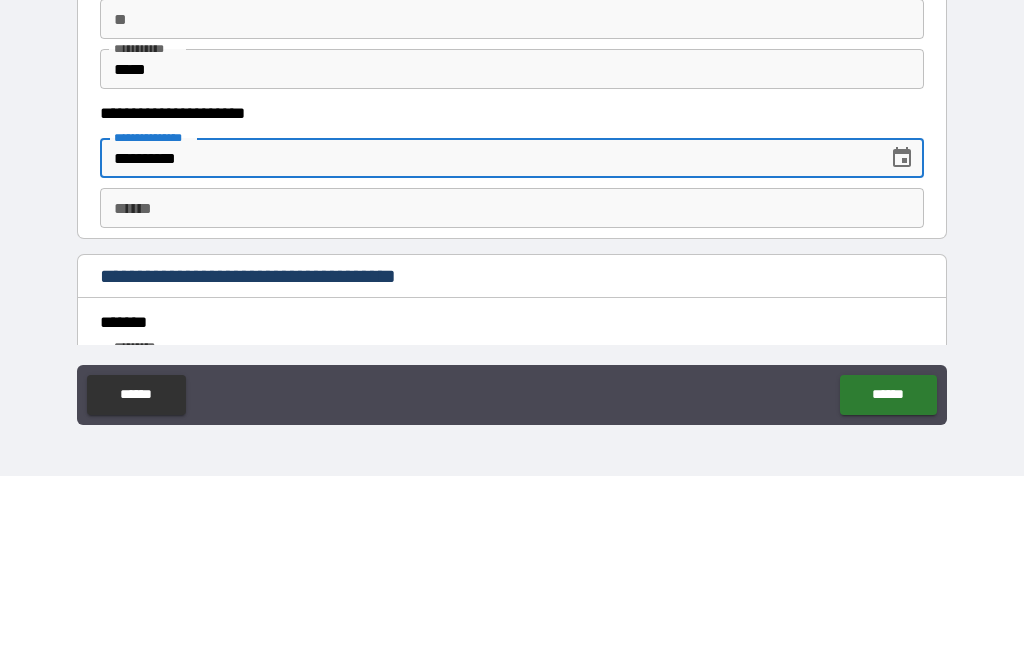 type on "**********" 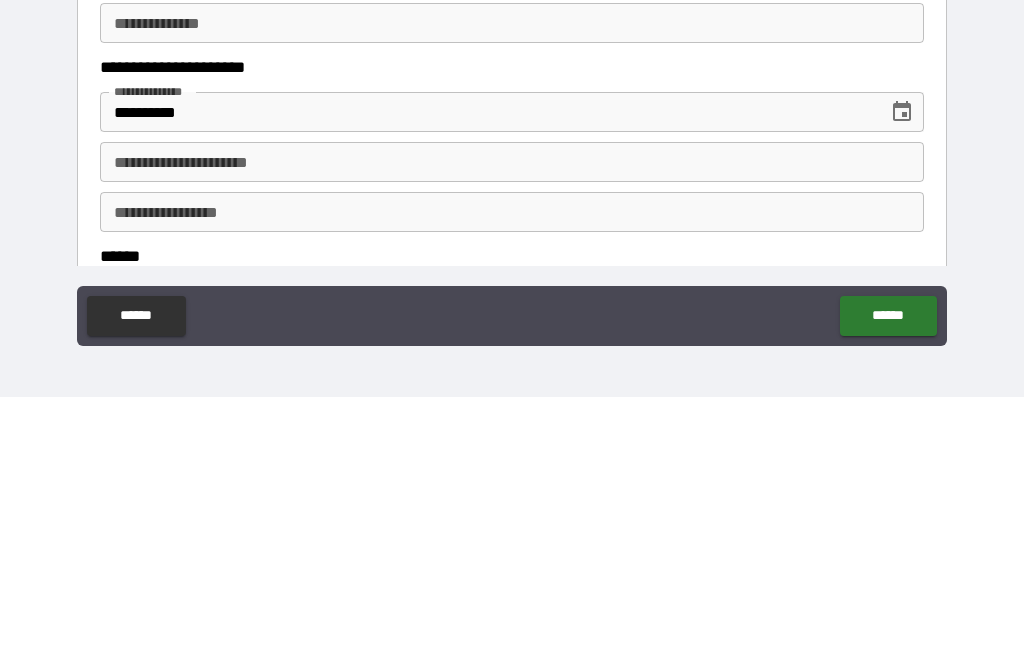 scroll, scrollTop: 9, scrollLeft: 0, axis: vertical 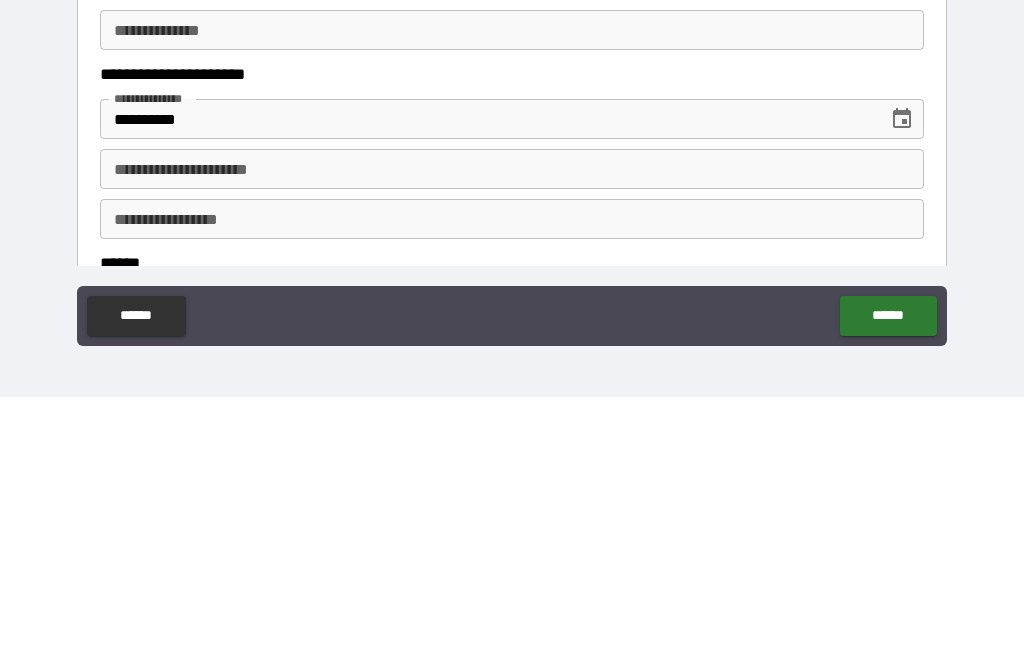 type on "**********" 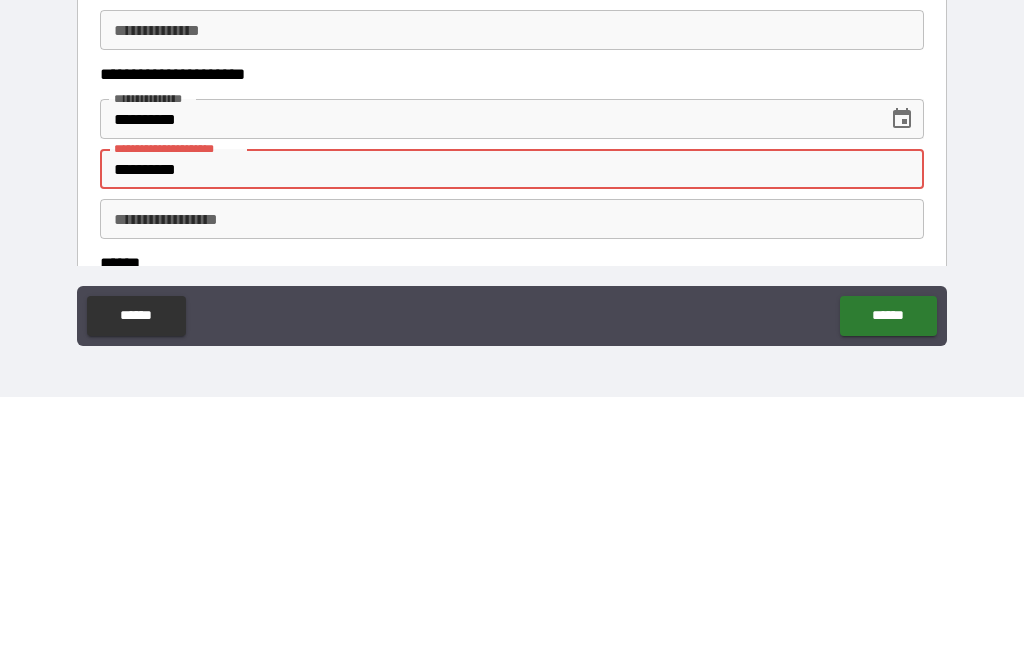 type on "**********" 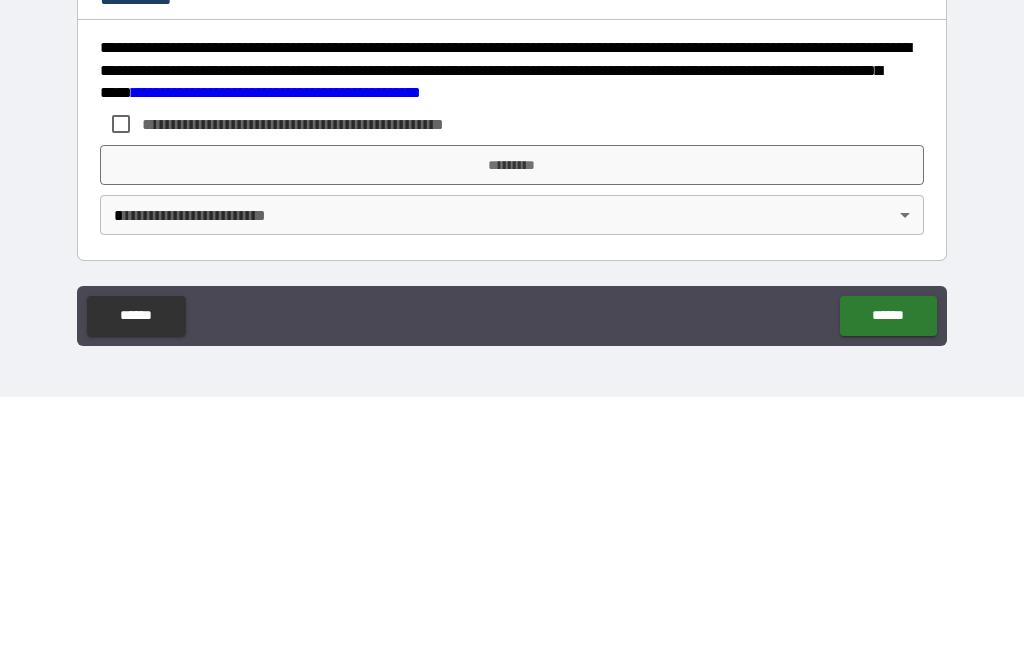 scroll, scrollTop: 2988, scrollLeft: 0, axis: vertical 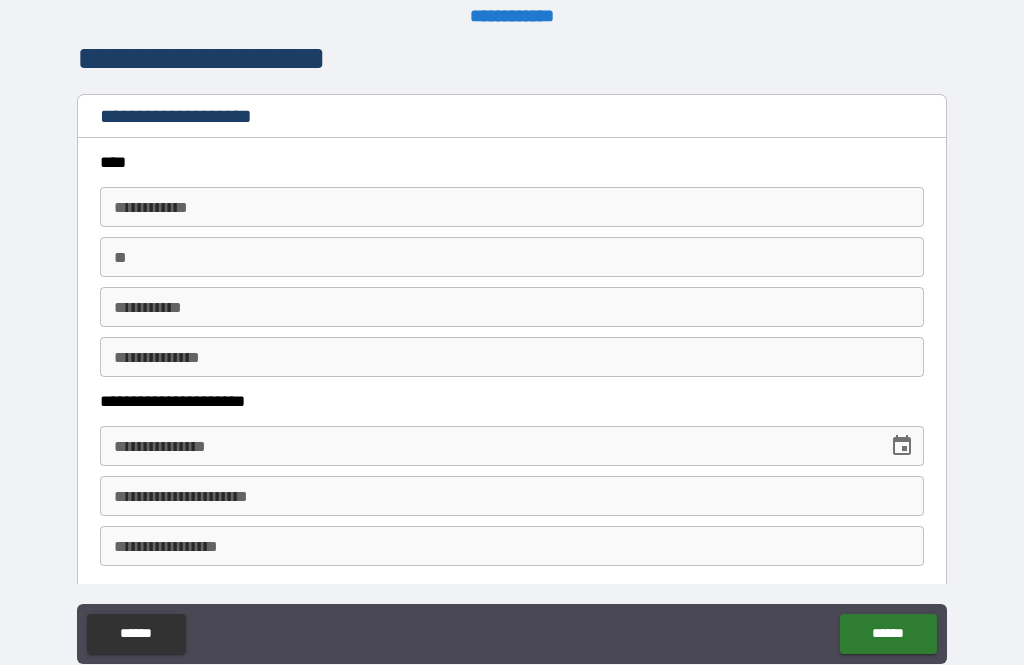 click on "**********" at bounding box center [512, 207] 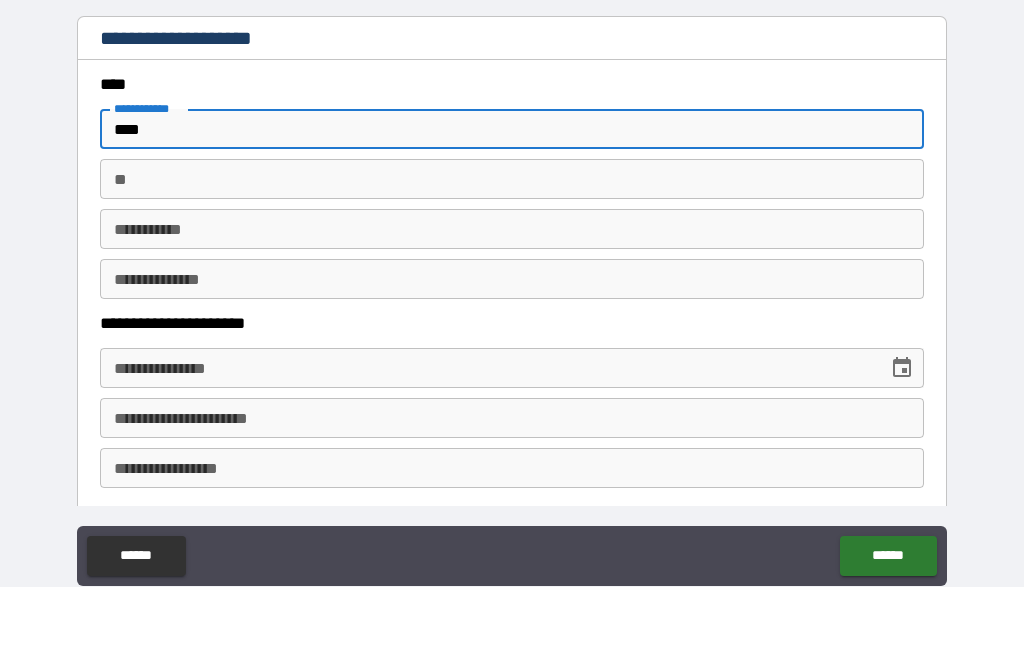 type on "***" 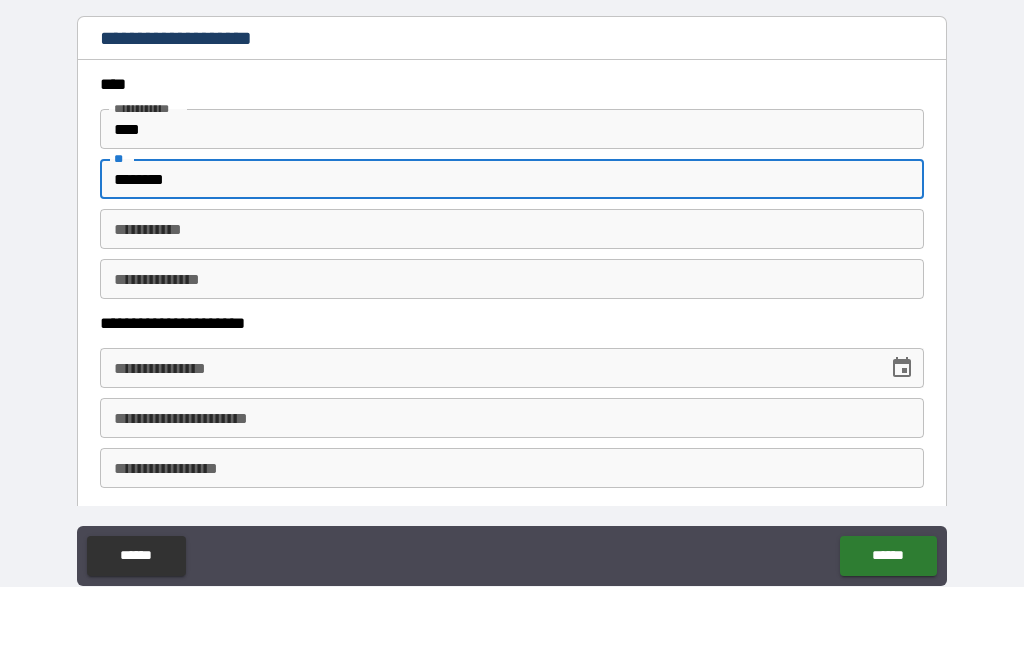 type on "*******" 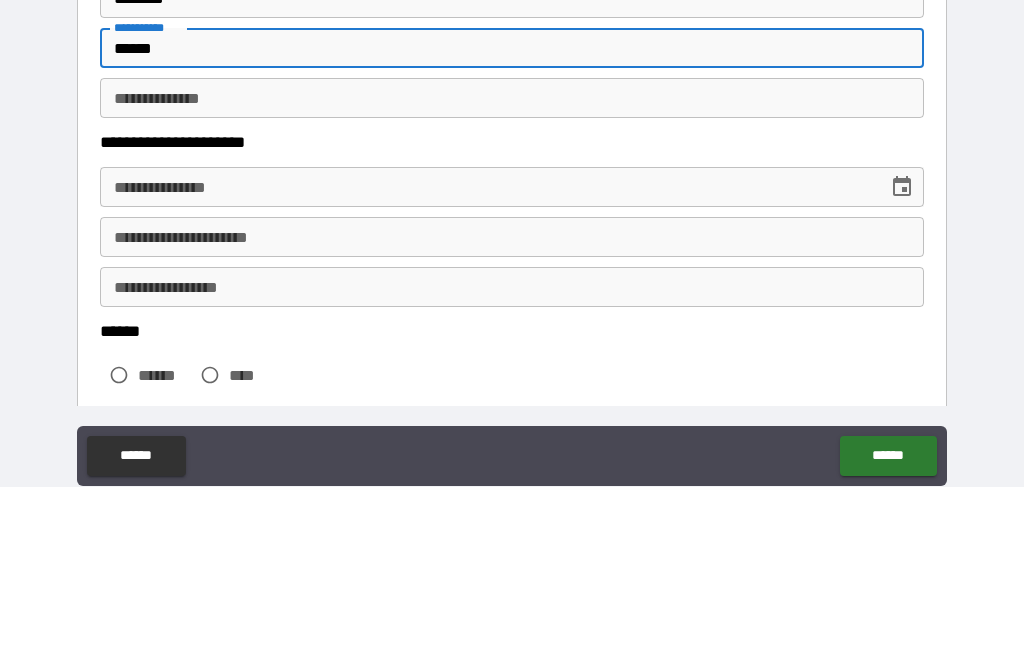 scroll, scrollTop: 83, scrollLeft: 0, axis: vertical 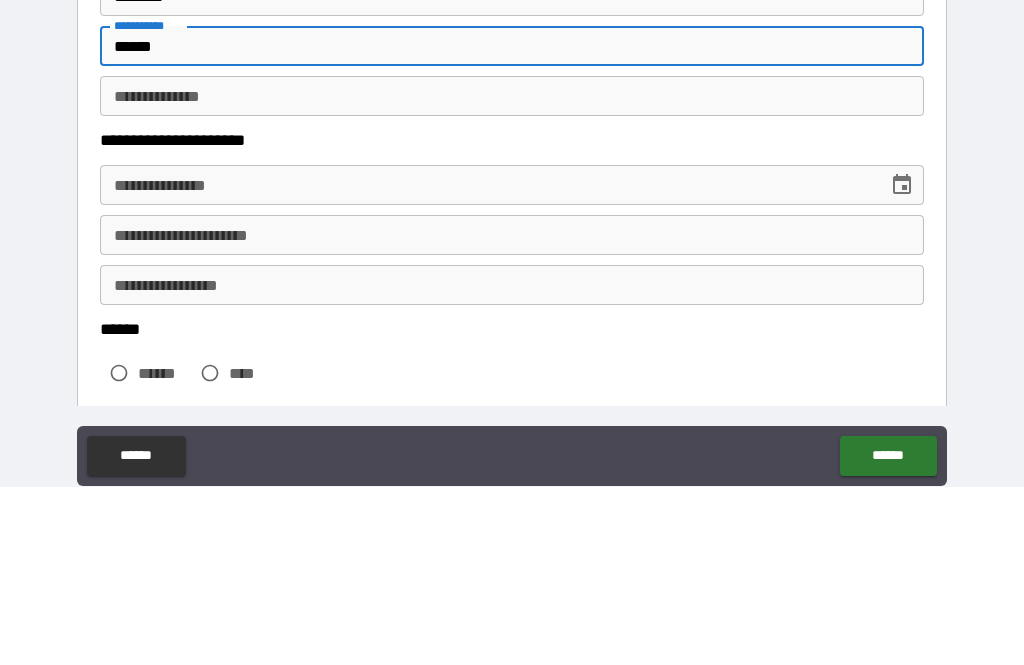 type on "*****" 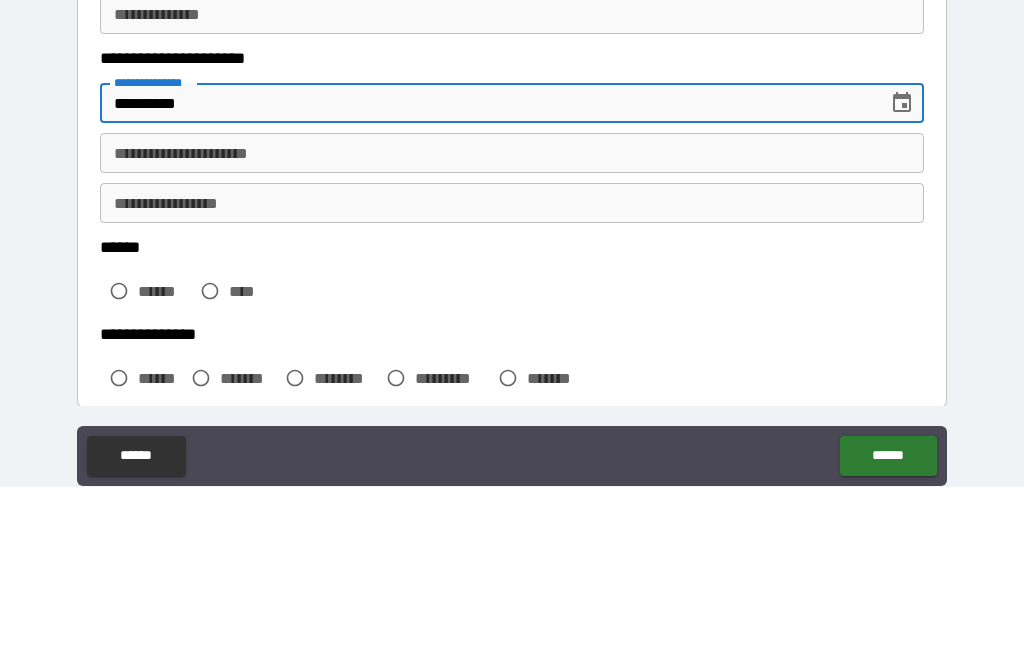 scroll, scrollTop: 166, scrollLeft: 0, axis: vertical 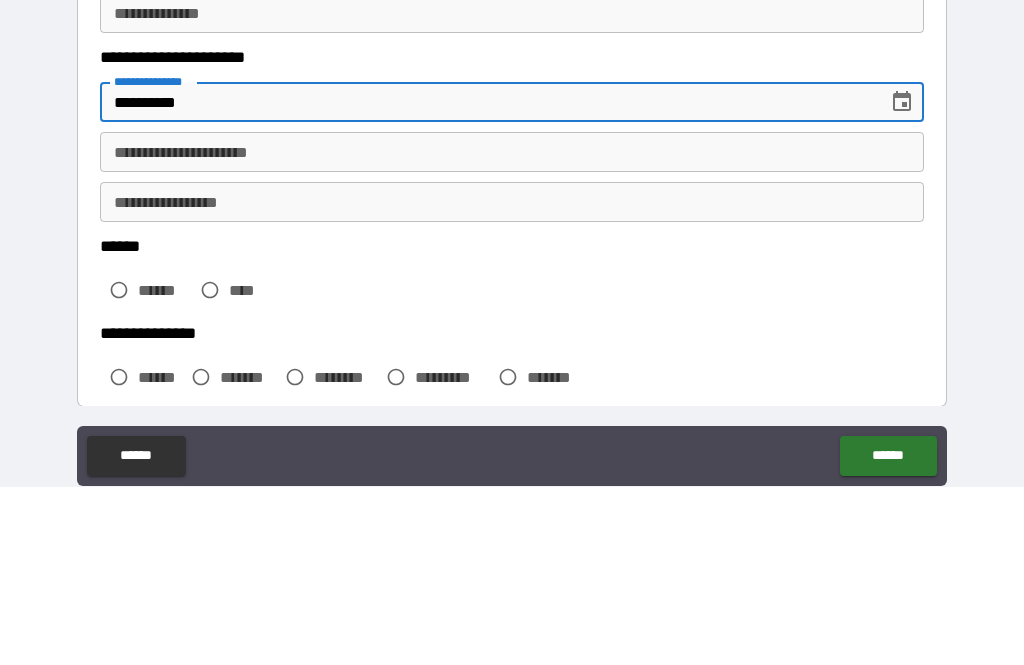 type on "**********" 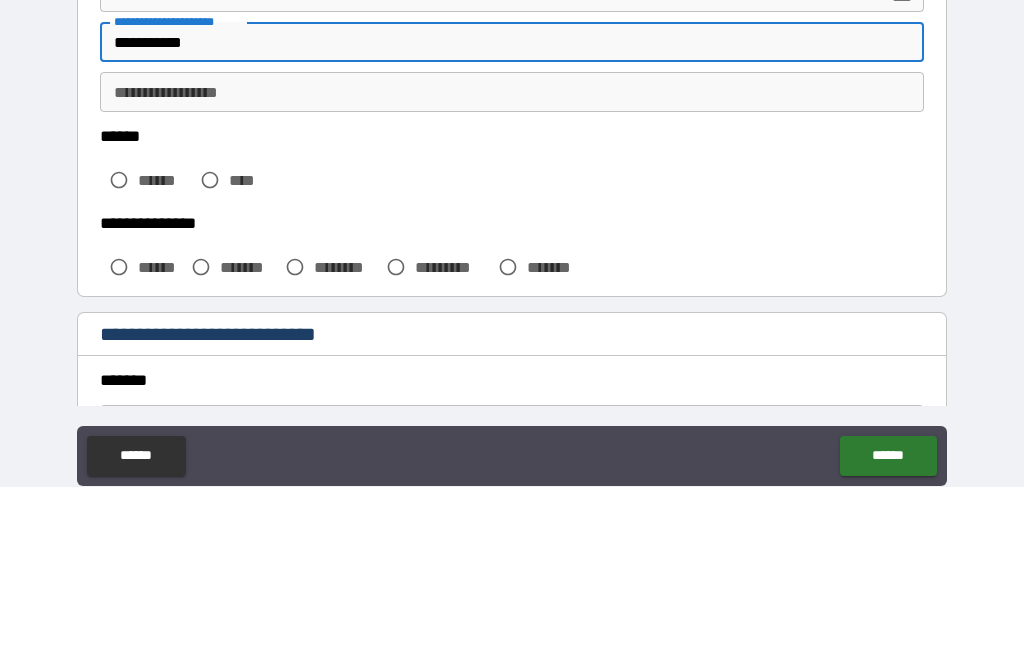 scroll, scrollTop: 279, scrollLeft: 0, axis: vertical 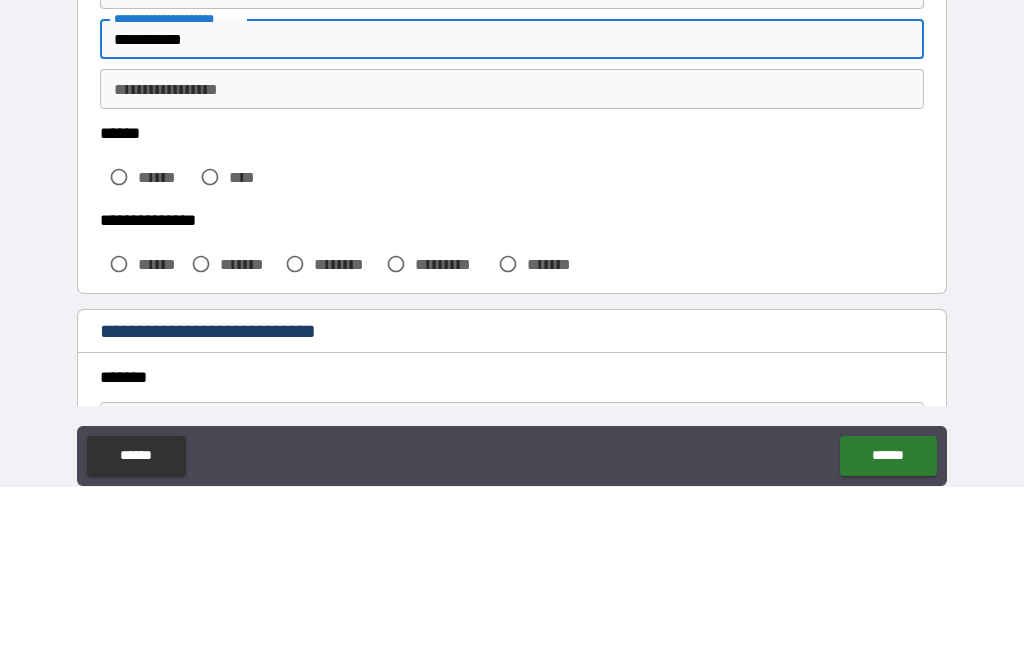 type on "**********" 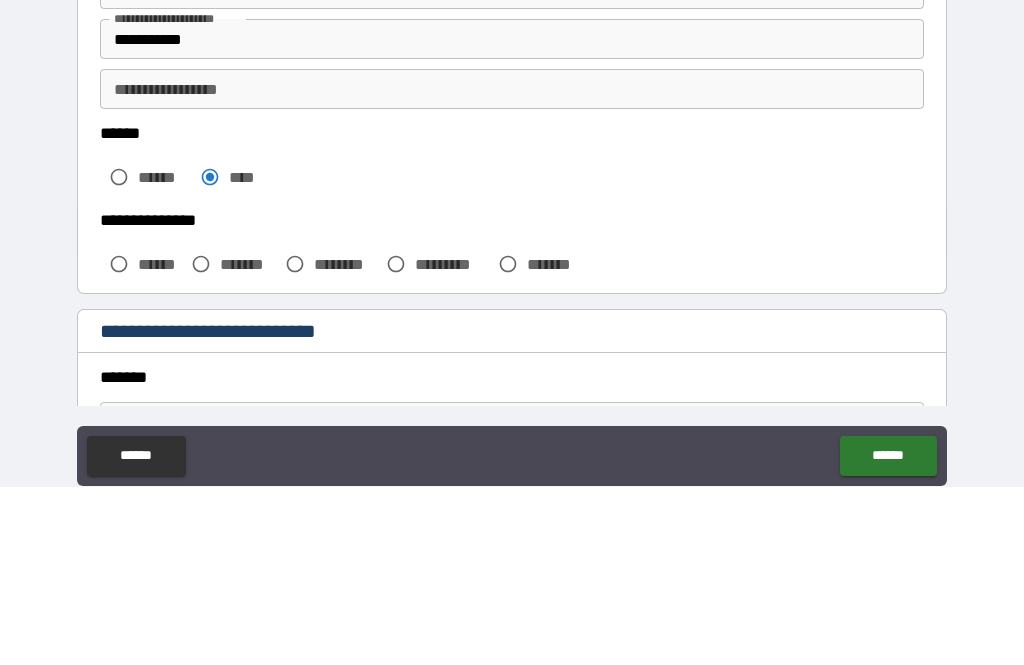 scroll, scrollTop: 64, scrollLeft: 0, axis: vertical 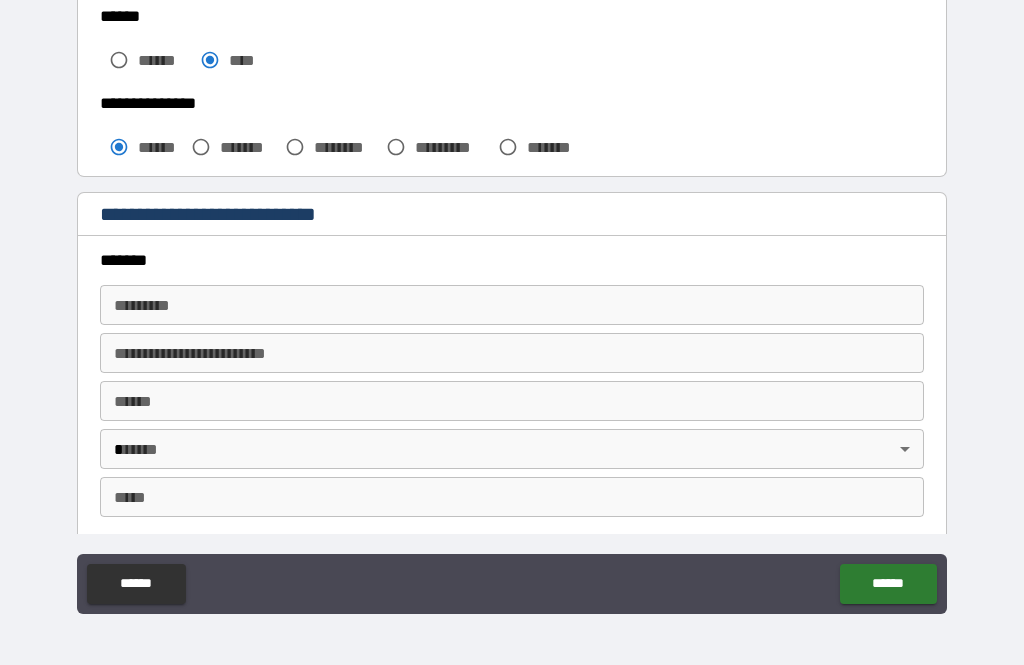 click on "*******   * *******   *" at bounding box center [512, 305] 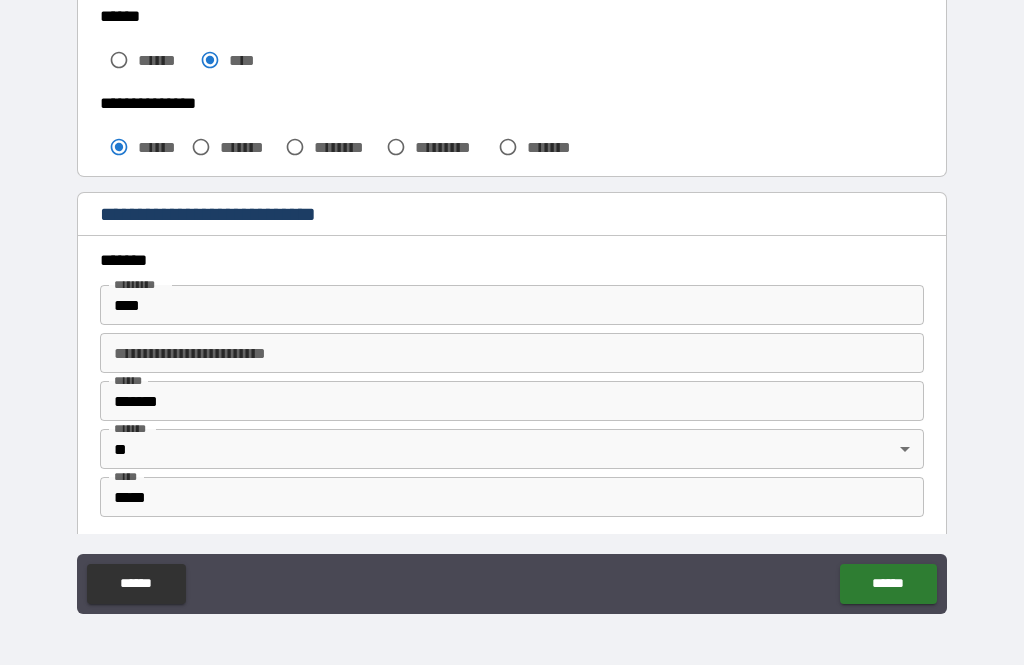 type on "**********" 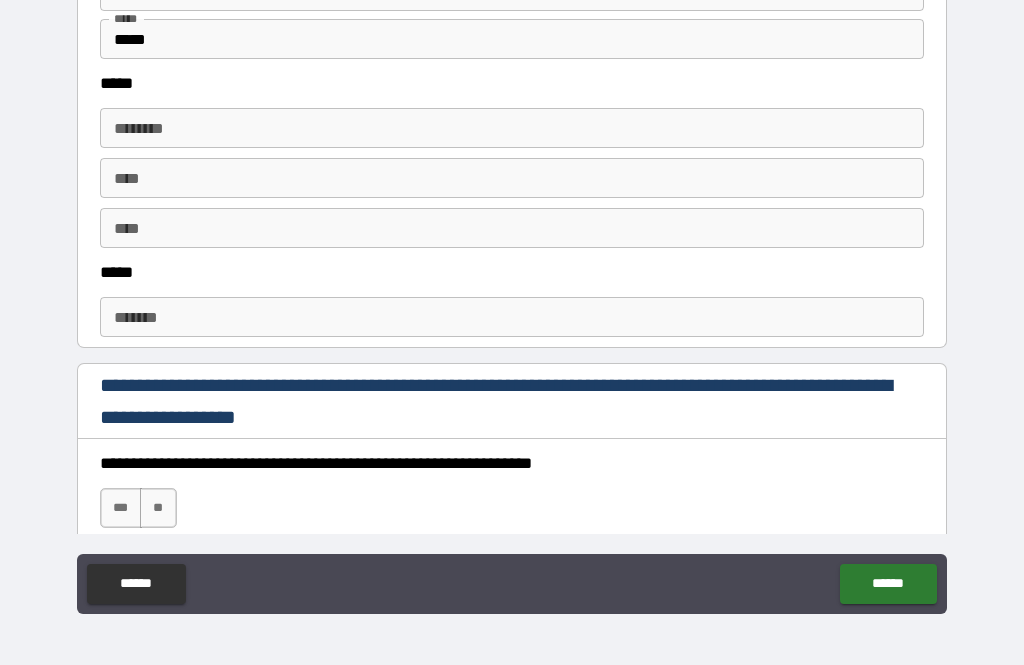 scroll, scrollTop: 984, scrollLeft: 0, axis: vertical 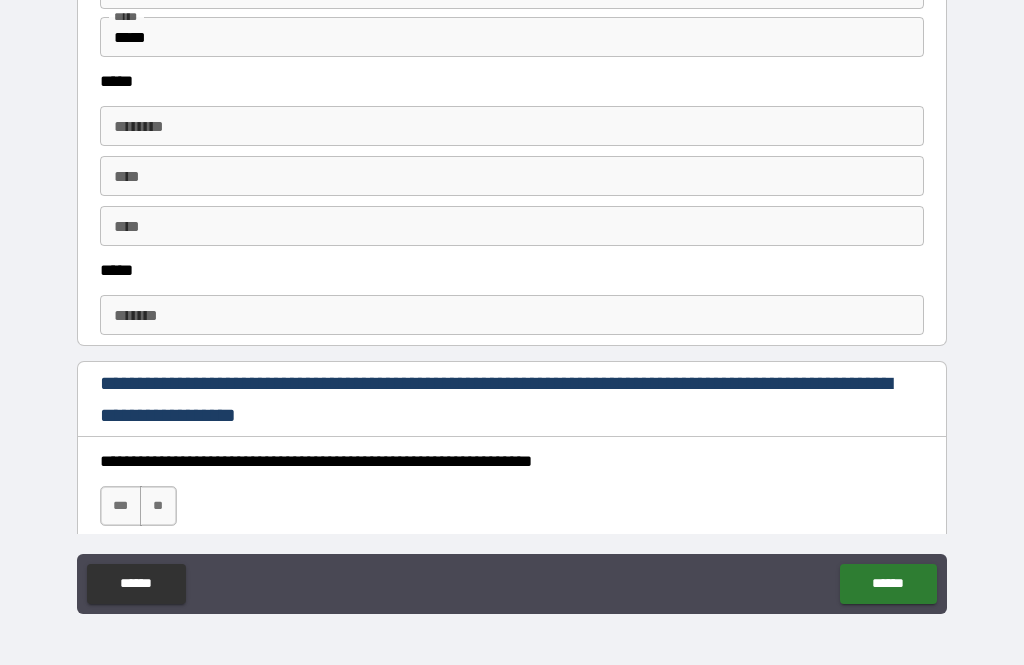 click on "****" at bounding box center [512, 176] 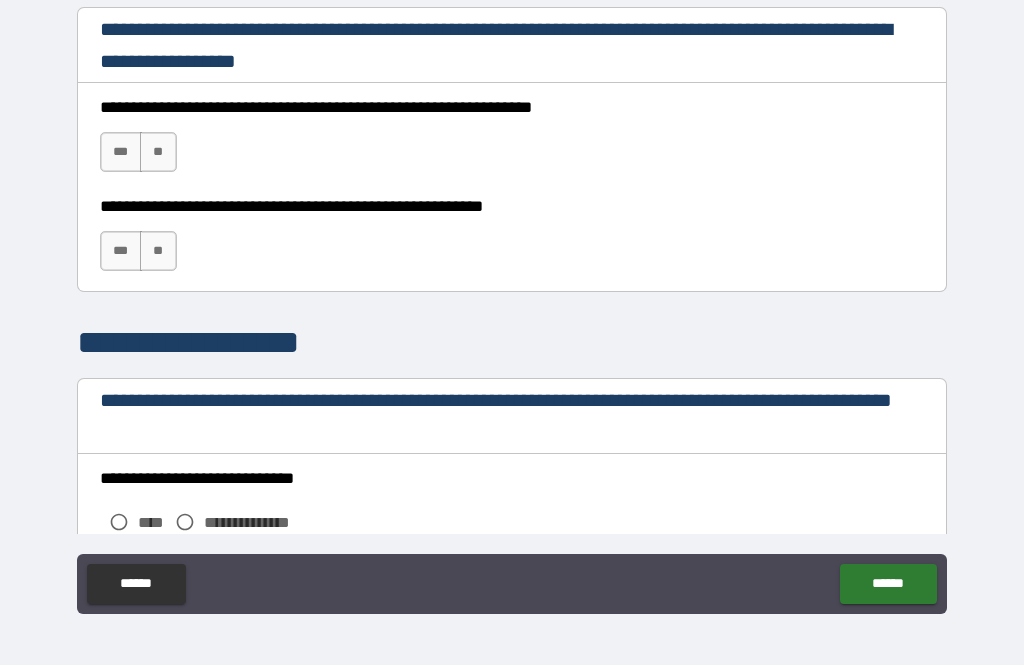scroll, scrollTop: 1339, scrollLeft: 0, axis: vertical 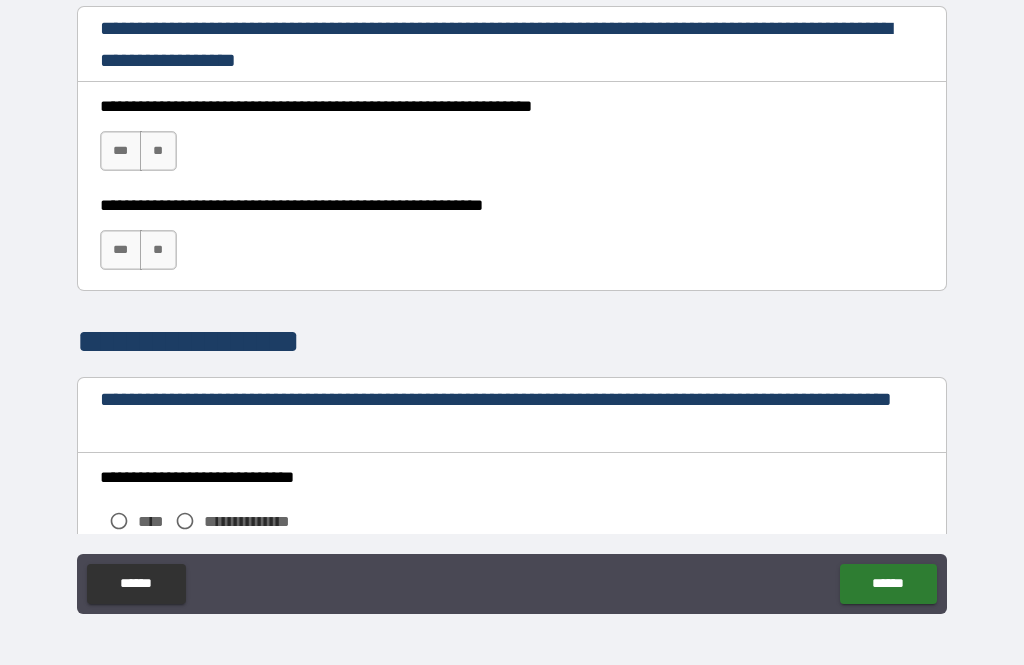 type on "**********" 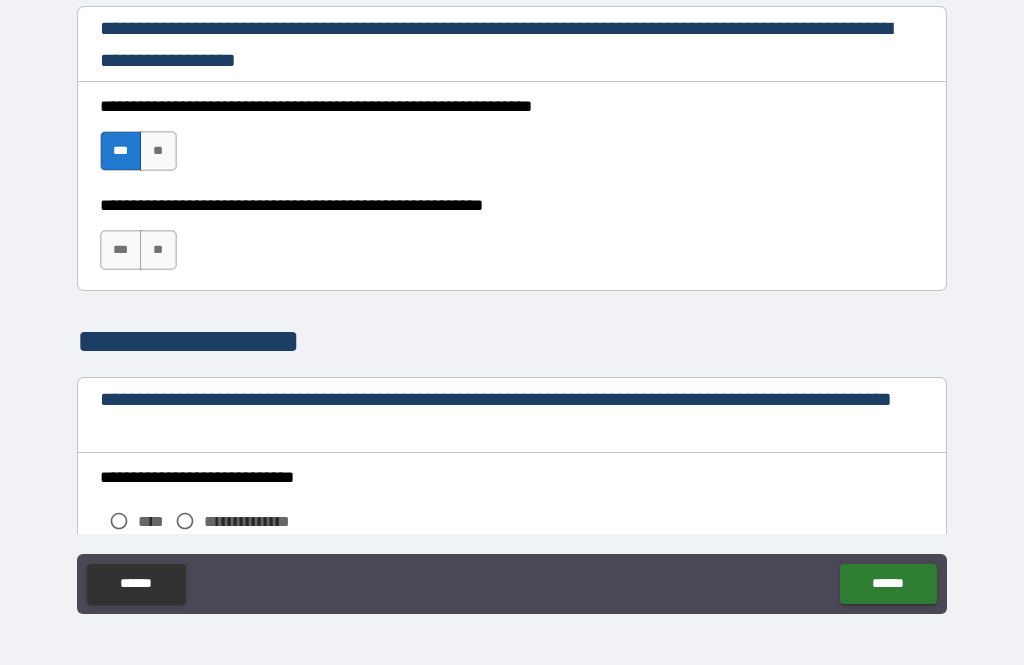 click on "***" at bounding box center (121, 250) 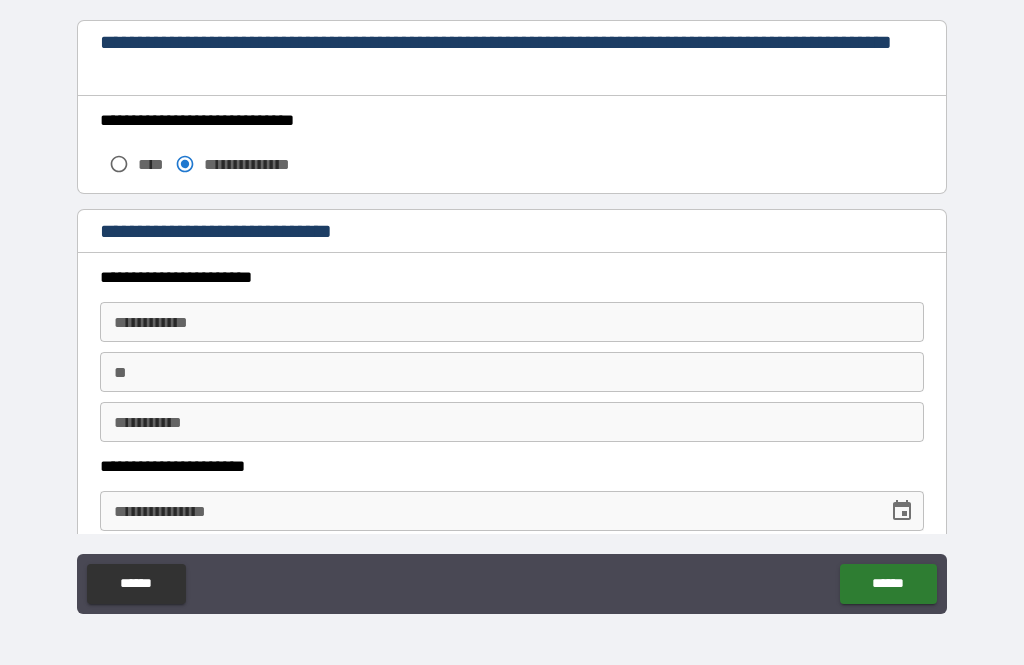 scroll, scrollTop: 1702, scrollLeft: 0, axis: vertical 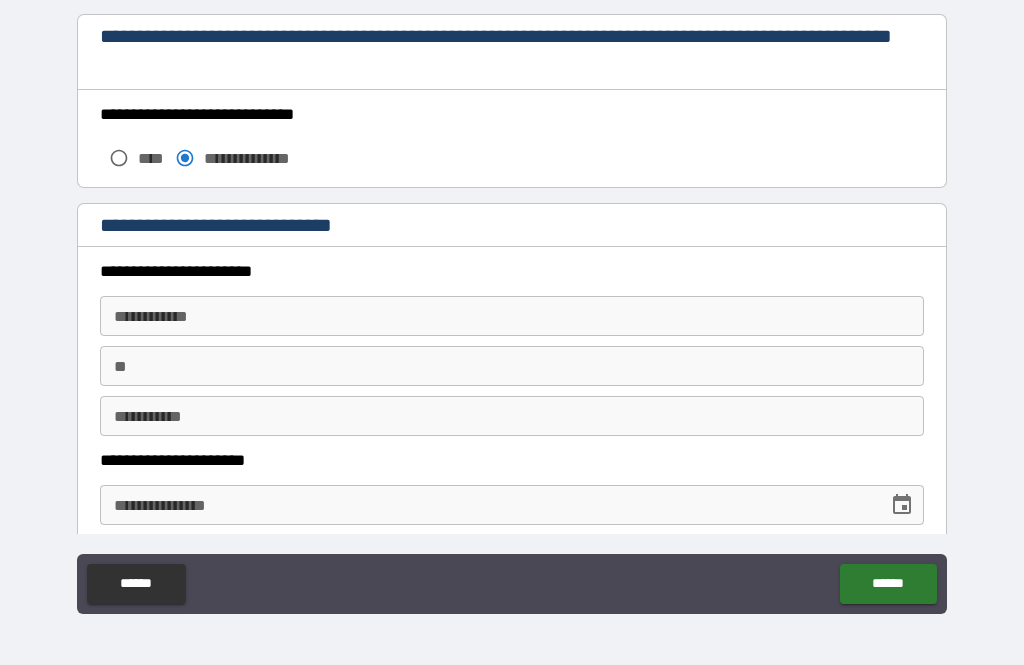 click on "**********" at bounding box center [512, 316] 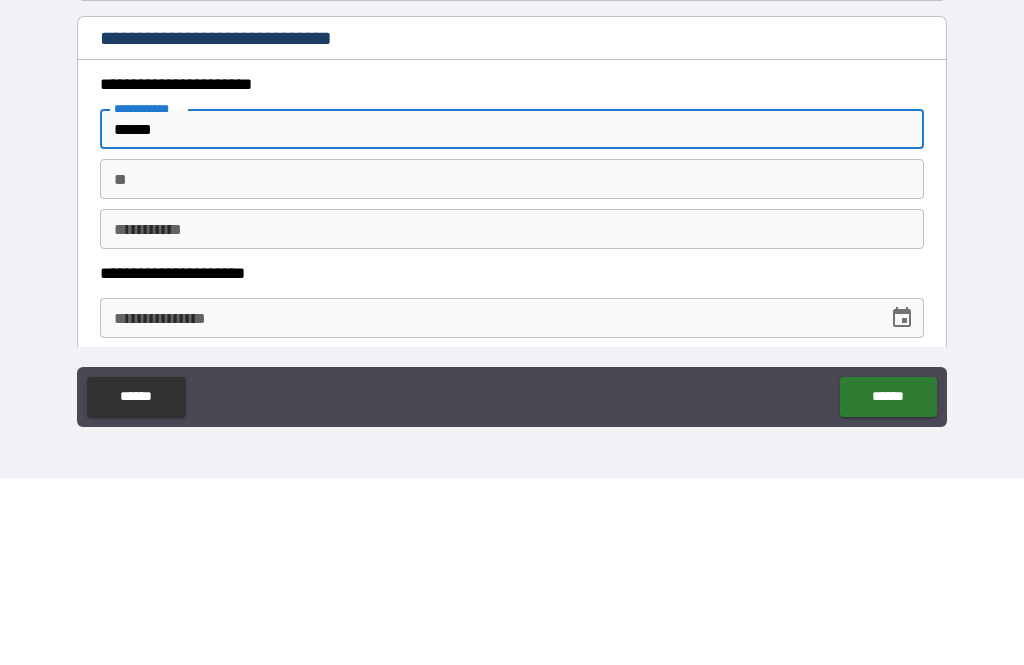 type on "*****" 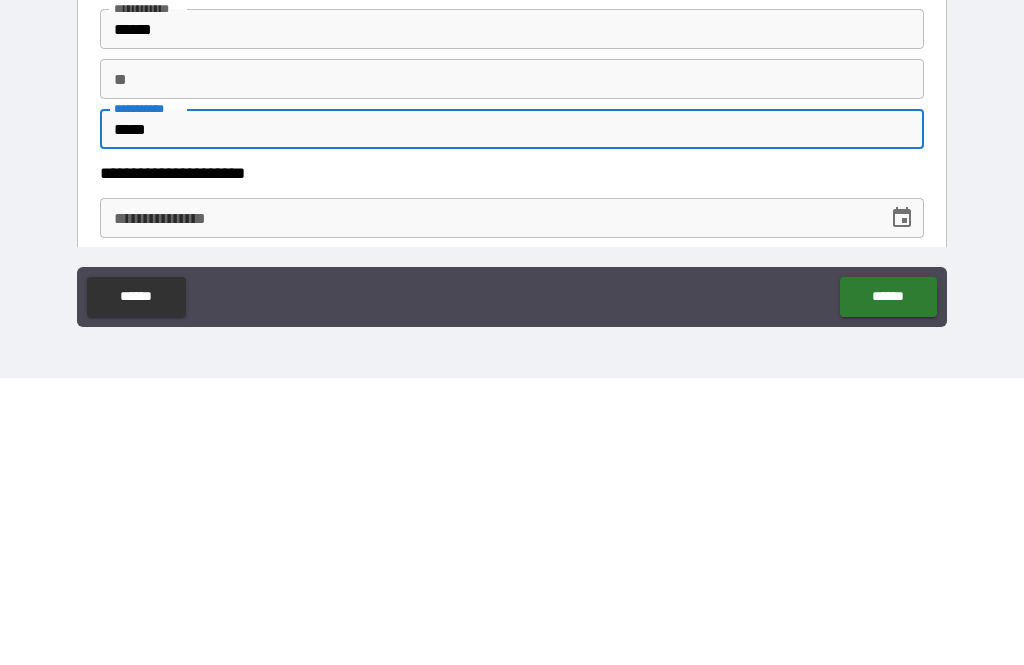 type on "*****" 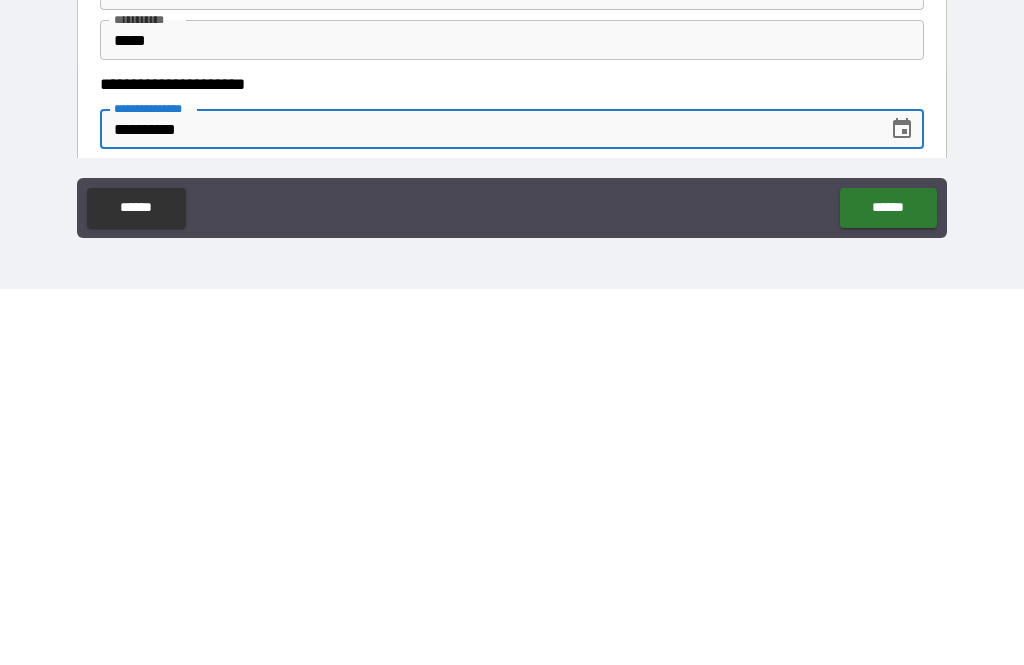 scroll, scrollTop: 0, scrollLeft: 0, axis: both 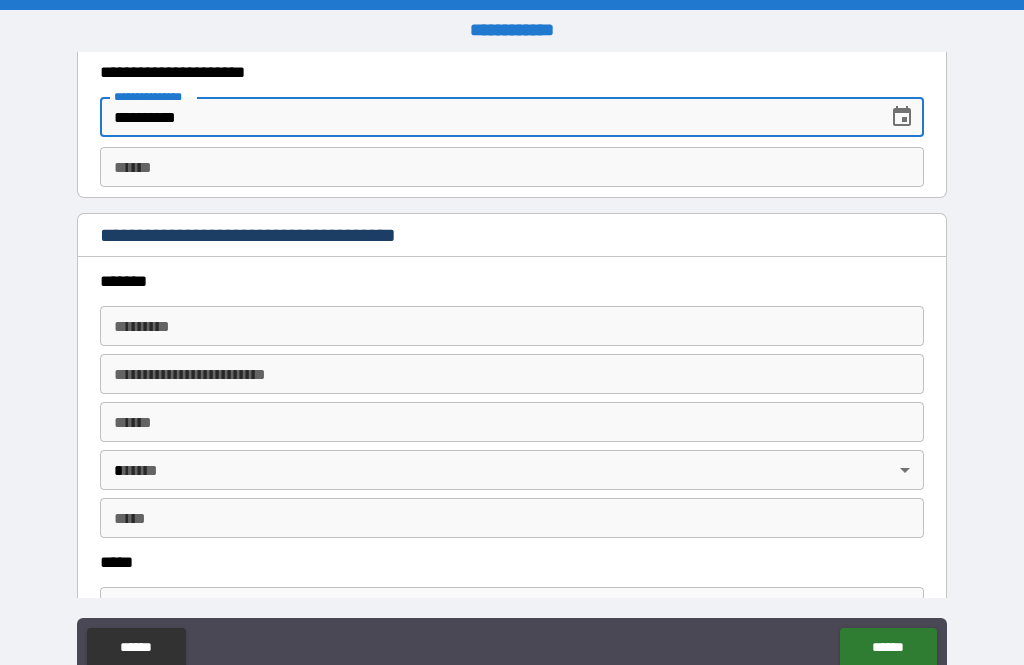 type on "**********" 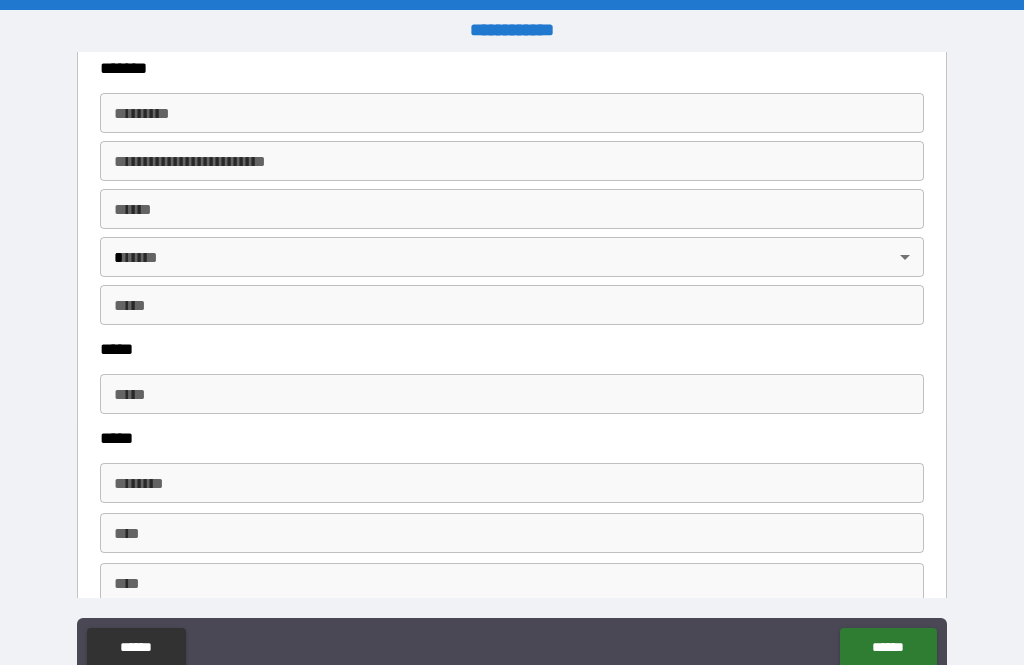 scroll, scrollTop: 2378, scrollLeft: 0, axis: vertical 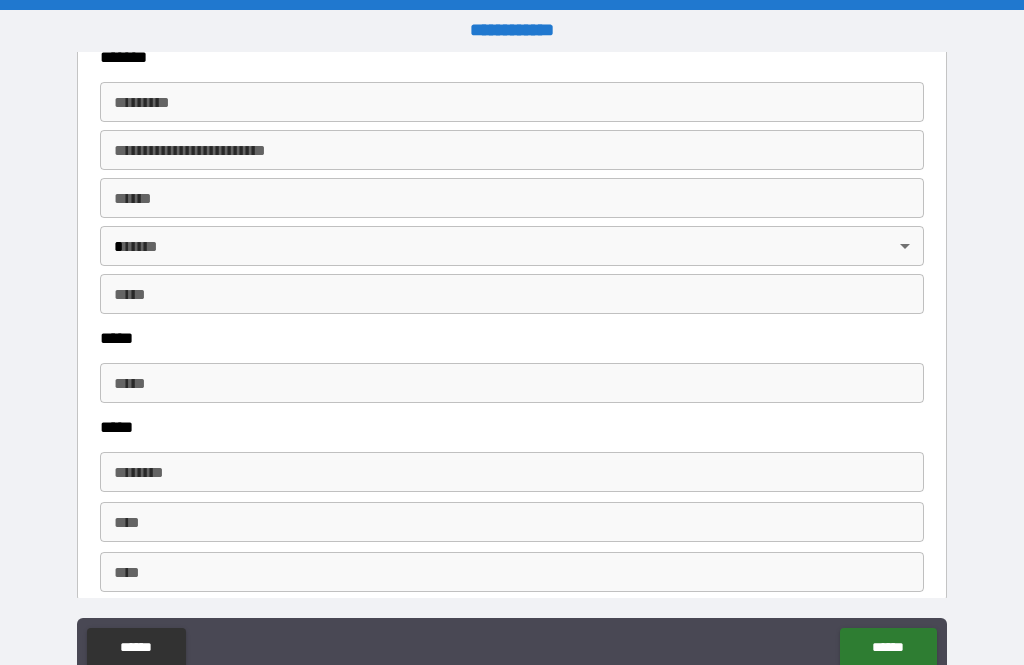type on "**********" 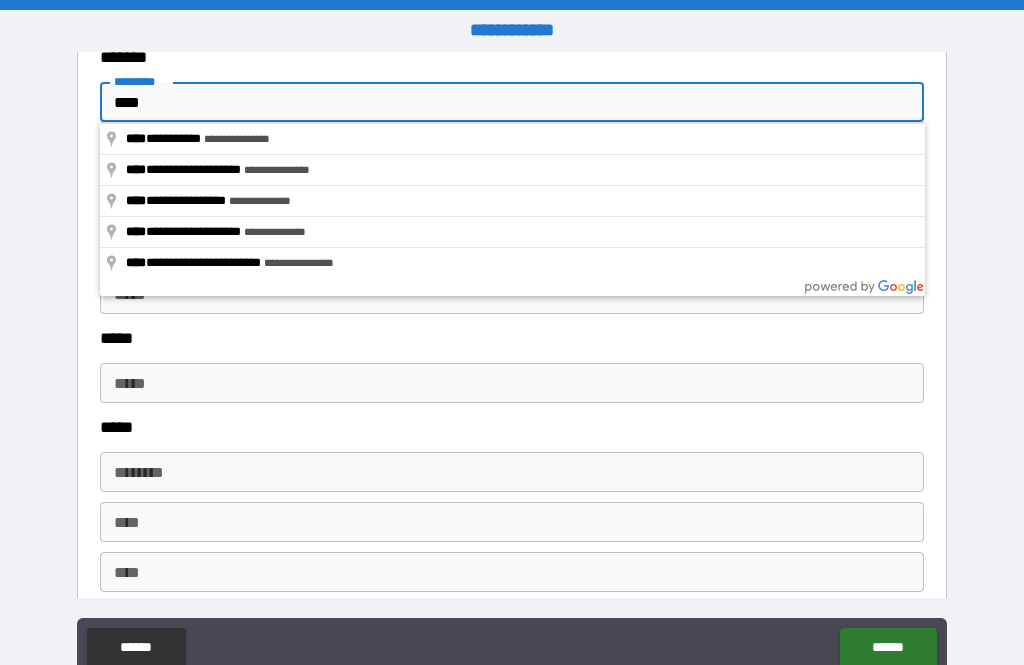 type on "**********" 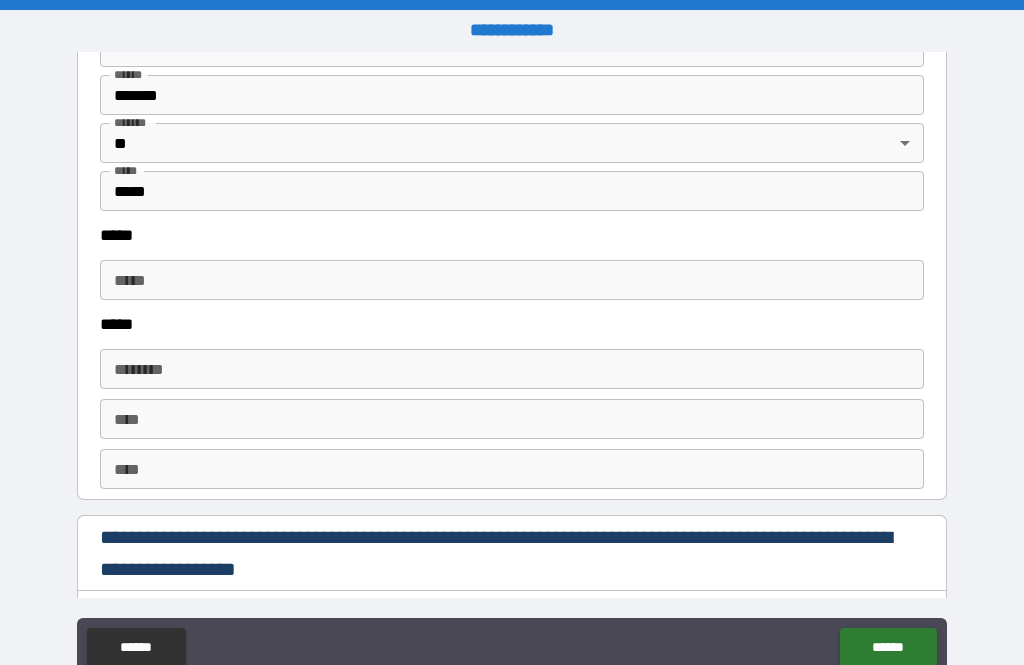 scroll, scrollTop: 2512, scrollLeft: 0, axis: vertical 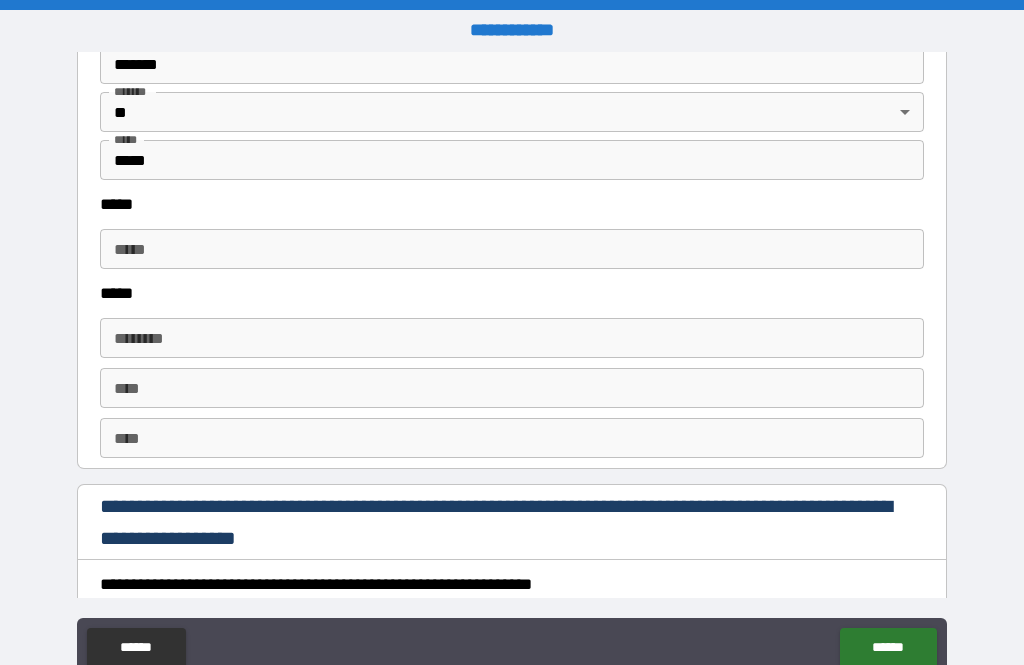 click on "***** *****" at bounding box center (512, 249) 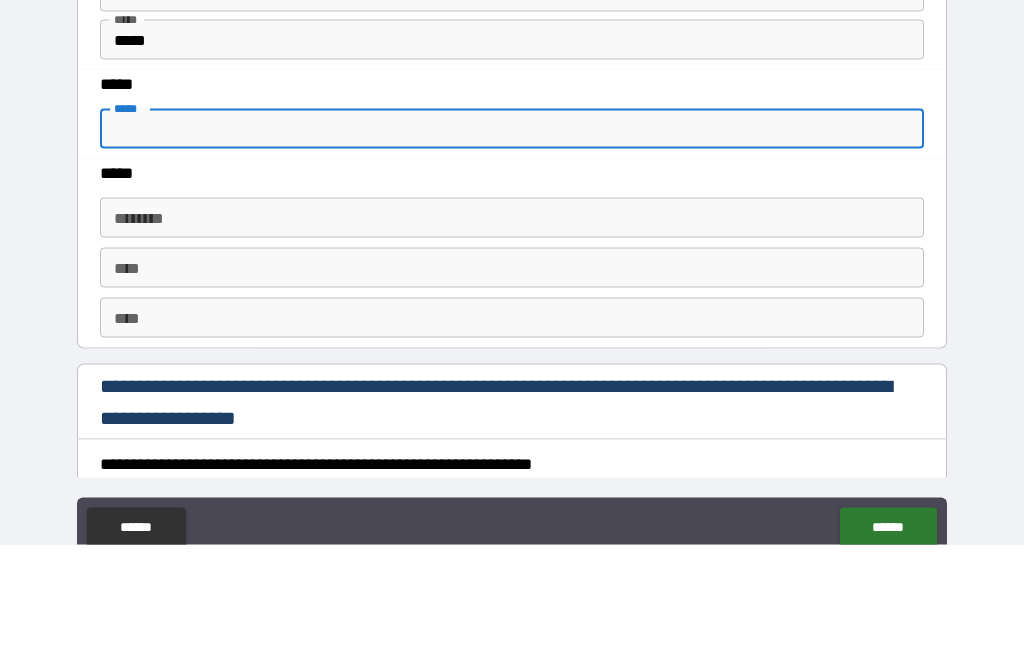 type on "**********" 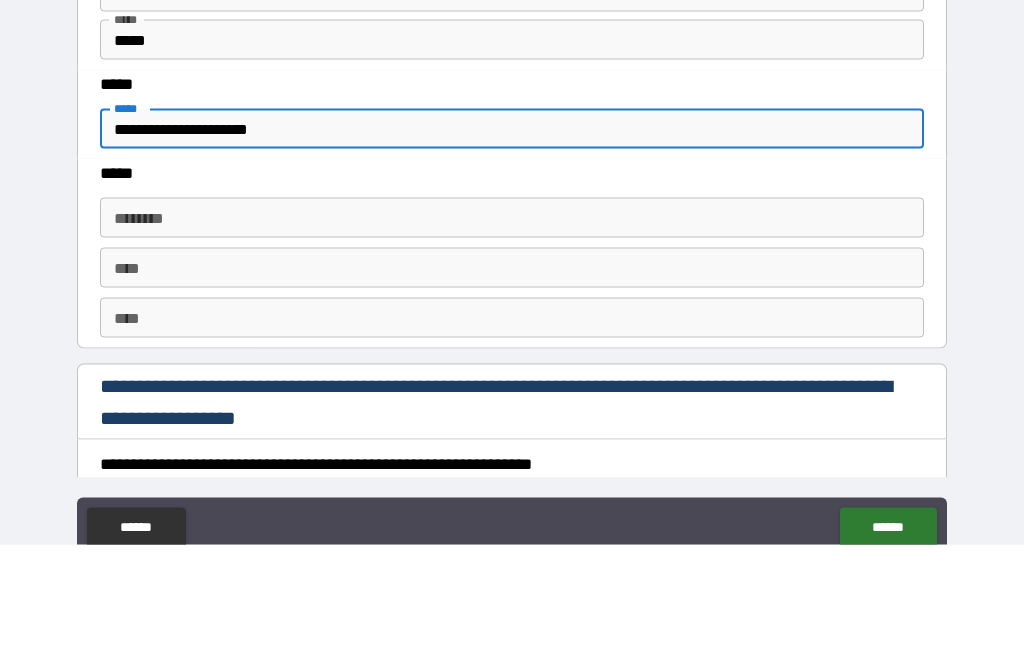 scroll, scrollTop: 64, scrollLeft: 0, axis: vertical 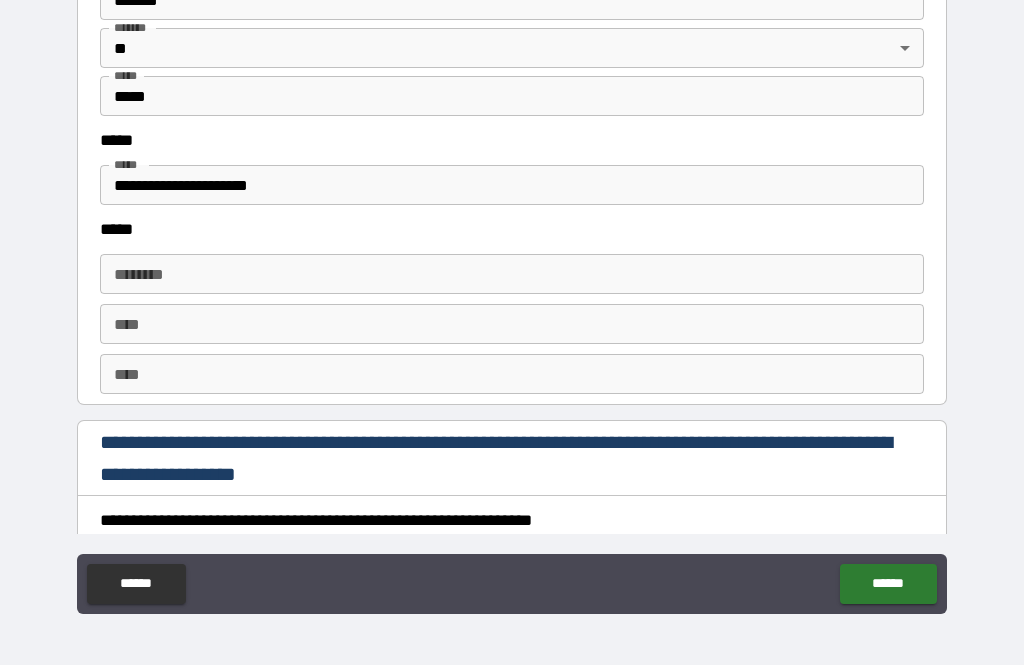 click on "******   *" at bounding box center (512, 274) 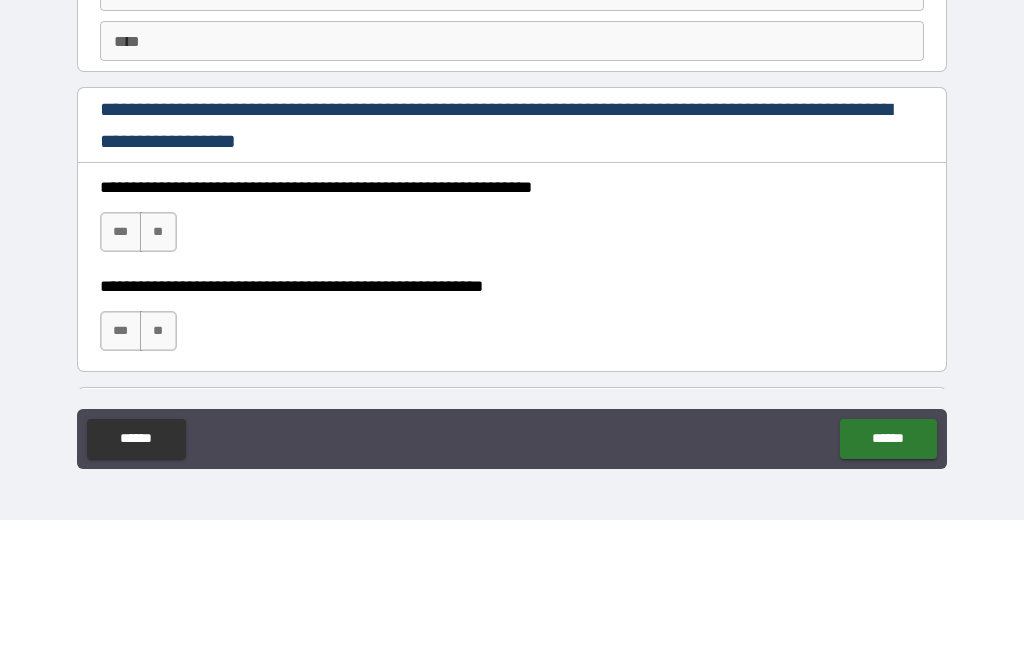 scroll, scrollTop: 2647, scrollLeft: 0, axis: vertical 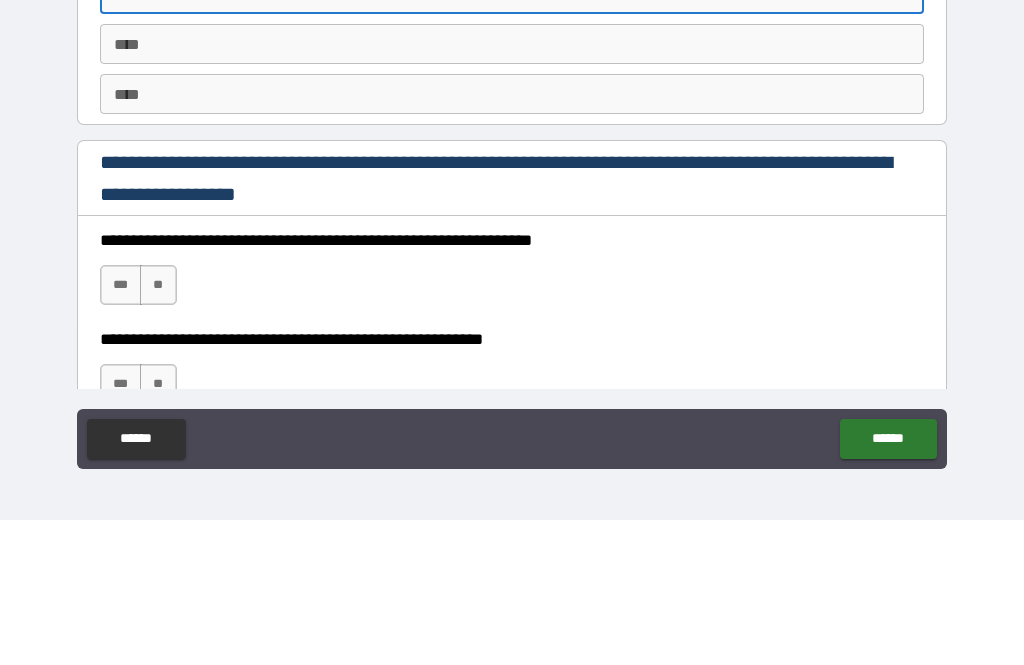 type on "**********" 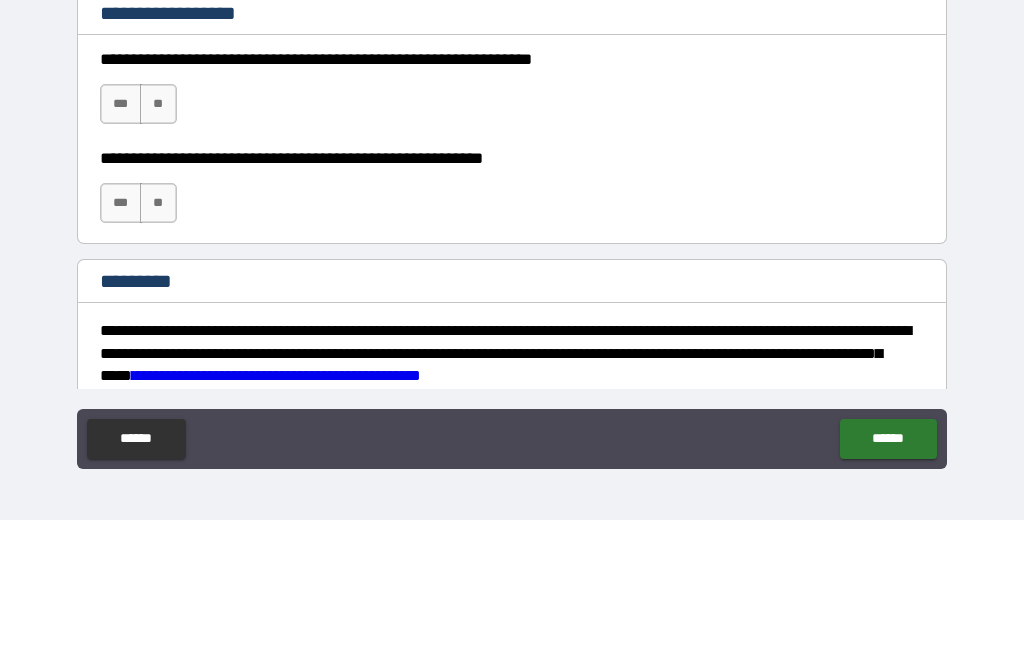 scroll, scrollTop: 2826, scrollLeft: 0, axis: vertical 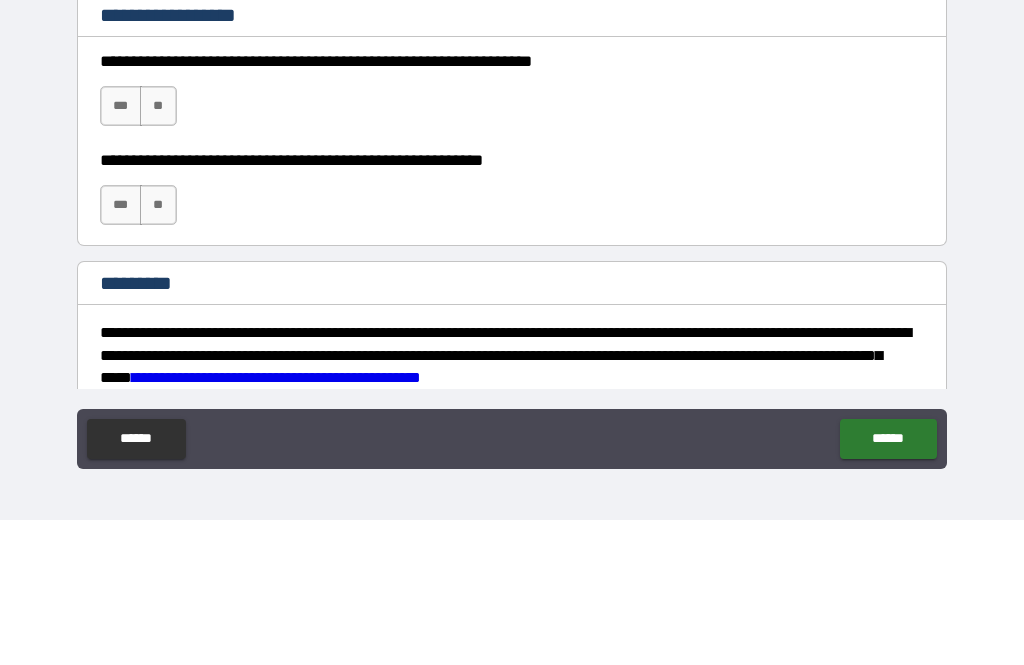 type on "**********" 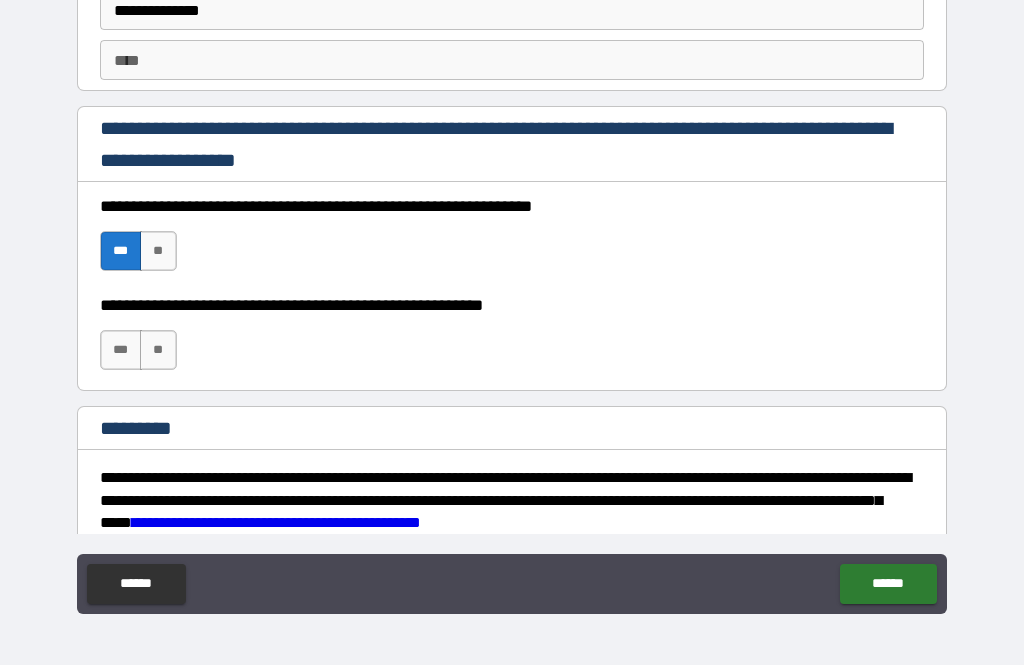 click on "***" at bounding box center [121, 350] 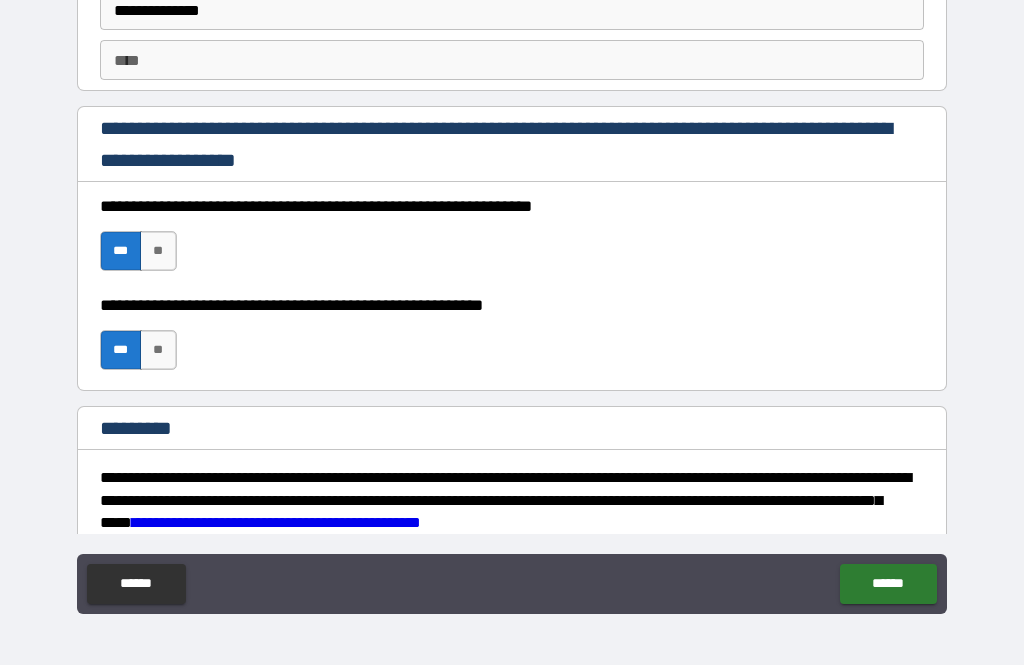 click on "******" at bounding box center [888, 584] 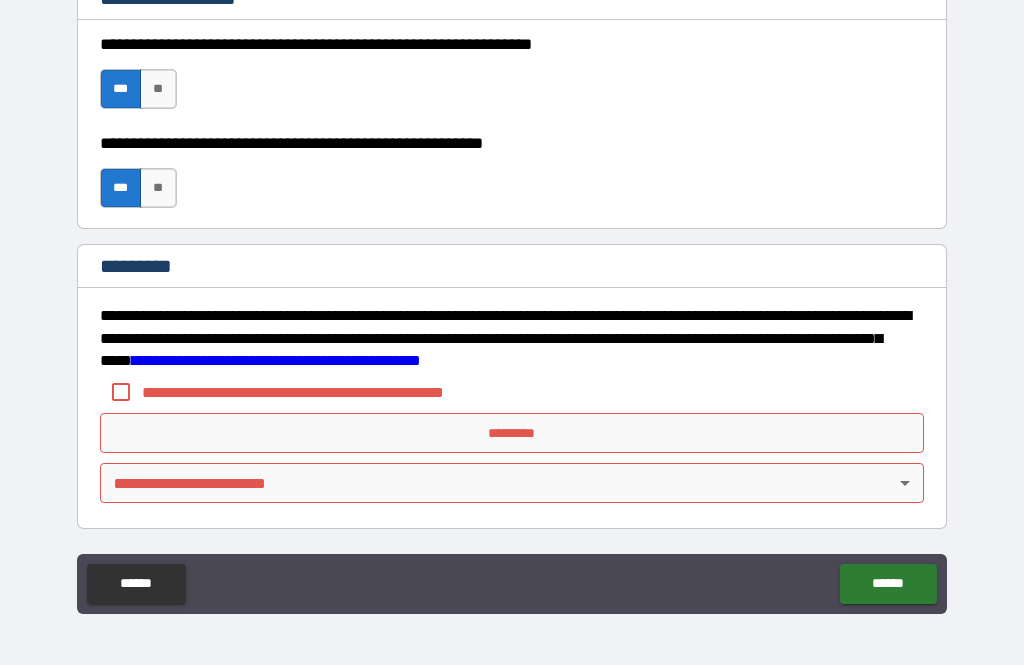 scroll, scrollTop: 2988, scrollLeft: 0, axis: vertical 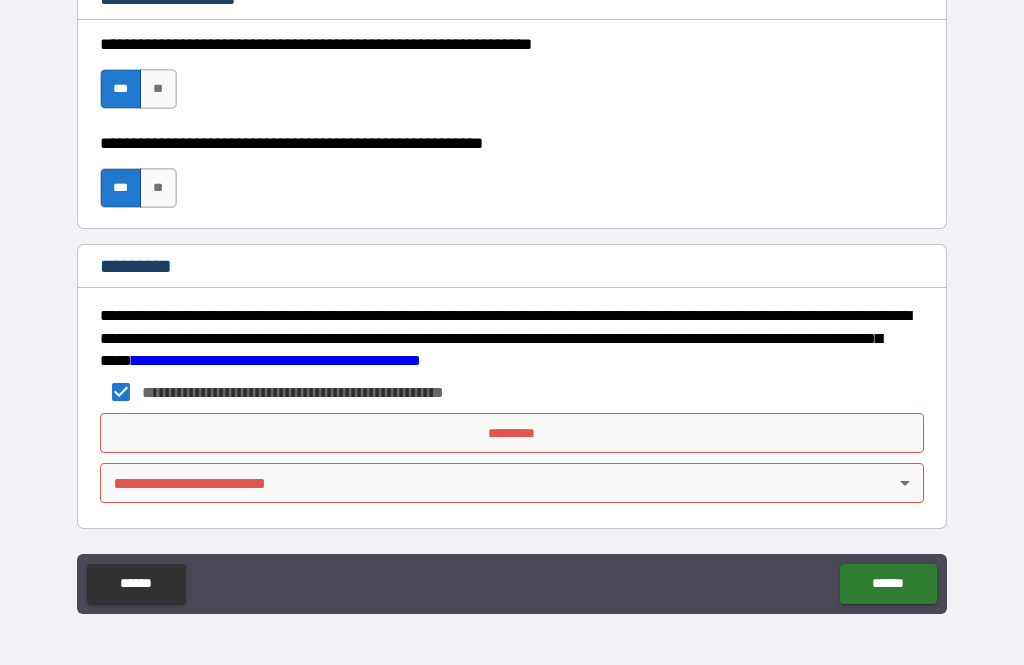 click on "**********" at bounding box center [512, 300] 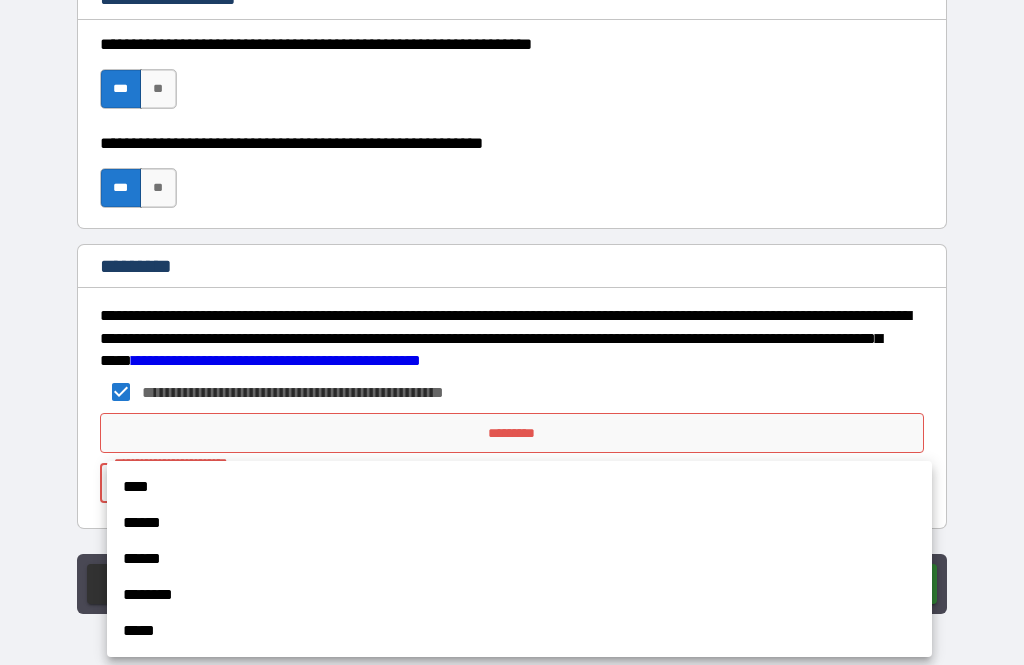 click on "******" at bounding box center [519, 523] 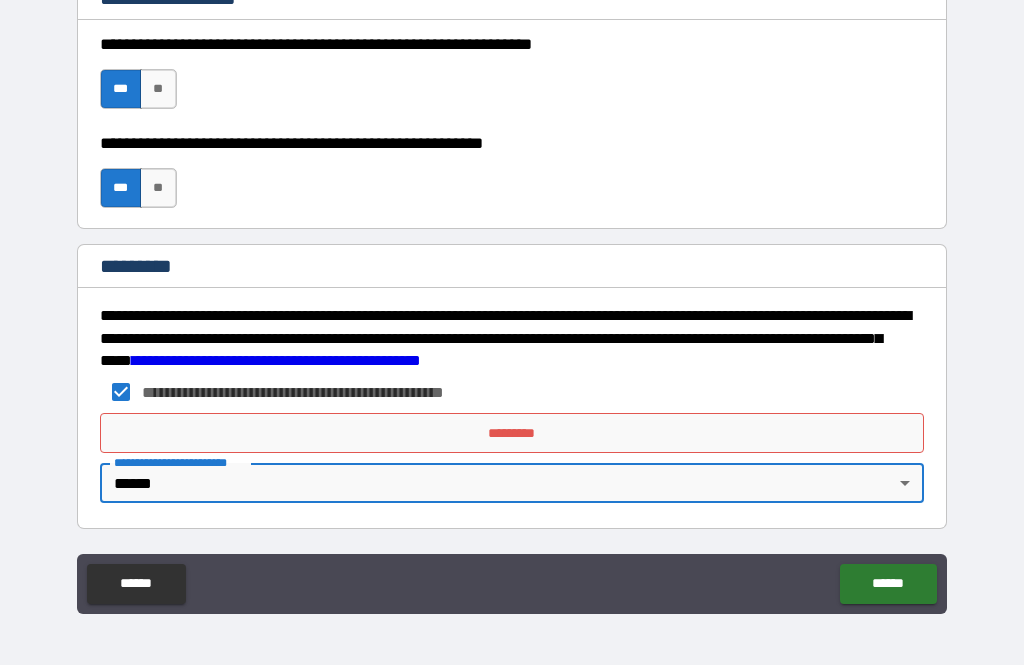 click on "*********" at bounding box center (512, 433) 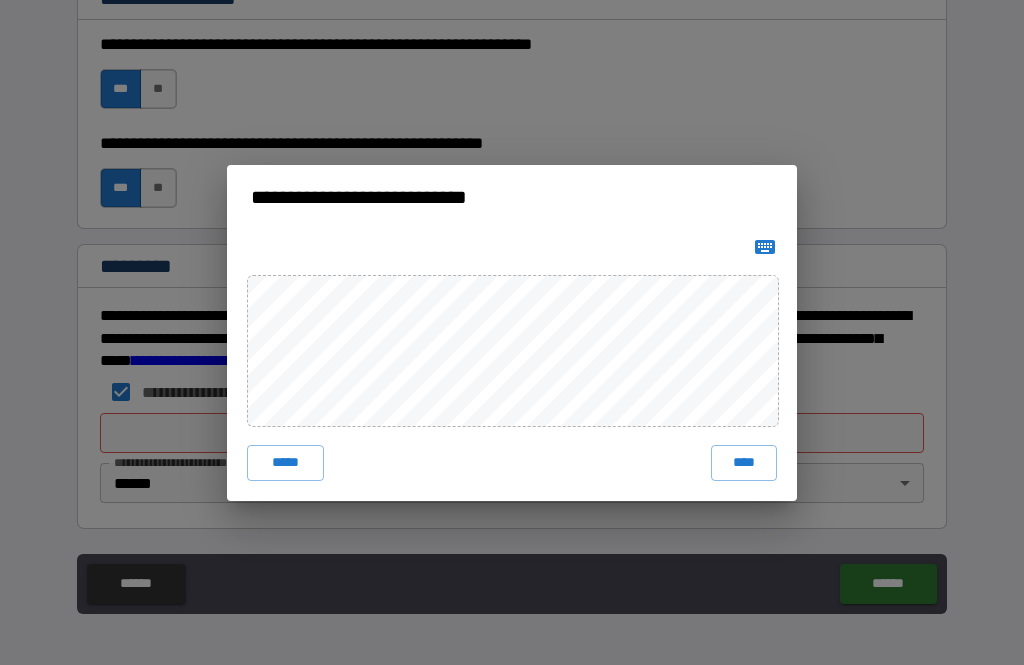 click on "****" at bounding box center [744, 463] 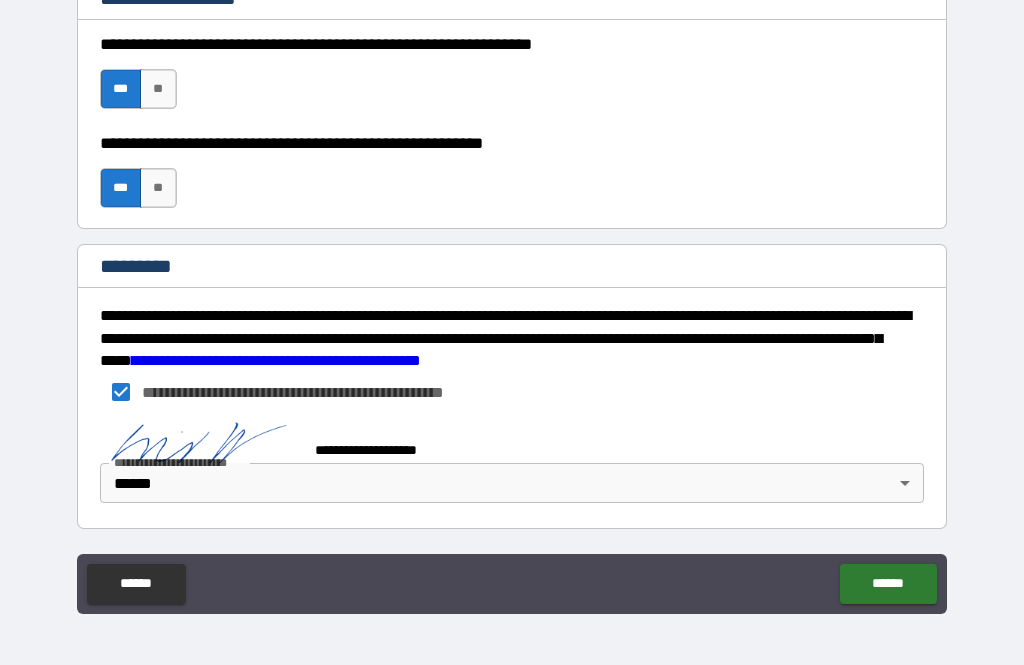 scroll, scrollTop: 2978, scrollLeft: 0, axis: vertical 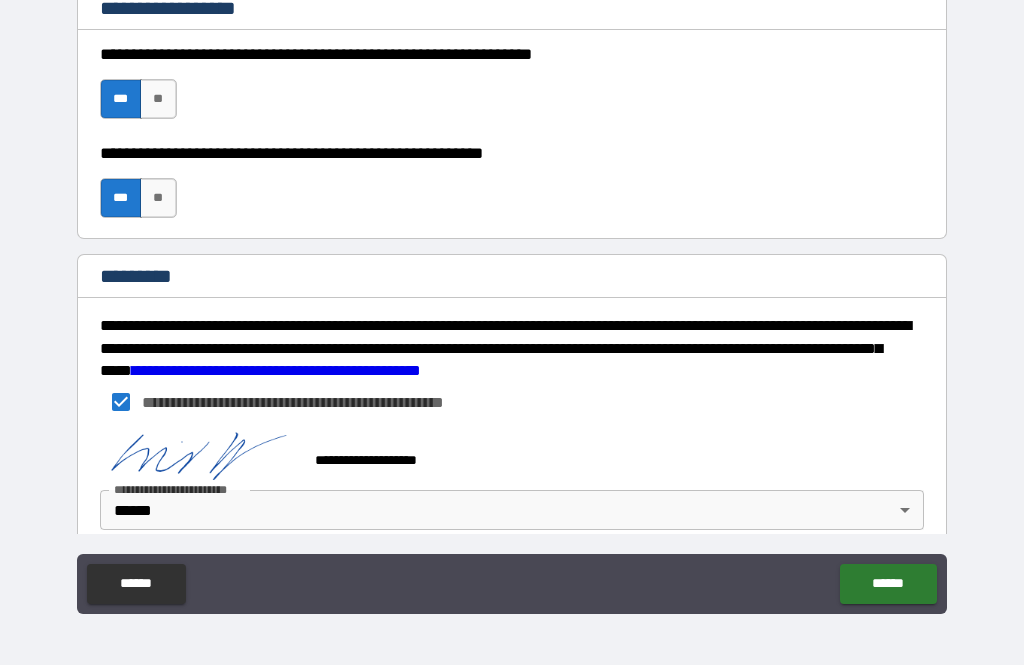click on "******" at bounding box center [888, 584] 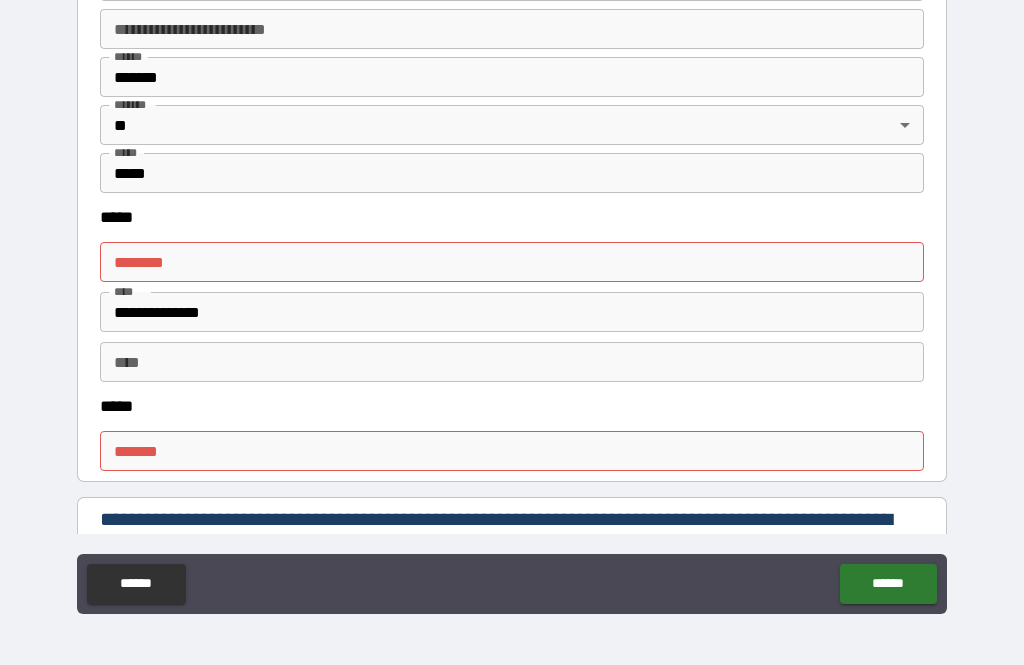 scroll, scrollTop: 846, scrollLeft: 0, axis: vertical 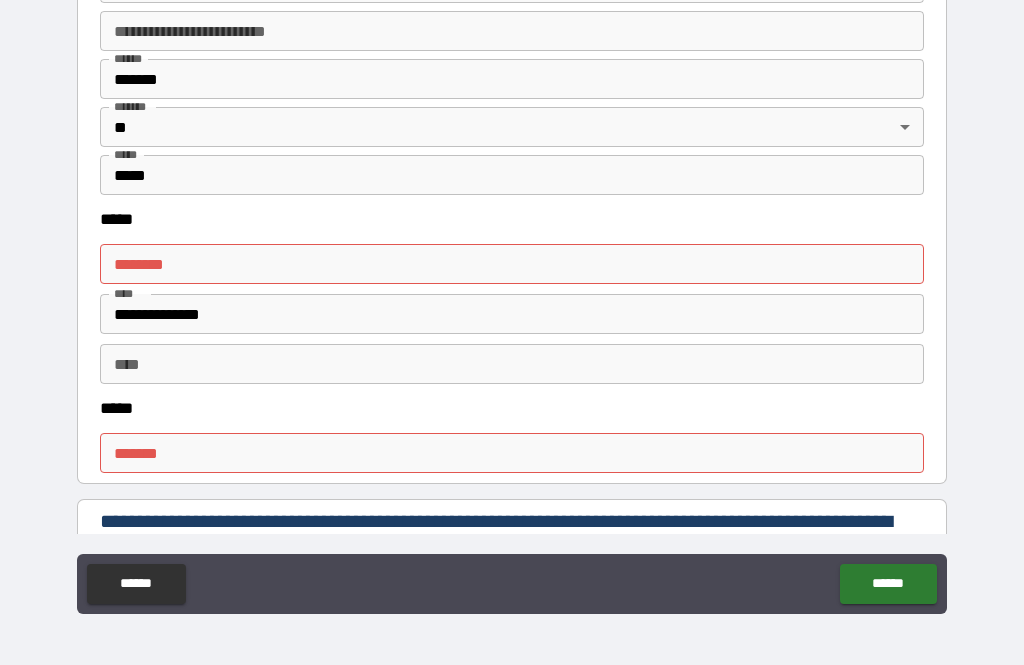 click on "******   * ******   *" at bounding box center [512, 264] 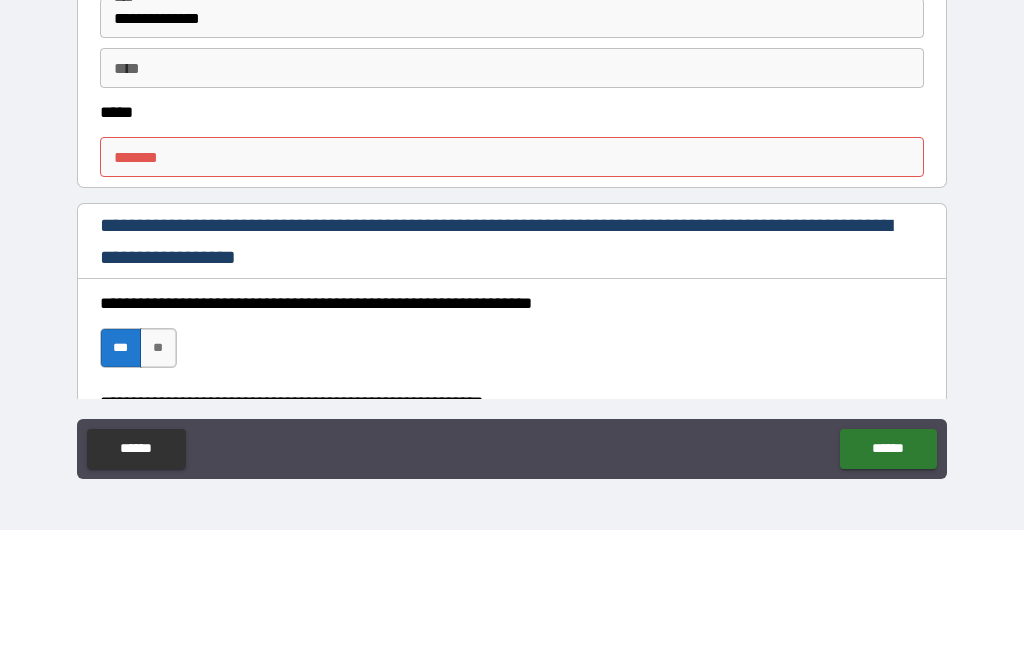 scroll, scrollTop: 1004, scrollLeft: 0, axis: vertical 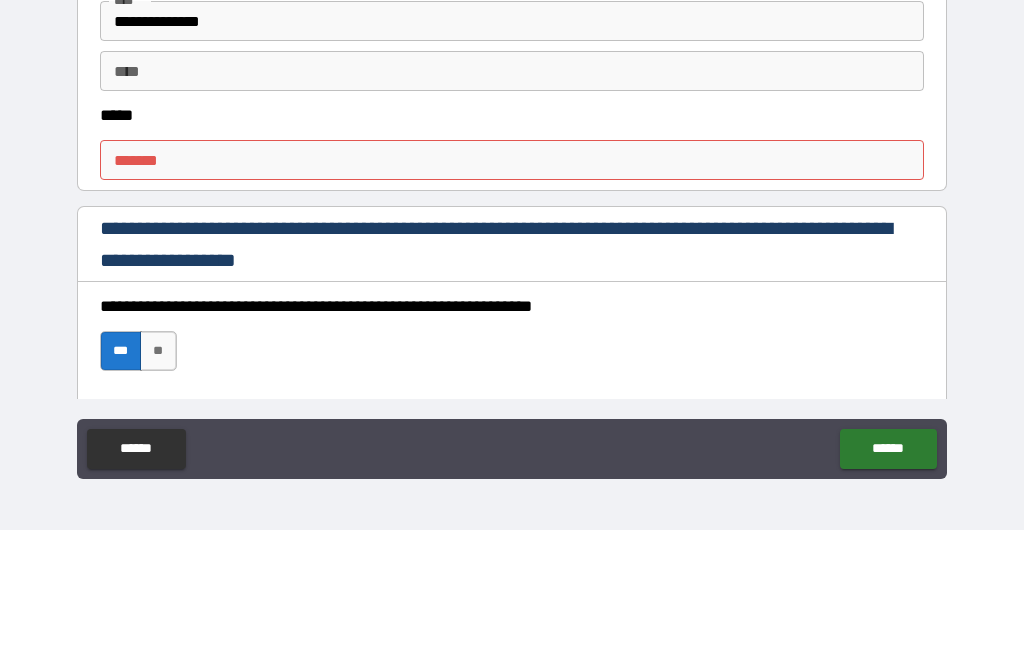 type on "**********" 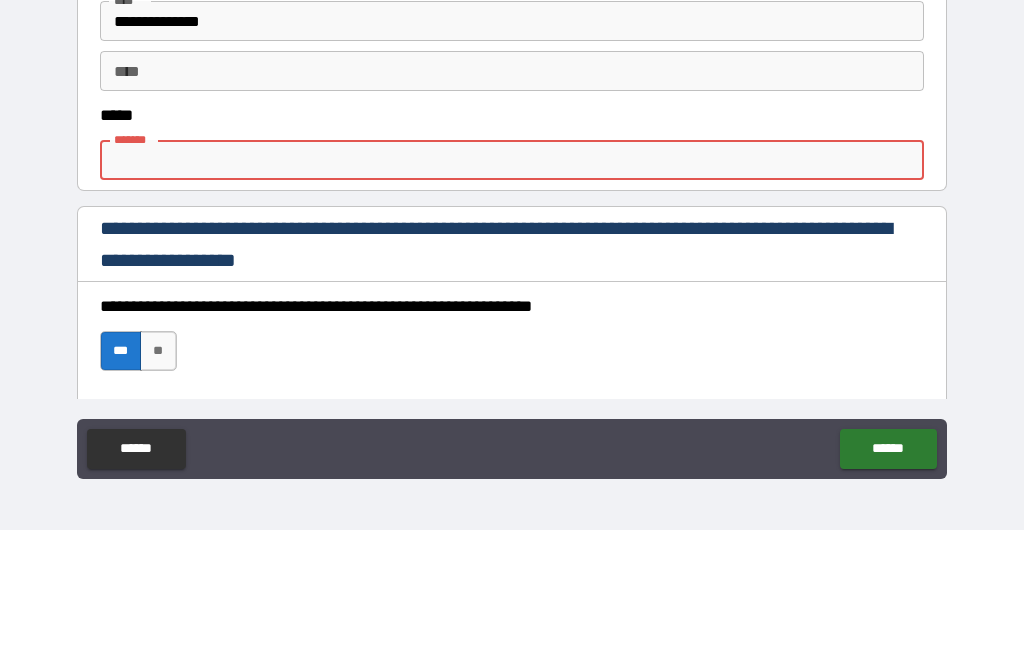 type on "**********" 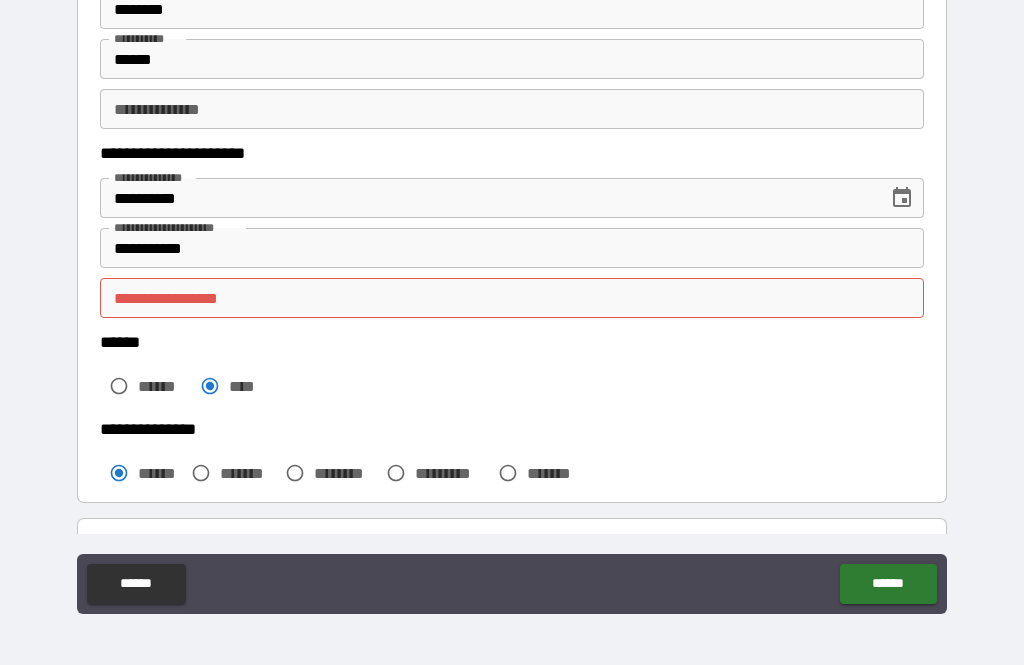 scroll, scrollTop: 198, scrollLeft: 0, axis: vertical 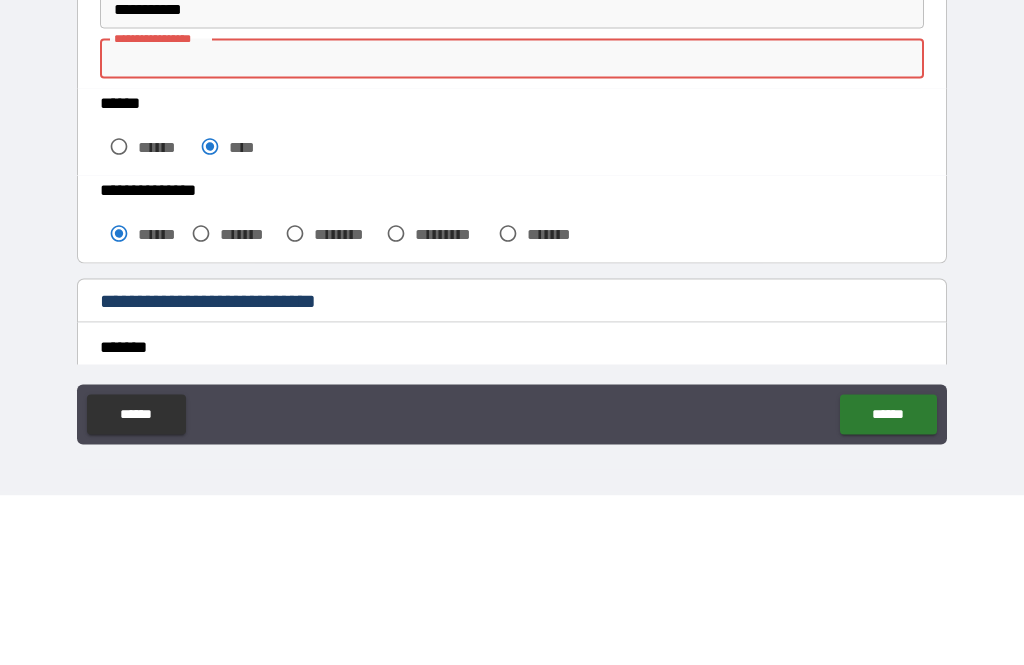 click on "**********" at bounding box center (512, 228) 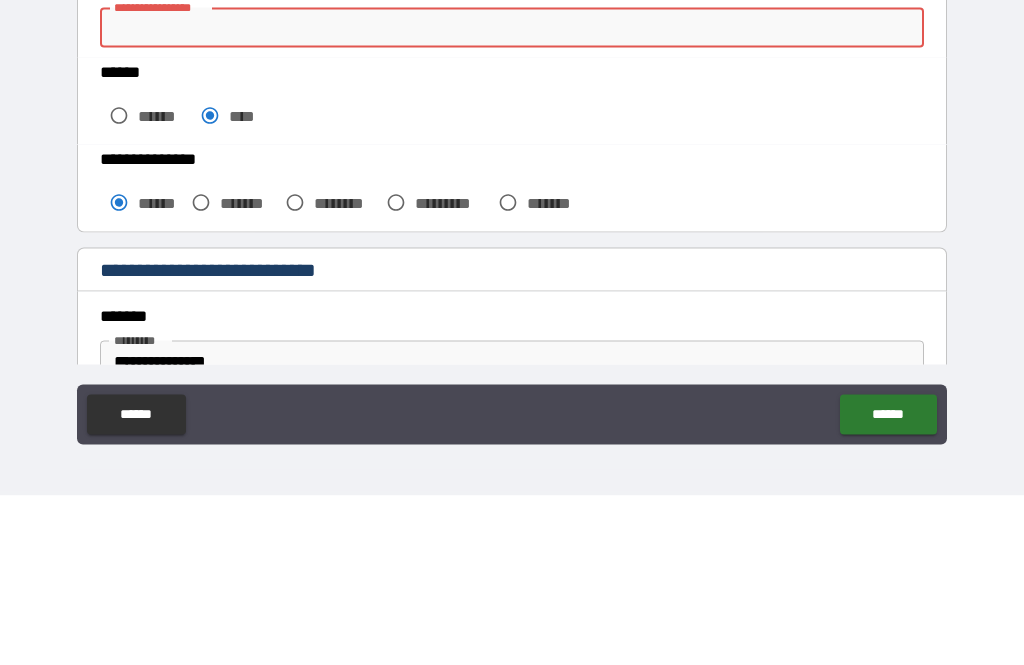 scroll, scrollTop: 300, scrollLeft: 0, axis: vertical 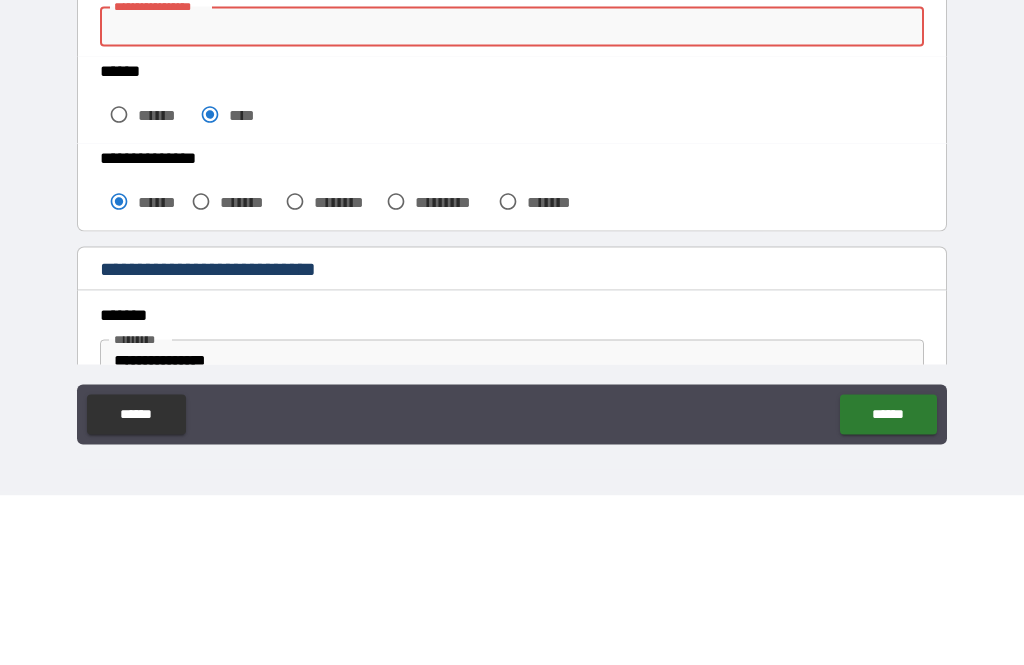 click on "****** ****** ****" at bounding box center (512, 269) 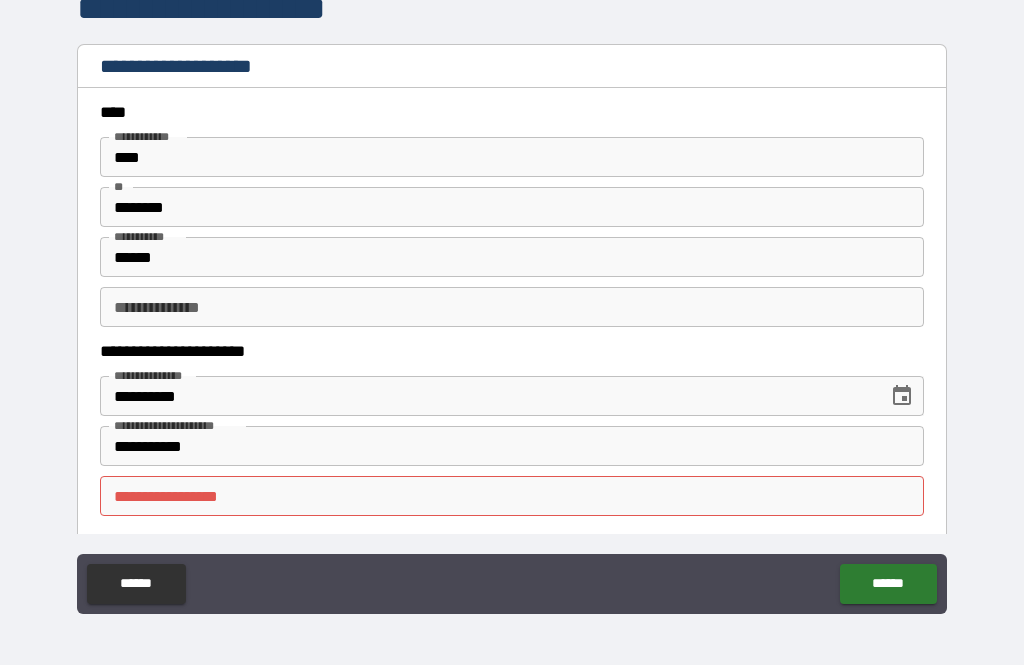 scroll, scrollTop: 0, scrollLeft: 0, axis: both 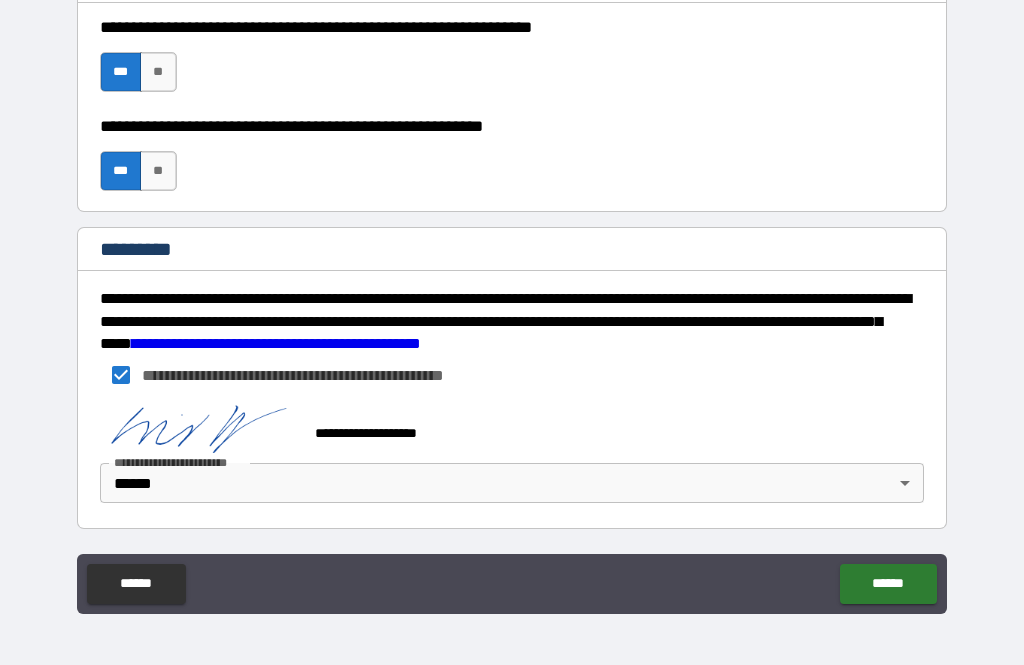 click on "******" at bounding box center [888, 584] 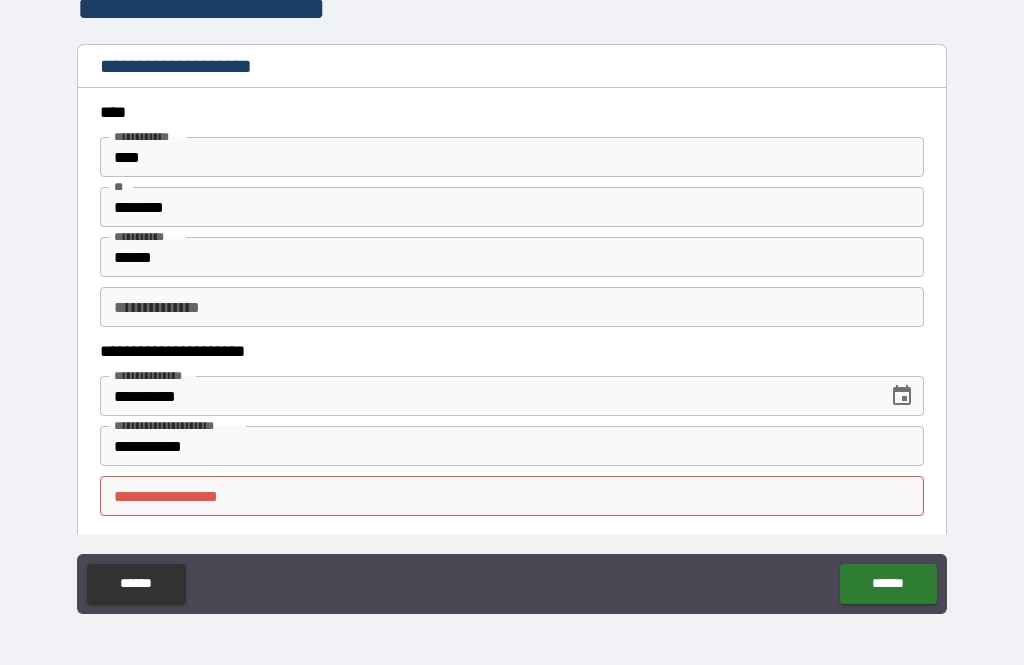 scroll, scrollTop: 0, scrollLeft: 0, axis: both 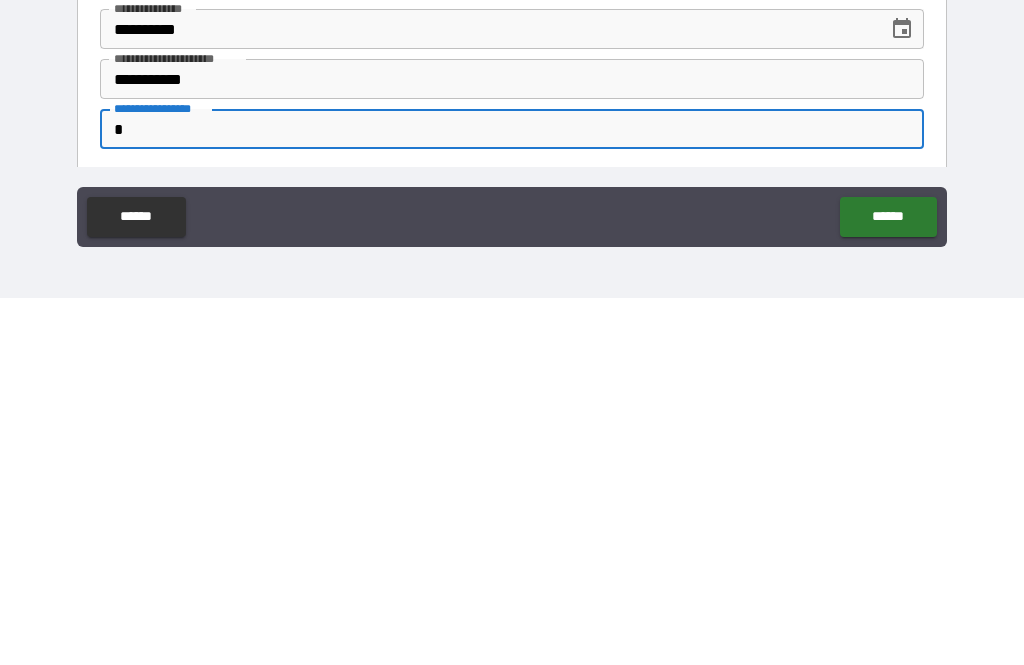 type on "**" 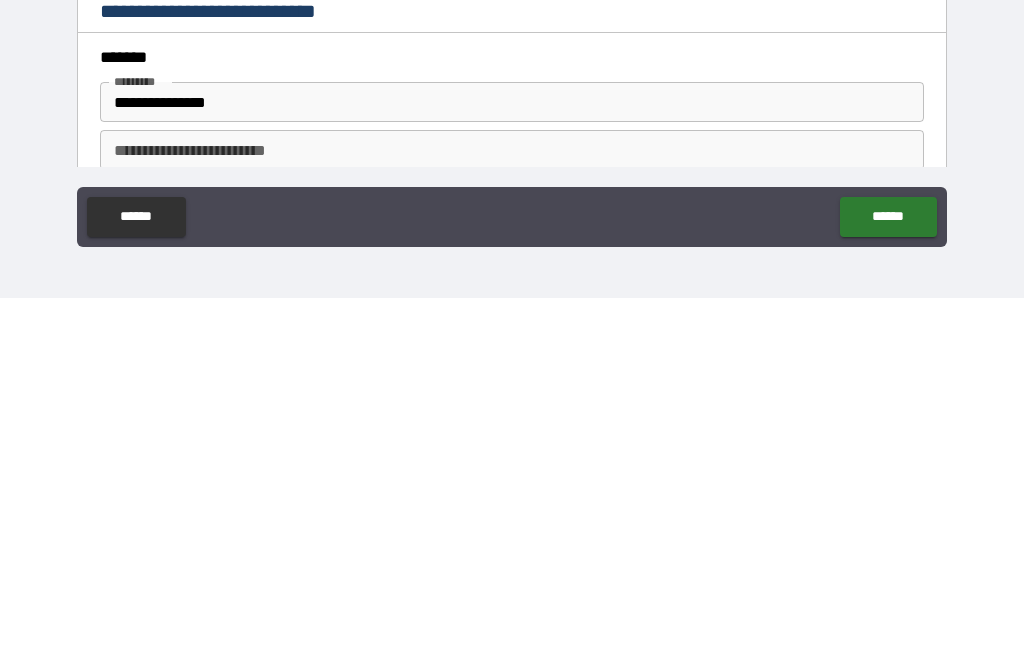 scroll, scrollTop: 396, scrollLeft: 0, axis: vertical 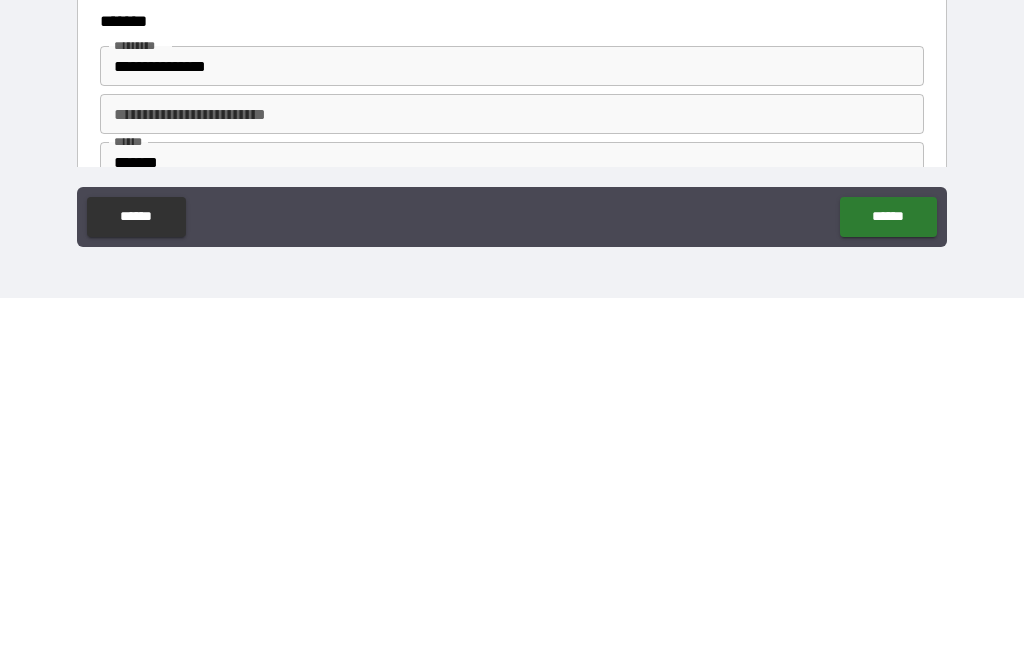 click on "******" at bounding box center [888, 584] 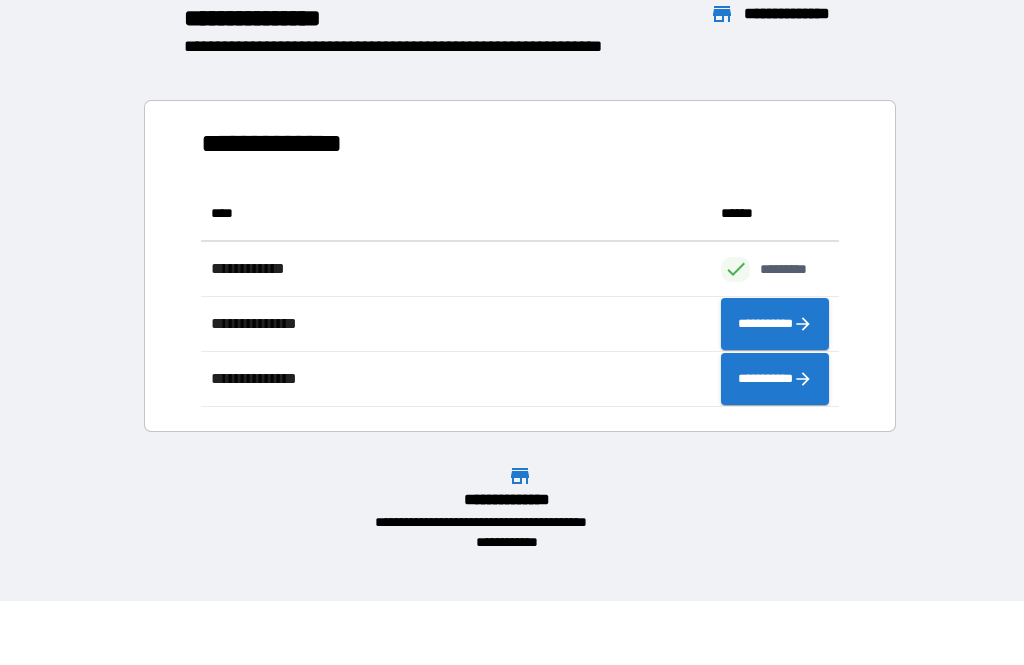 scroll, scrollTop: 221, scrollLeft: 638, axis: both 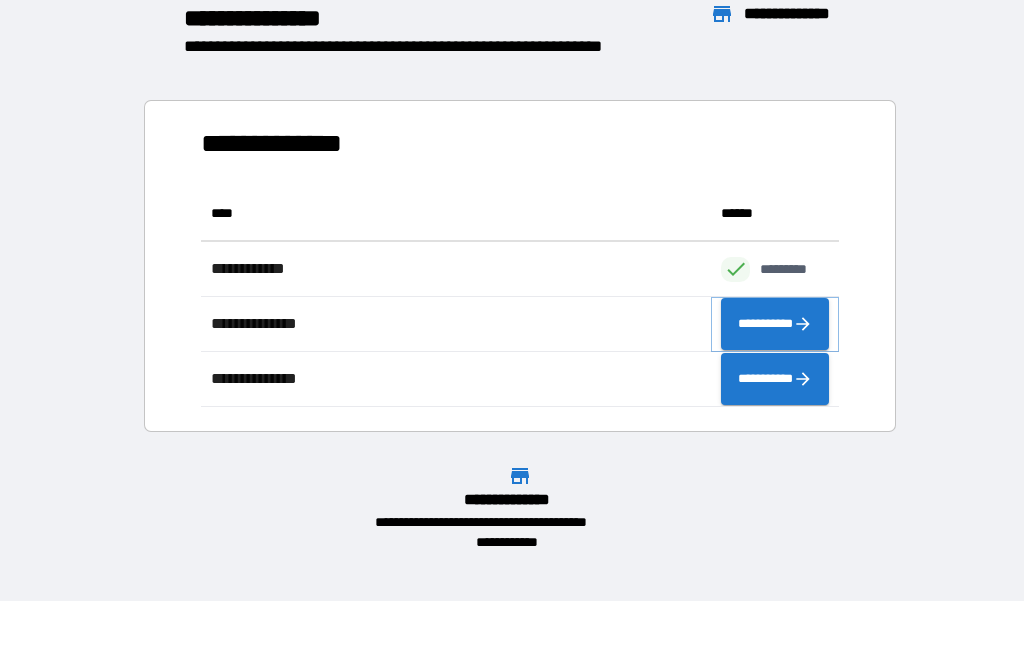 click on "**********" at bounding box center [775, 324] 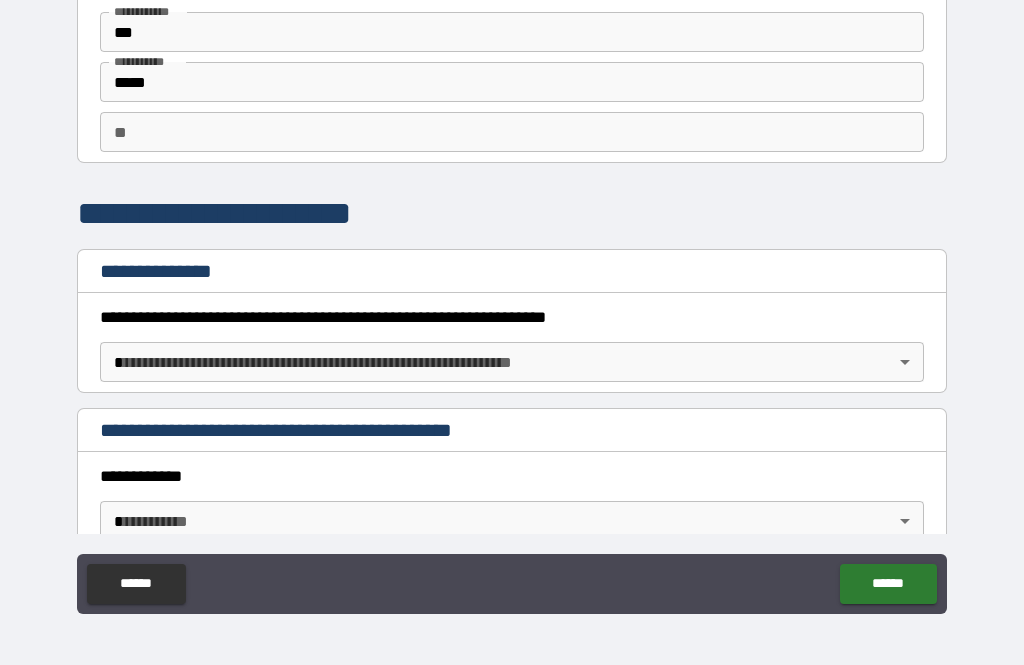 scroll, scrollTop: 58, scrollLeft: 0, axis: vertical 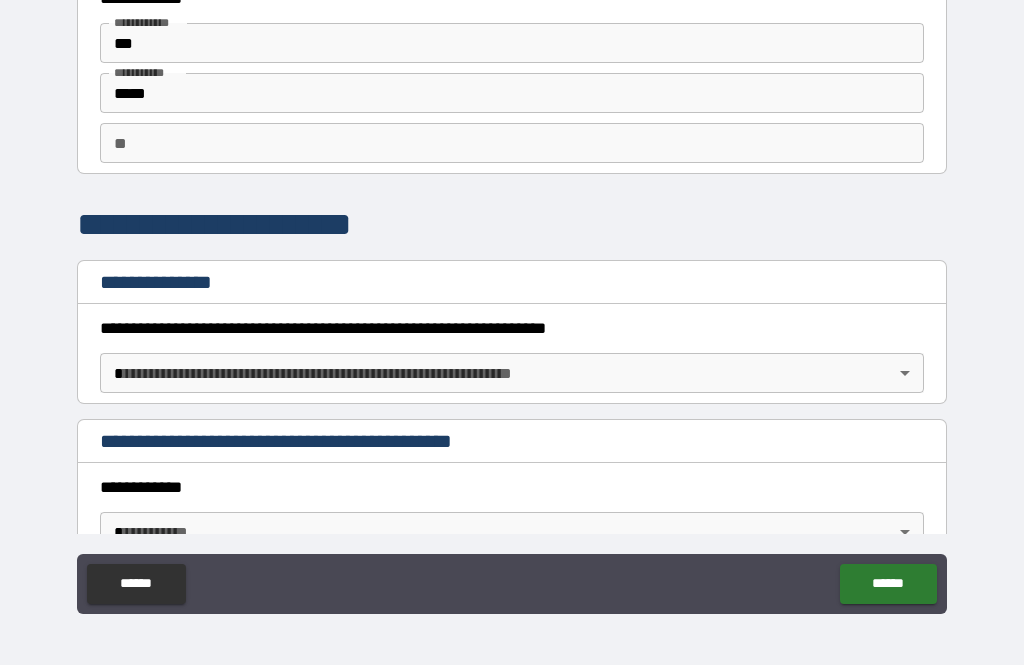 click on "**********" at bounding box center [512, 300] 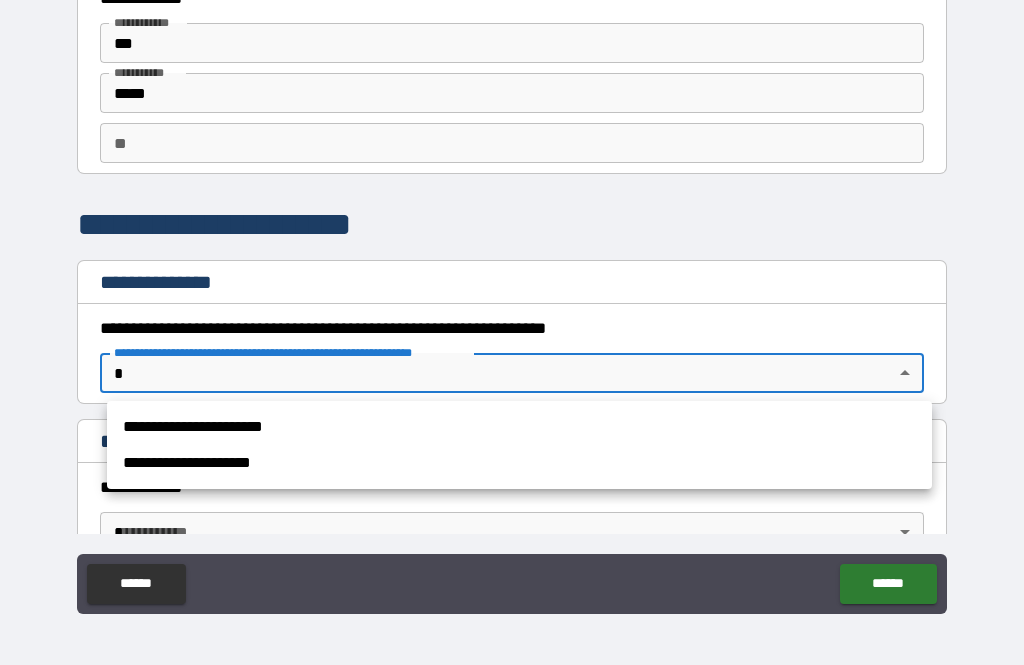 click on "**********" at bounding box center (519, 427) 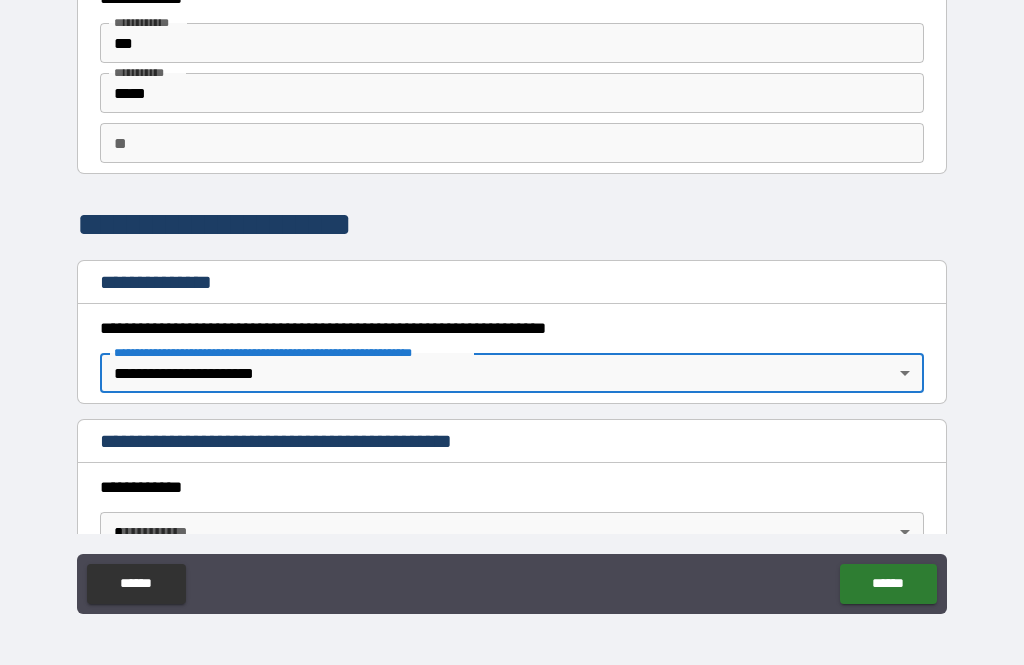 type on "*" 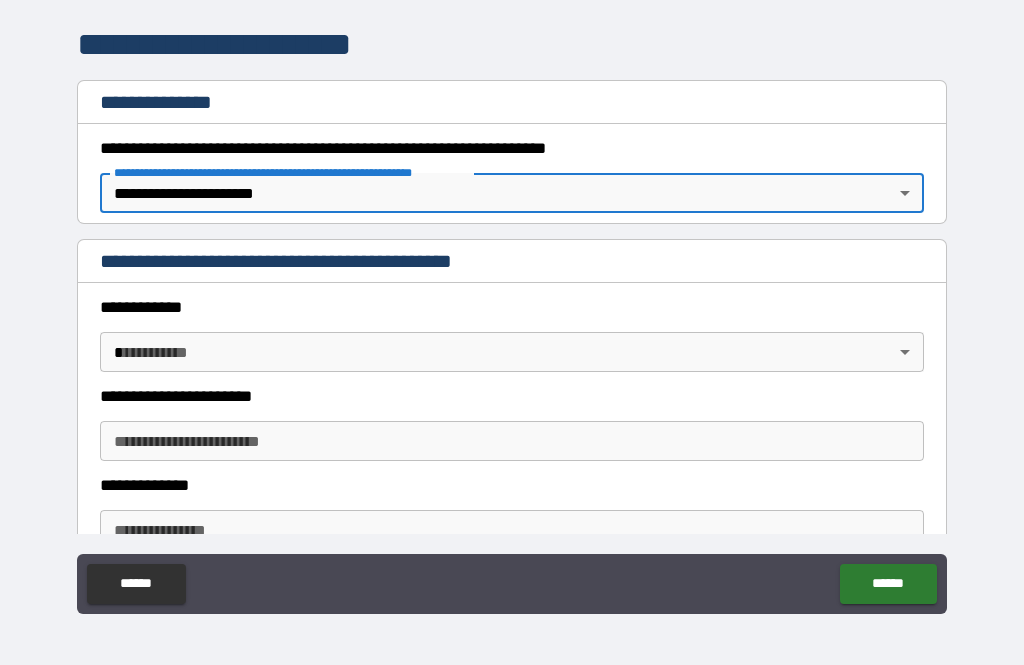 scroll, scrollTop: 248, scrollLeft: 0, axis: vertical 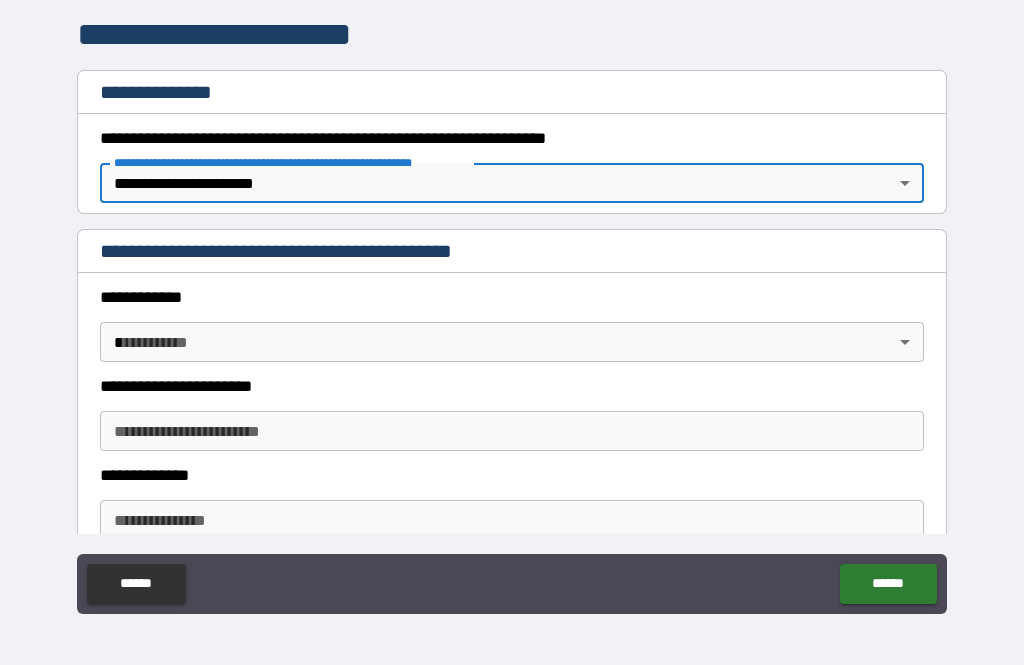 click on "**********" at bounding box center [512, 300] 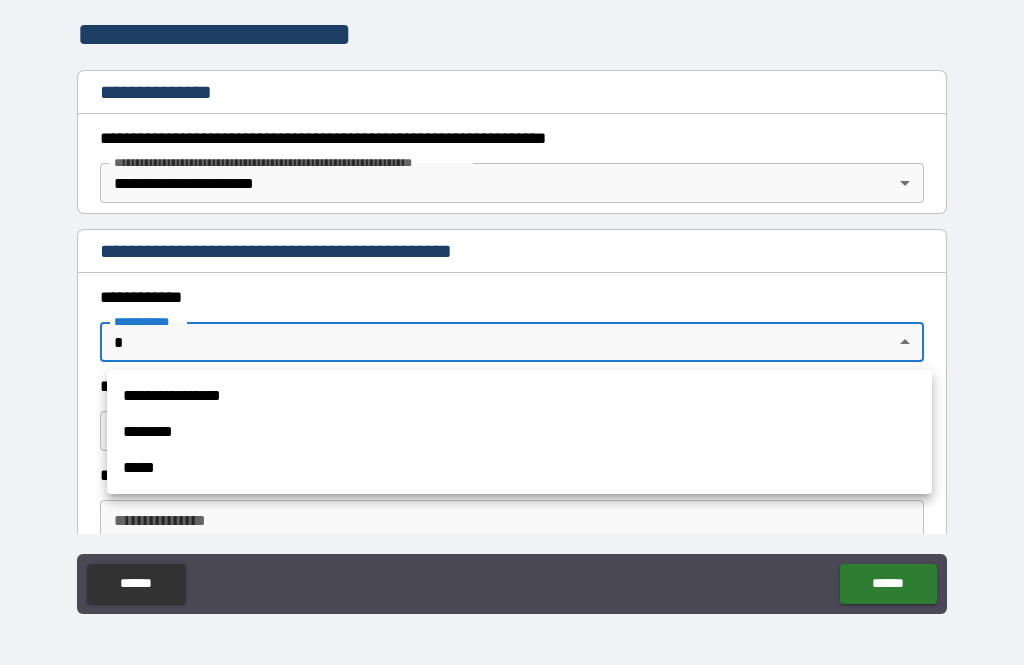click on "**********" at bounding box center (519, 396) 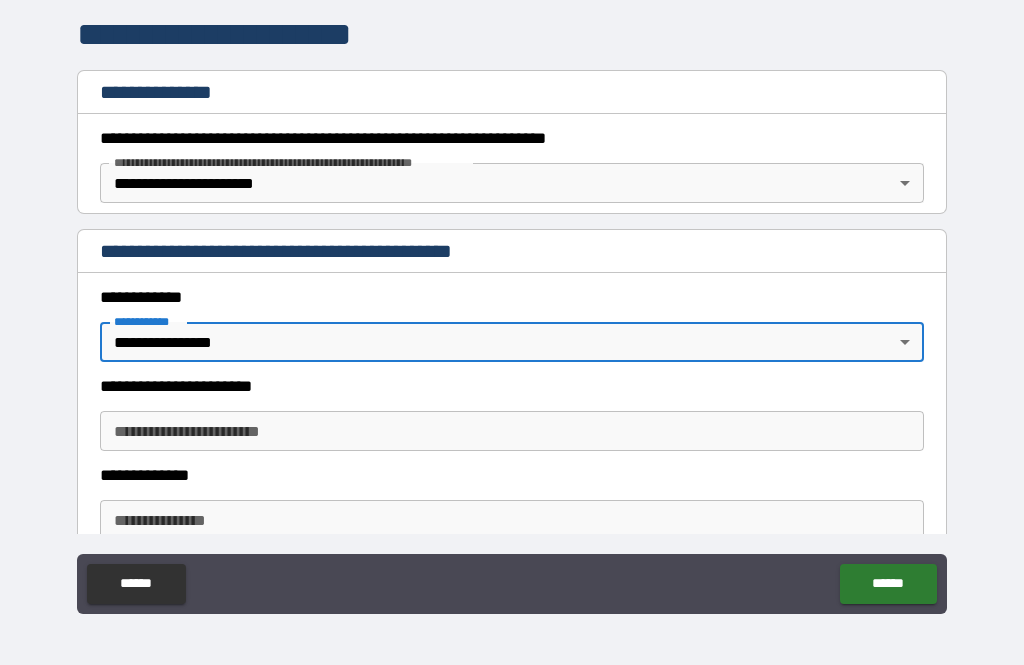 type on "*" 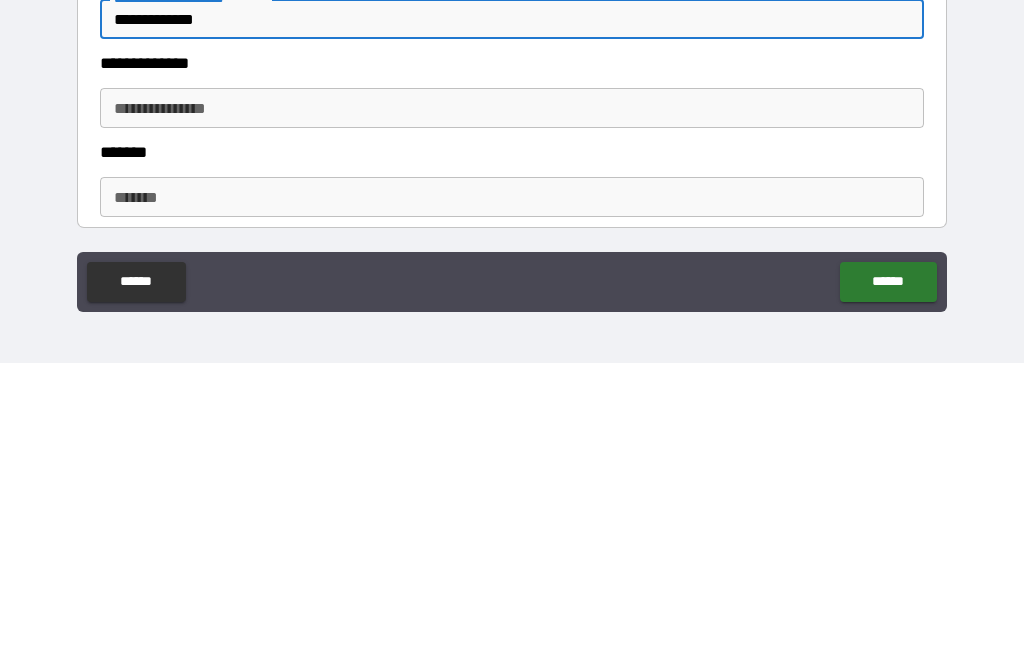 scroll, scrollTop: 359, scrollLeft: 0, axis: vertical 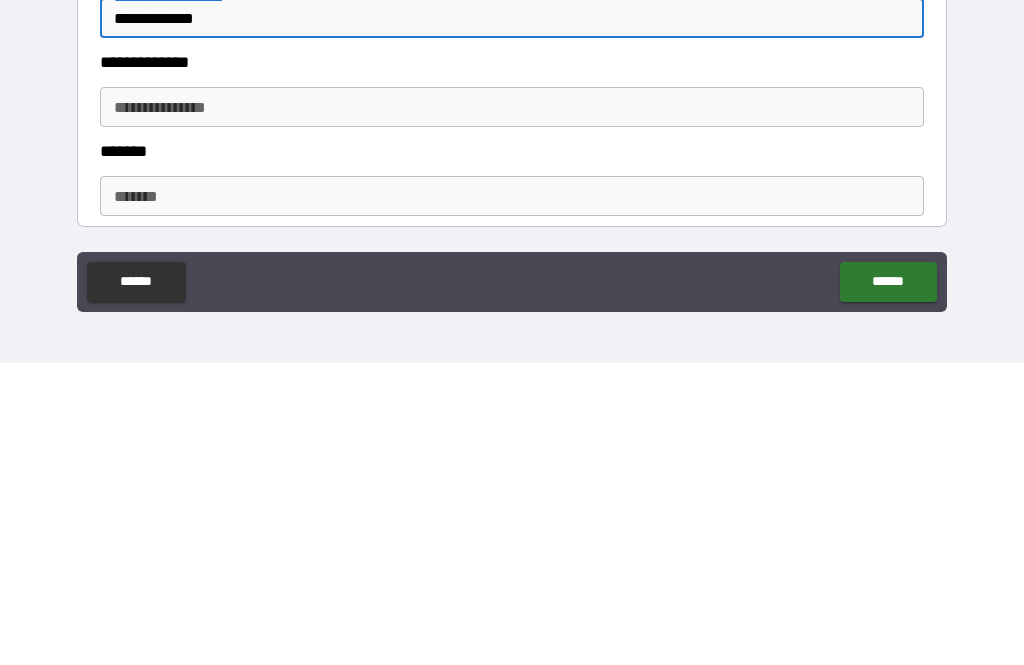 type on "**********" 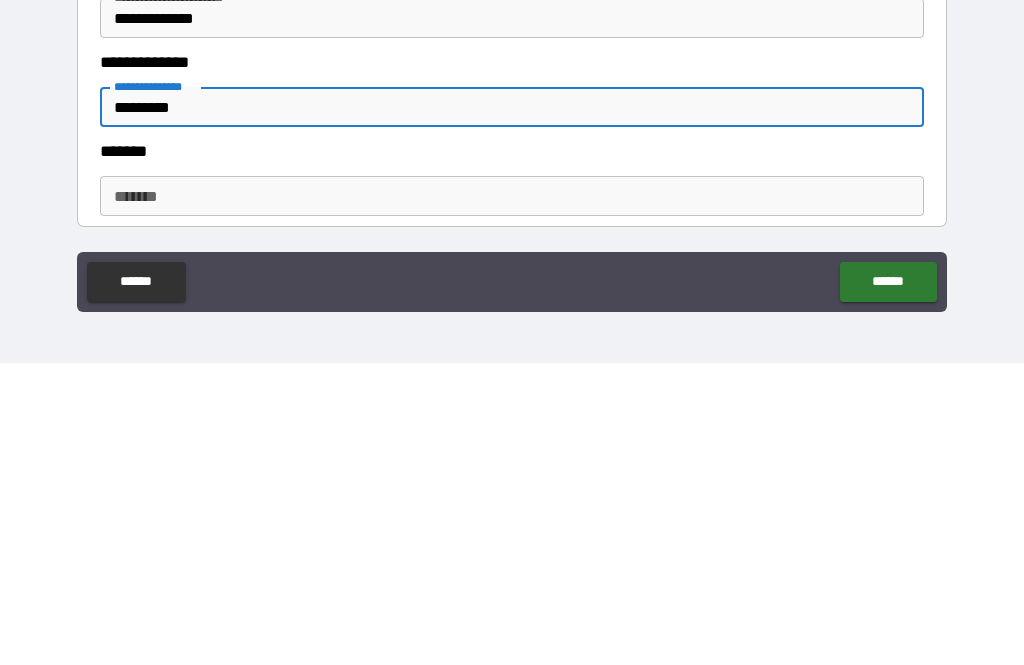 type on "*********" 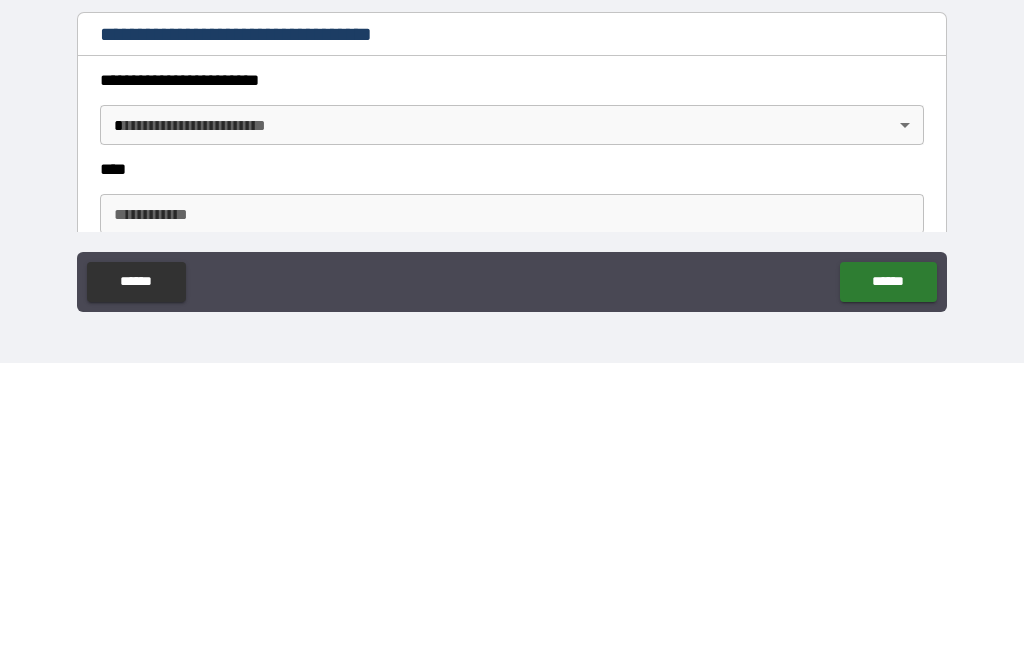 scroll, scrollTop: 593, scrollLeft: 0, axis: vertical 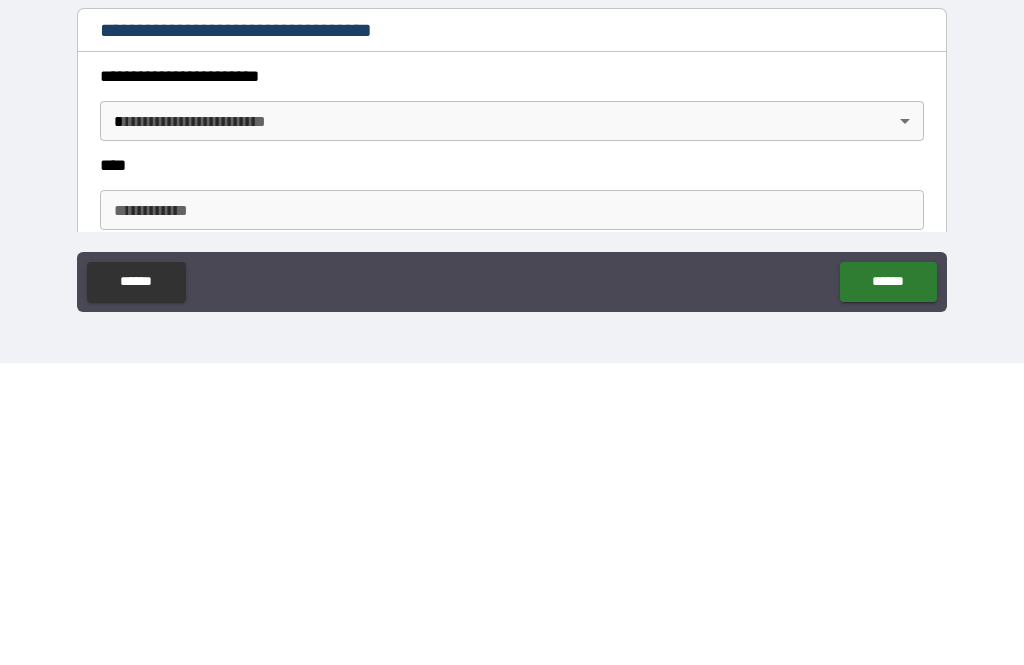 type on "**********" 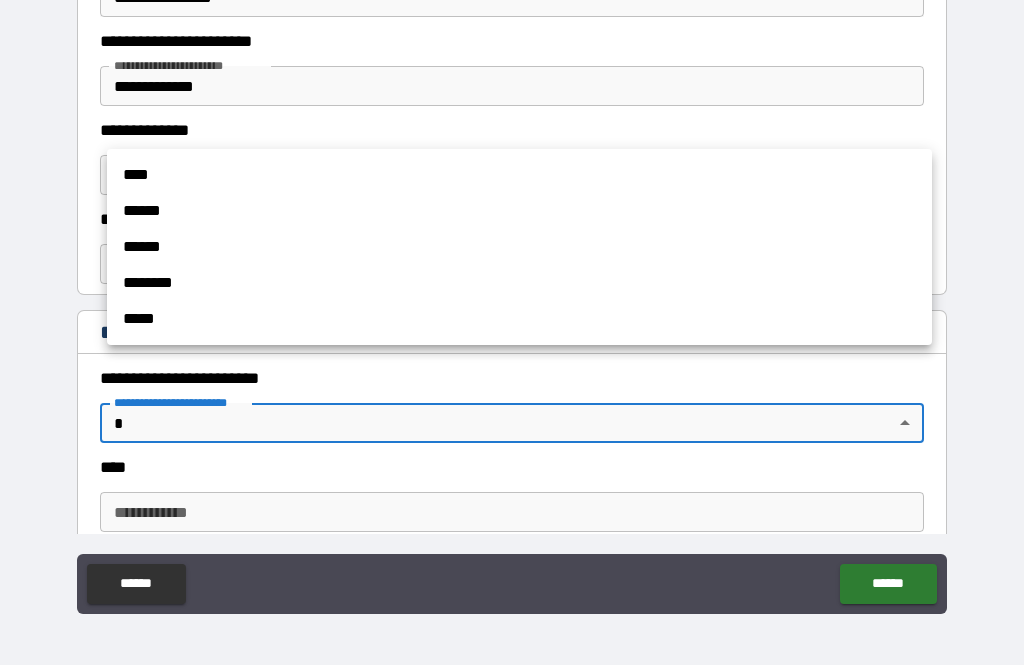click on "******" at bounding box center [519, 211] 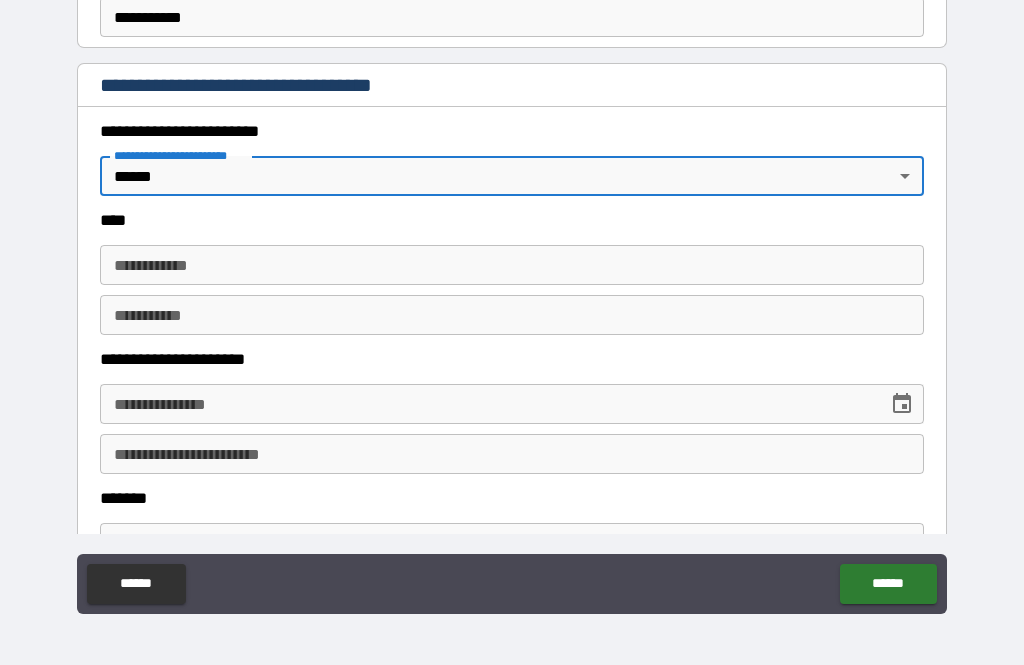 scroll, scrollTop: 846, scrollLeft: 0, axis: vertical 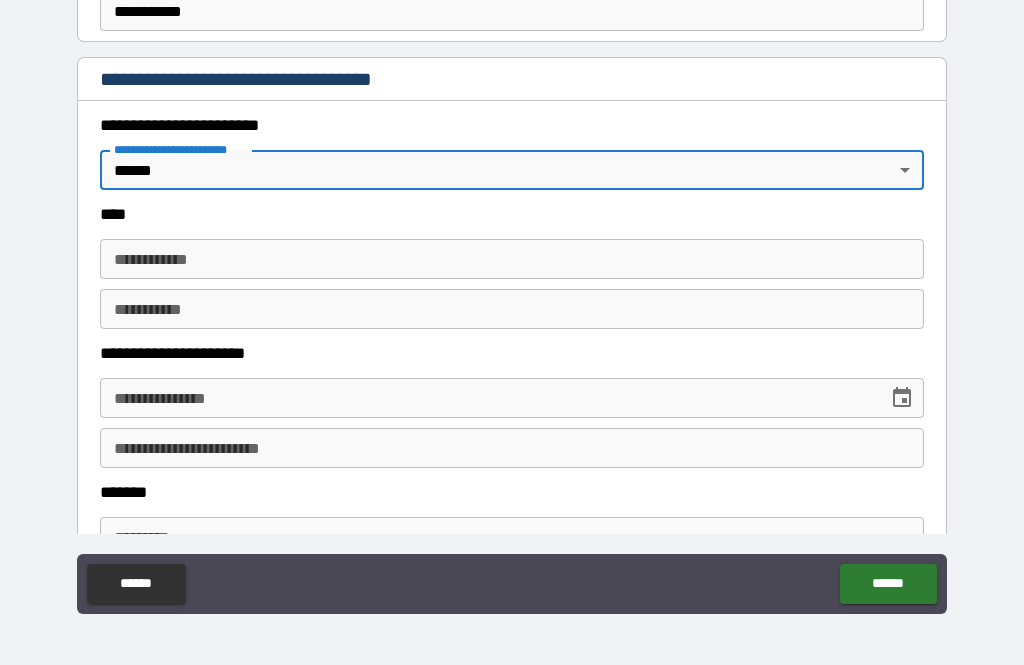 click on "**********" at bounding box center [512, 259] 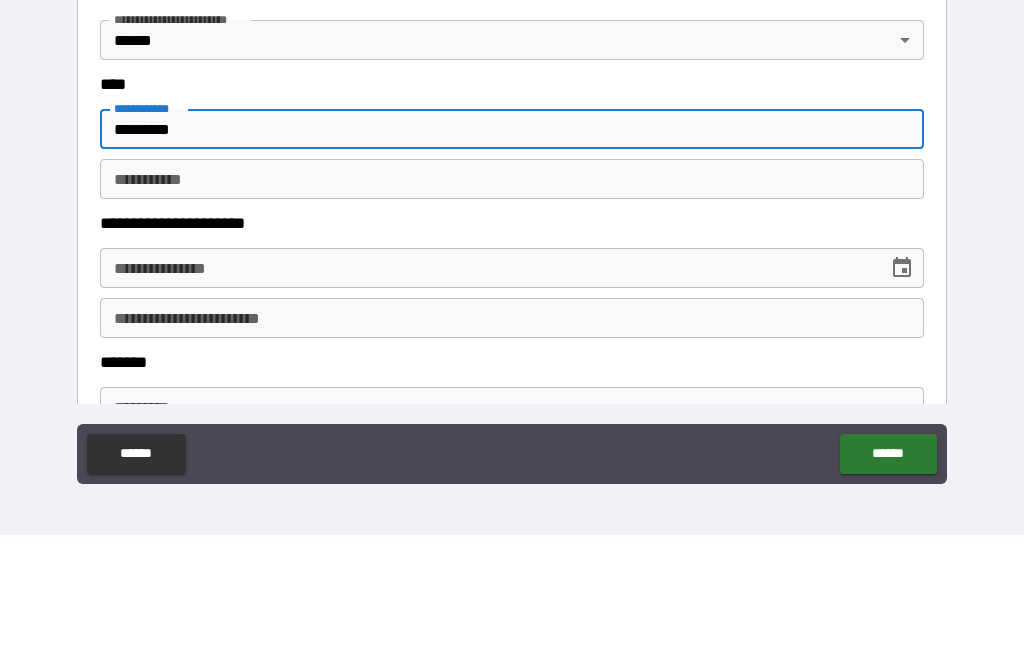 type on "********" 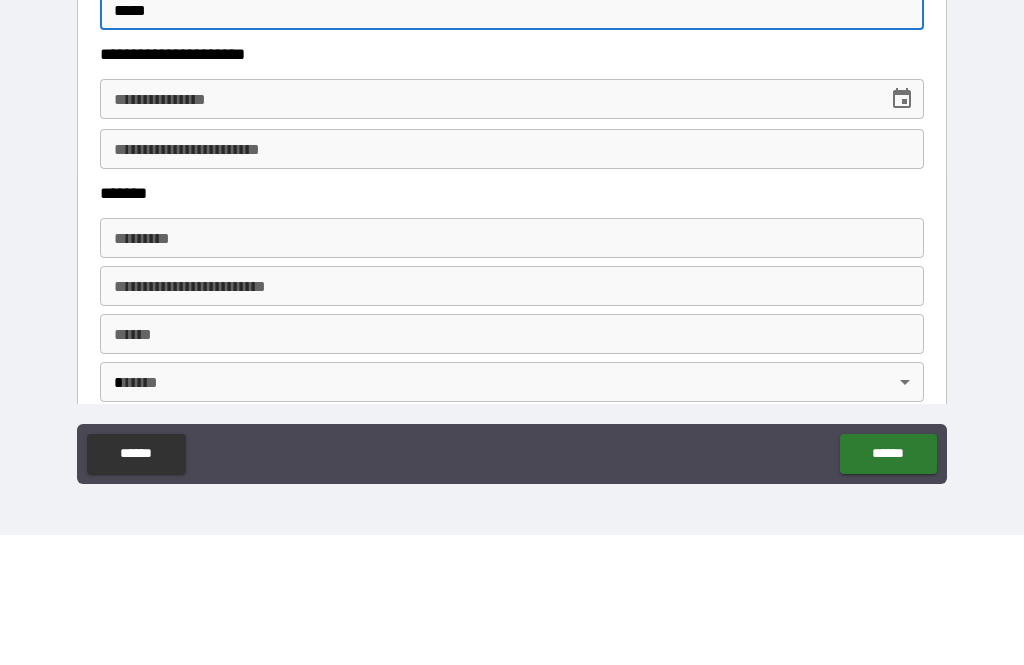 scroll, scrollTop: 1016, scrollLeft: 0, axis: vertical 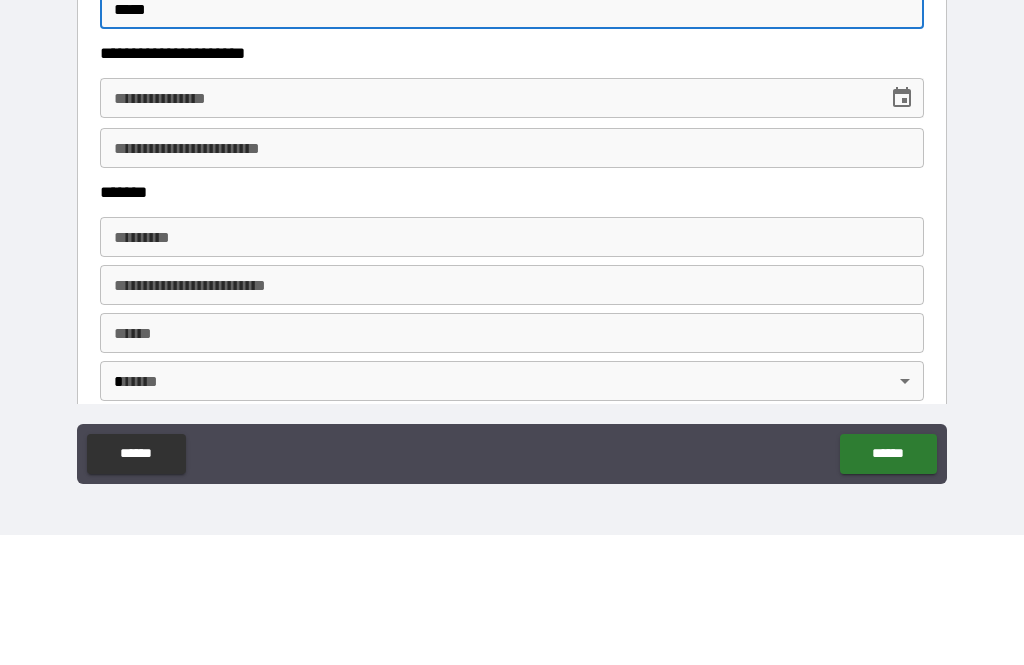 type on "*****" 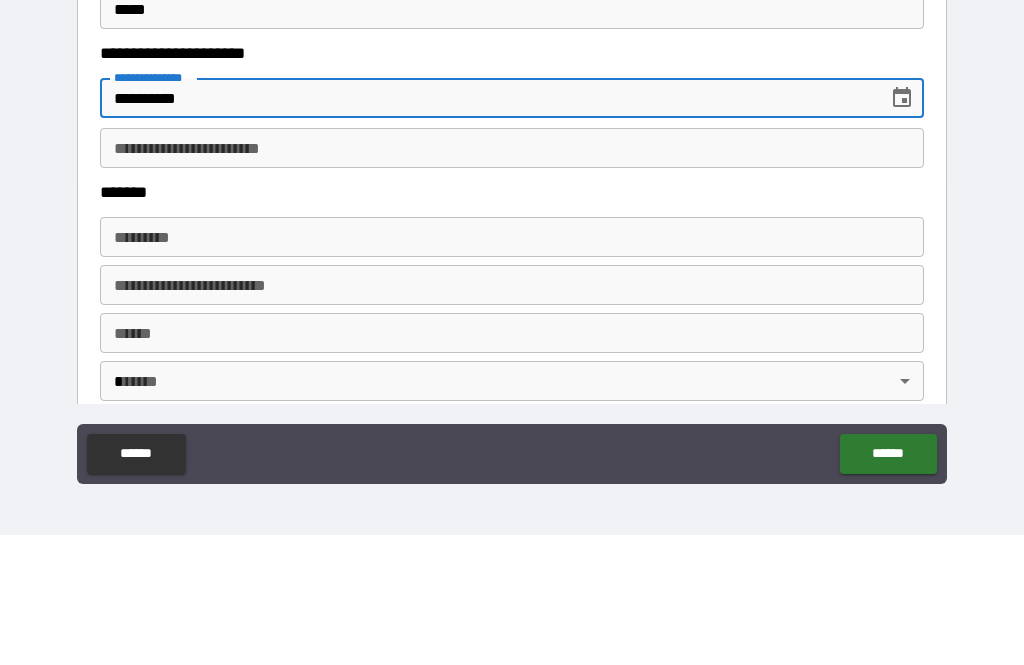 type on "**********" 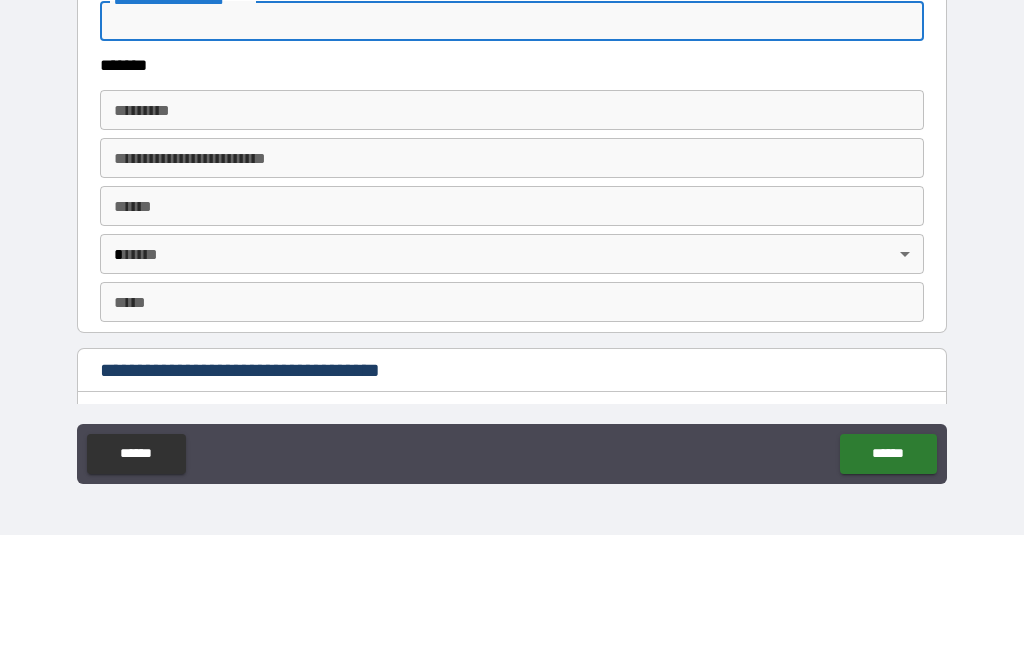 scroll, scrollTop: 1152, scrollLeft: 0, axis: vertical 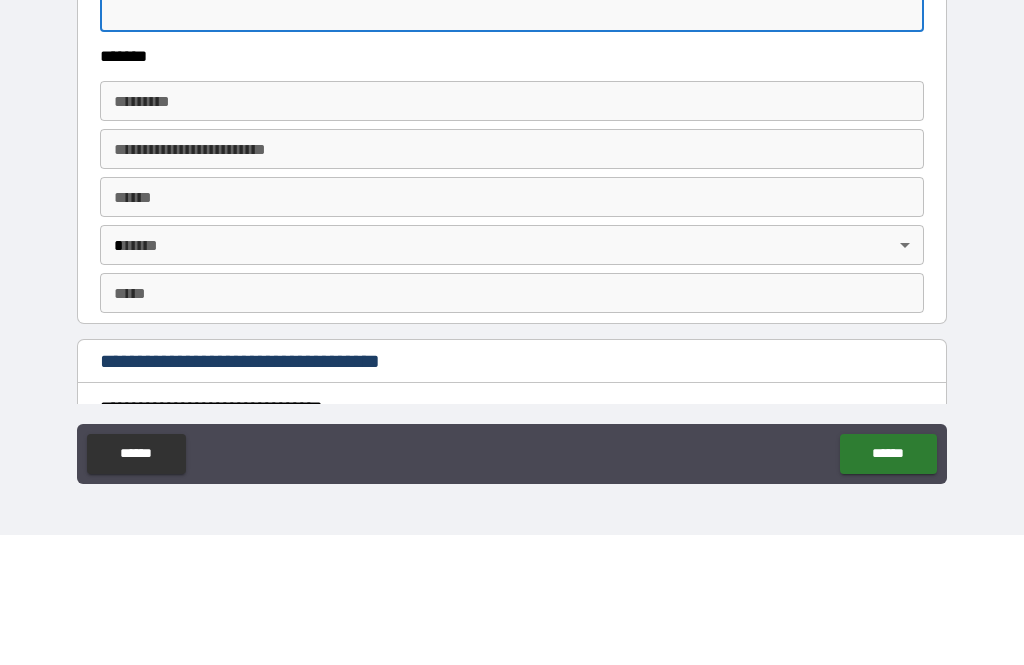 click on "*******   *" at bounding box center (512, 231) 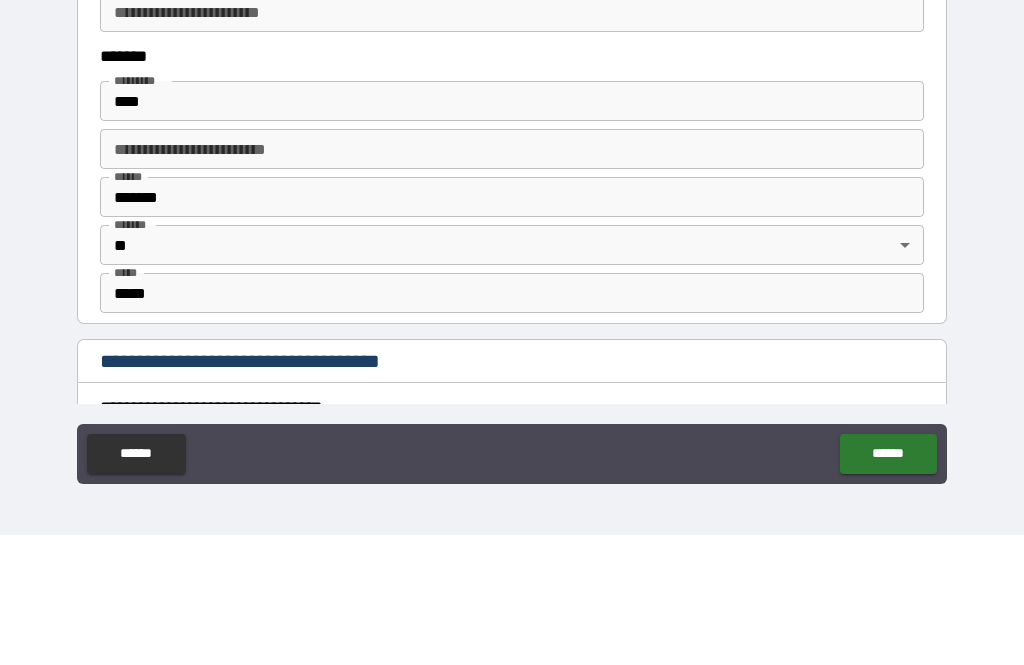 type on "**********" 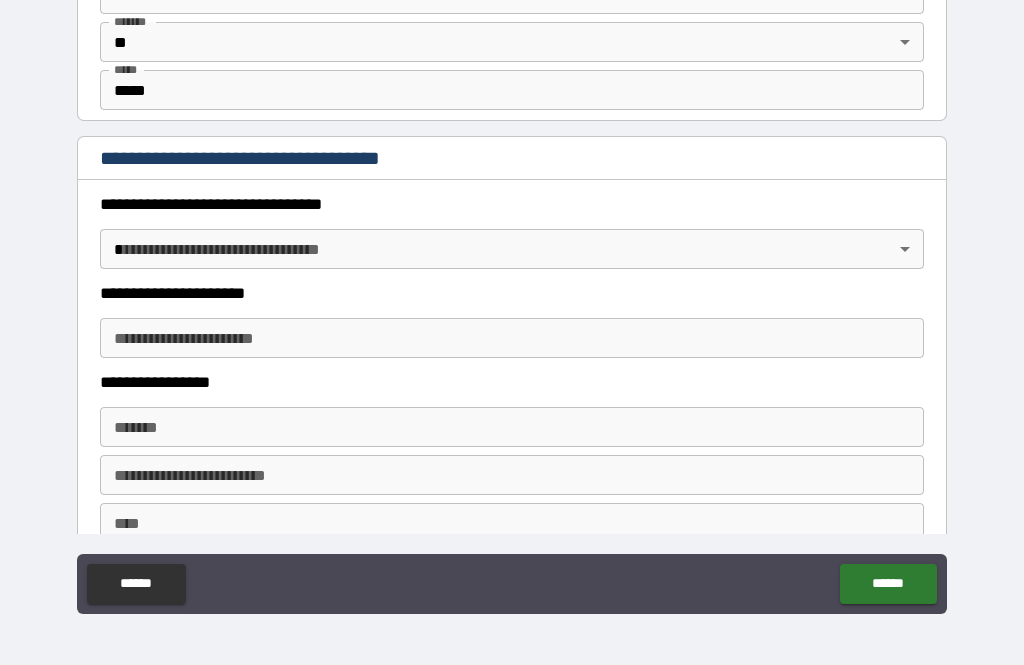 scroll, scrollTop: 1486, scrollLeft: 0, axis: vertical 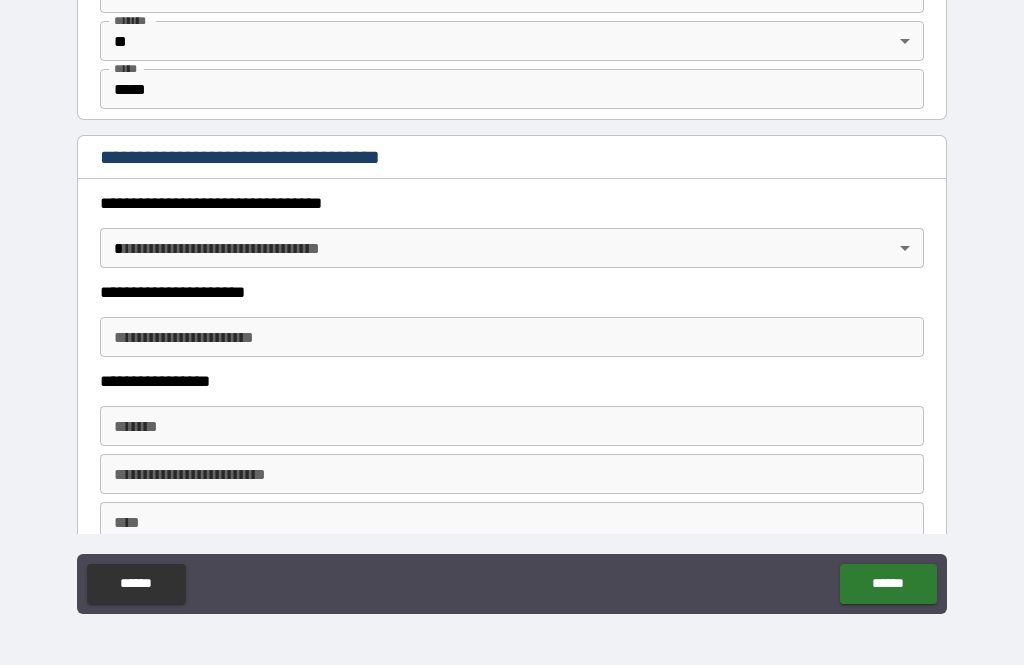 click on "**********" at bounding box center [512, 300] 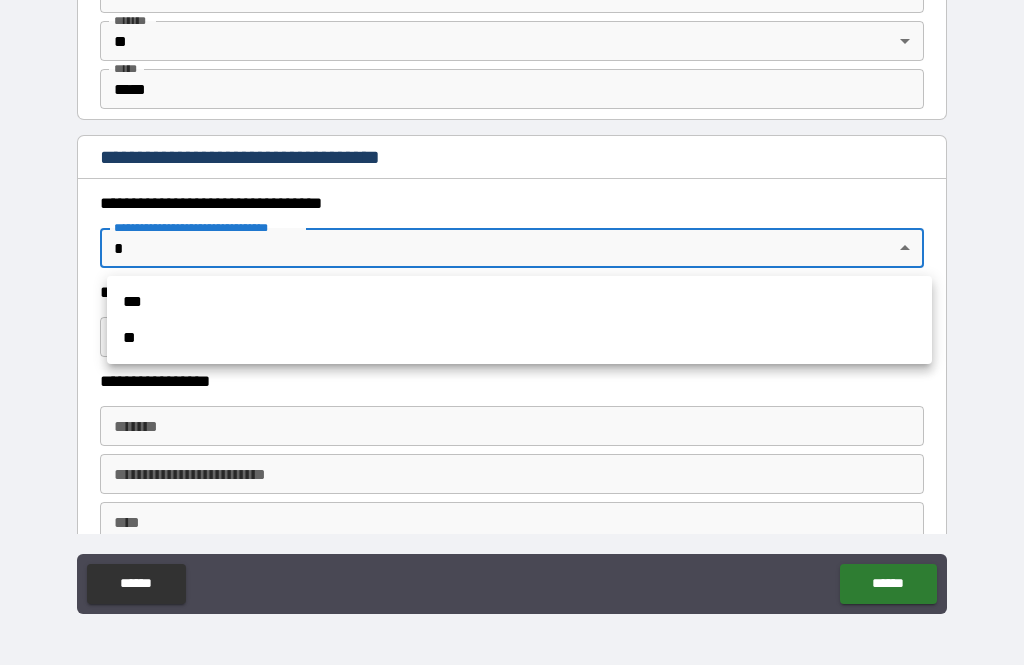 click on "***" at bounding box center (519, 302) 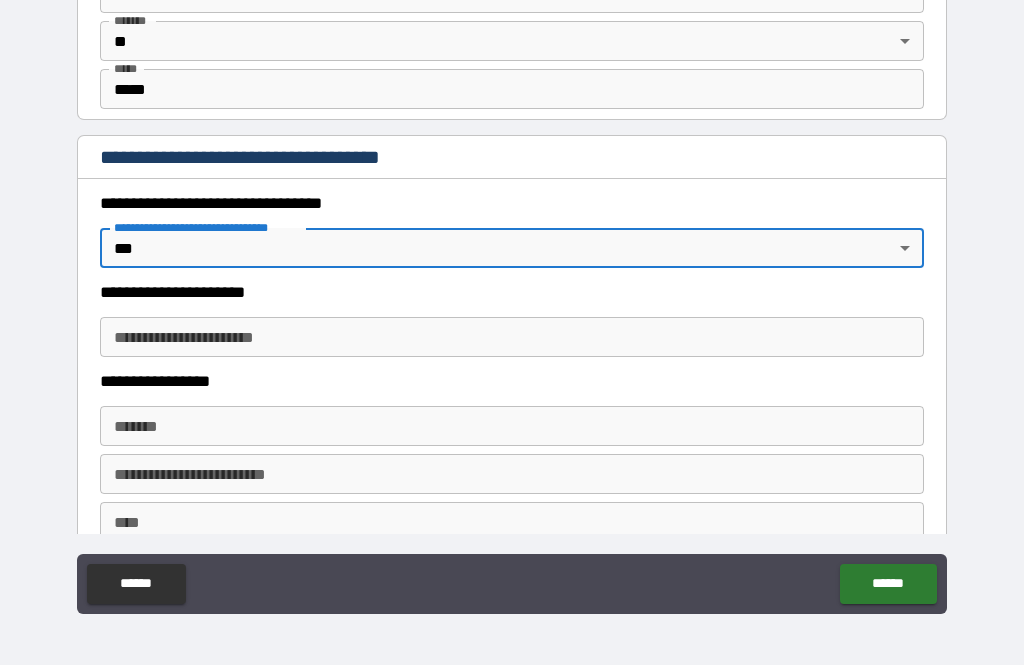 type on "*" 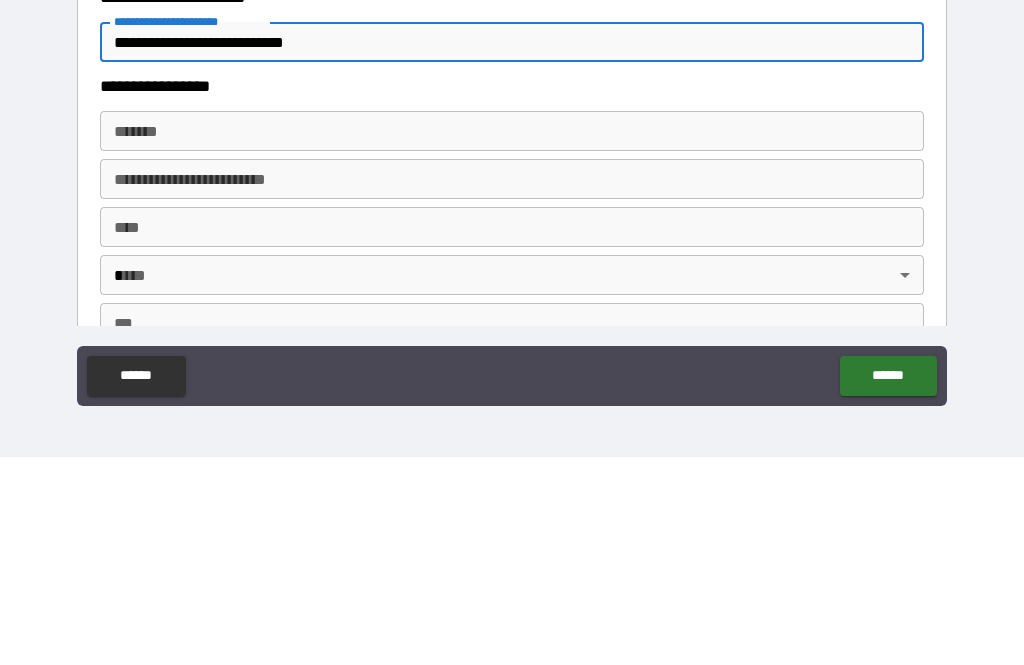 scroll, scrollTop: 1581, scrollLeft: 0, axis: vertical 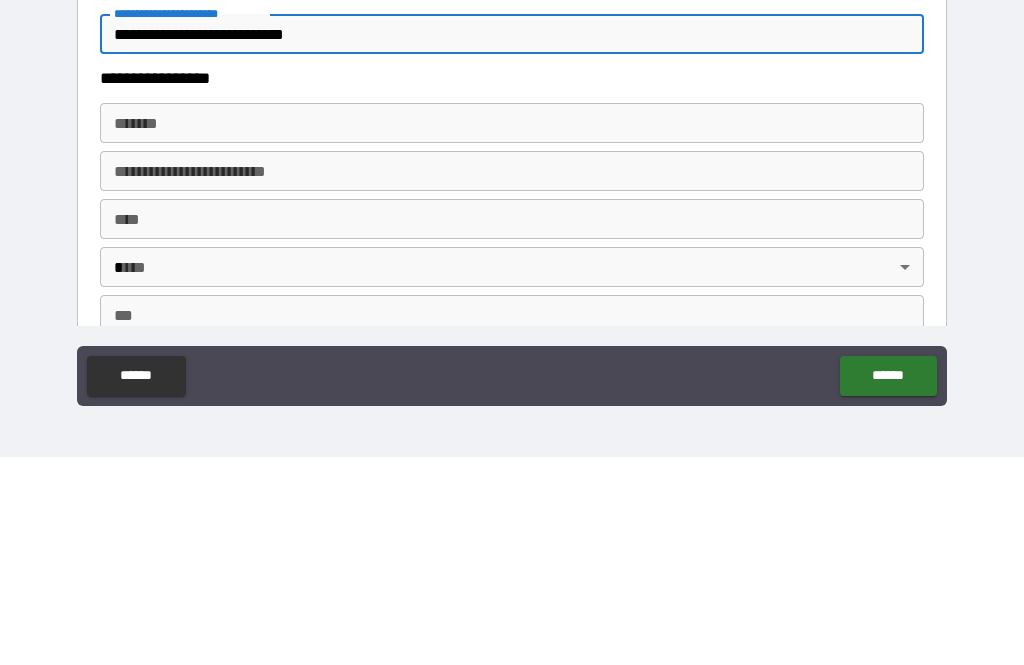 type on "**********" 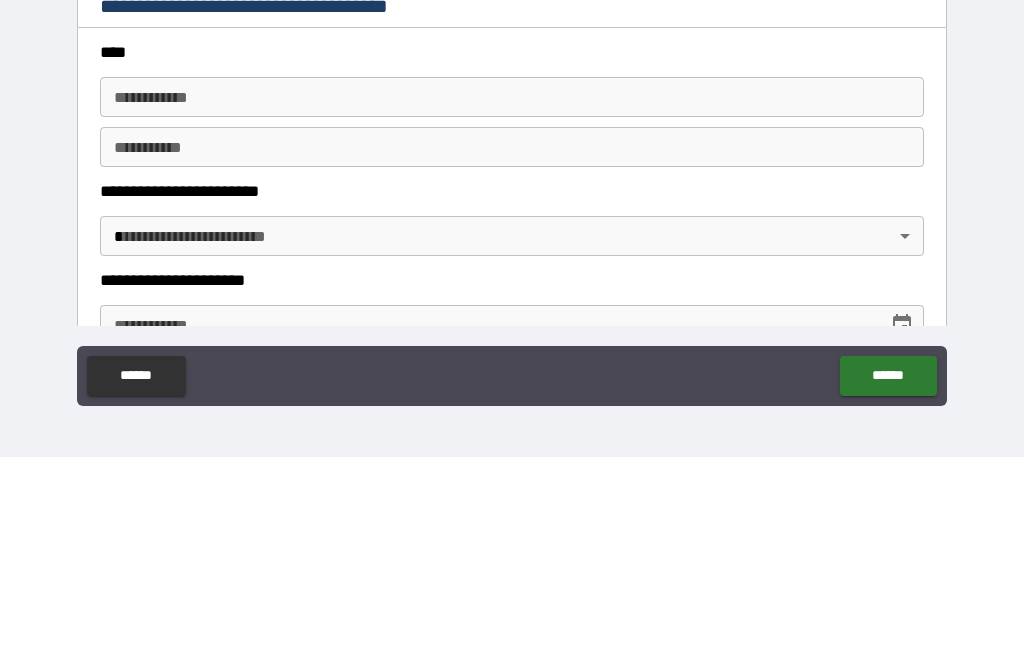 scroll, scrollTop: 2440, scrollLeft: 0, axis: vertical 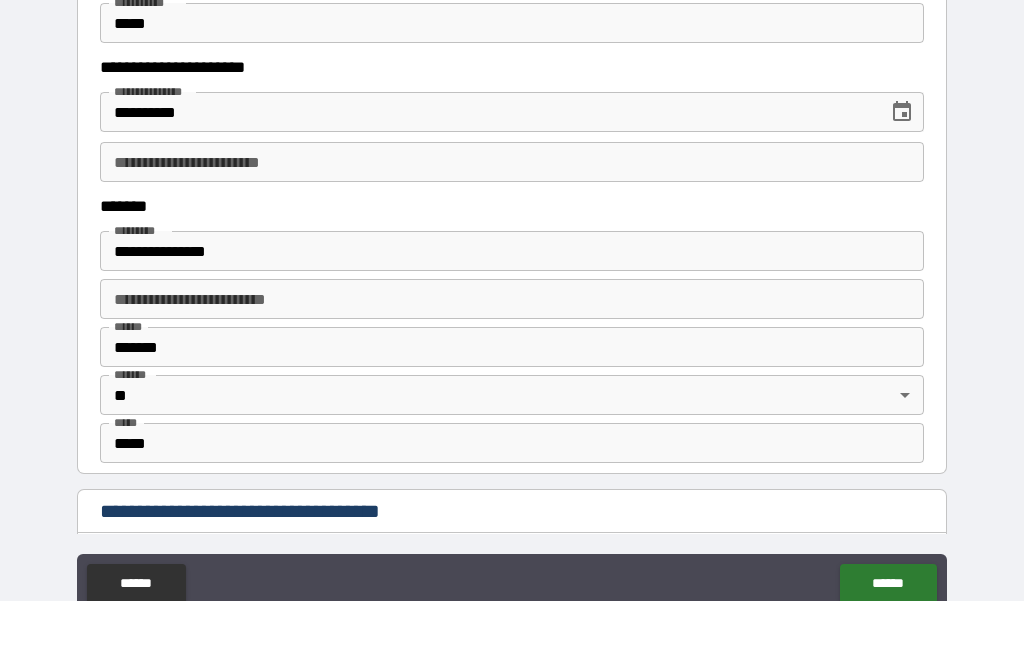 click on "**********" at bounding box center (512, 226) 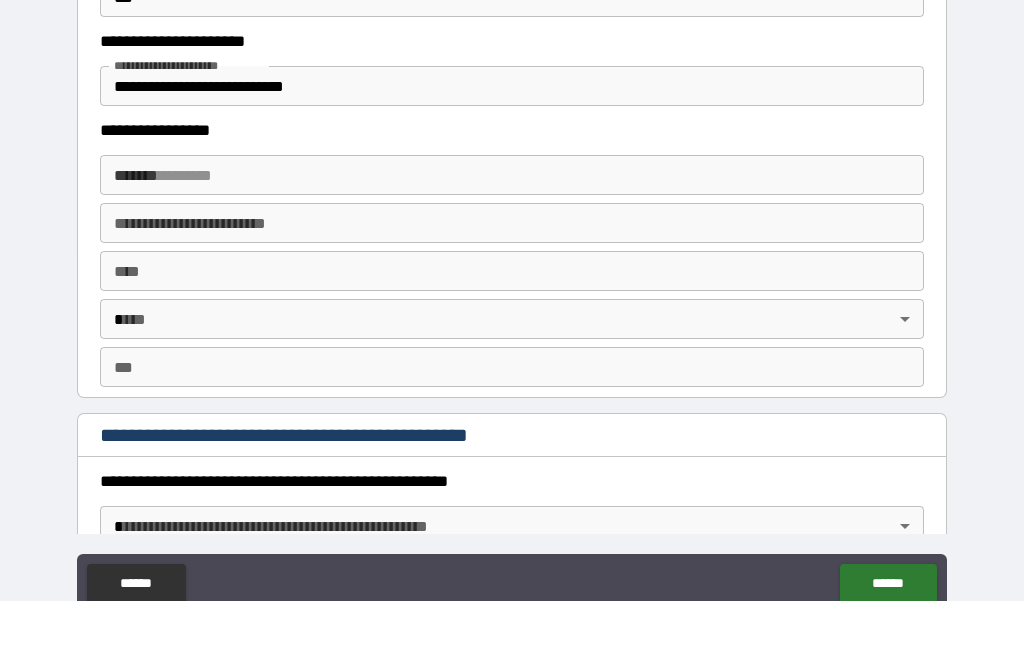 scroll, scrollTop: 1733, scrollLeft: 0, axis: vertical 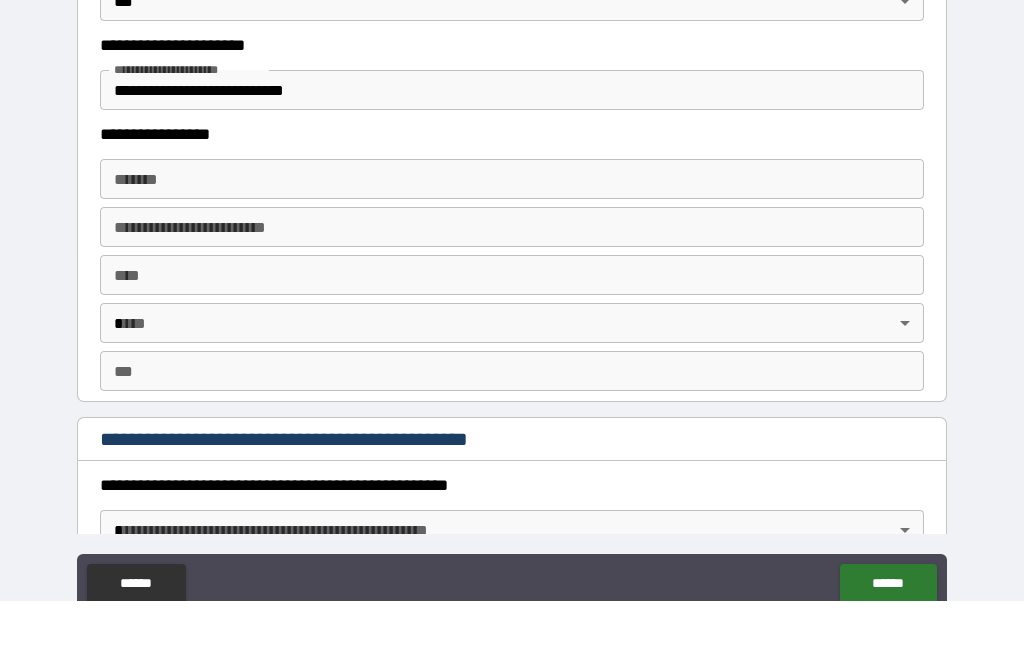type on "**********" 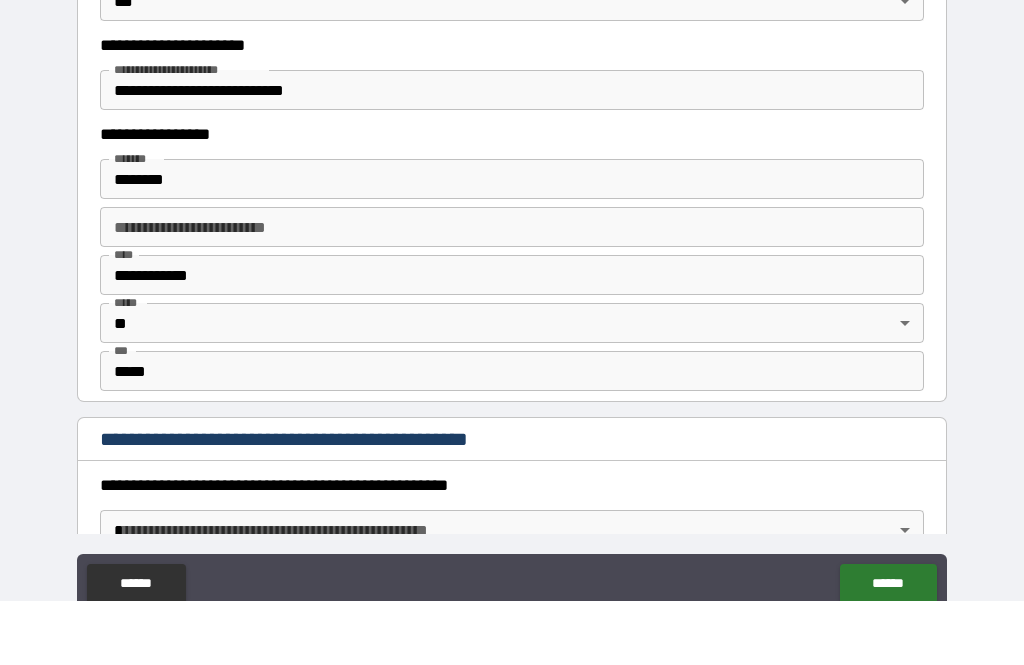 type on "**********" 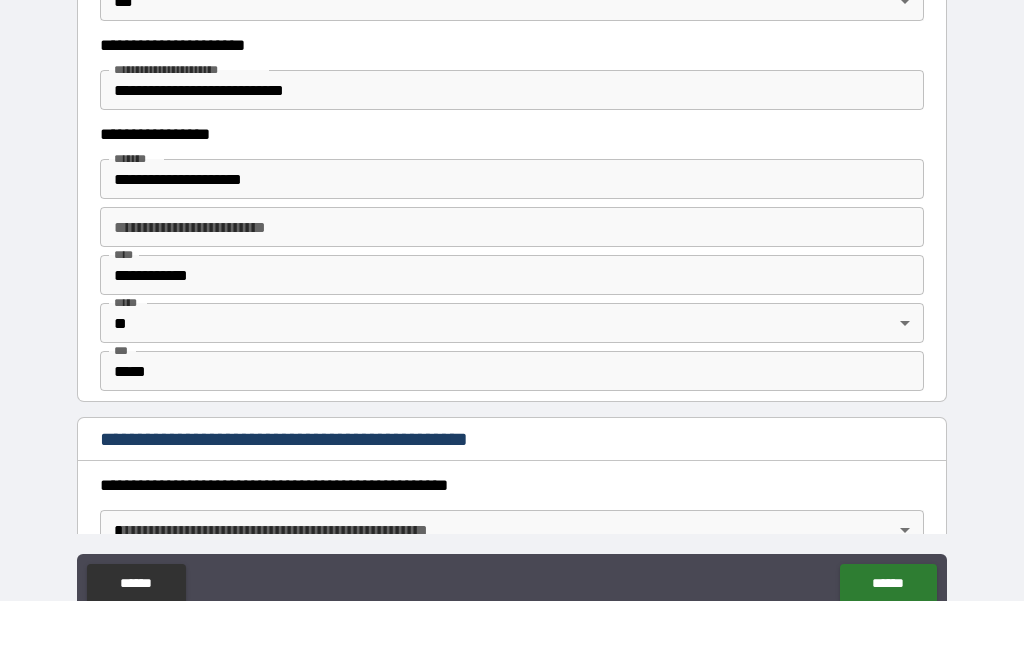 type on "*****" 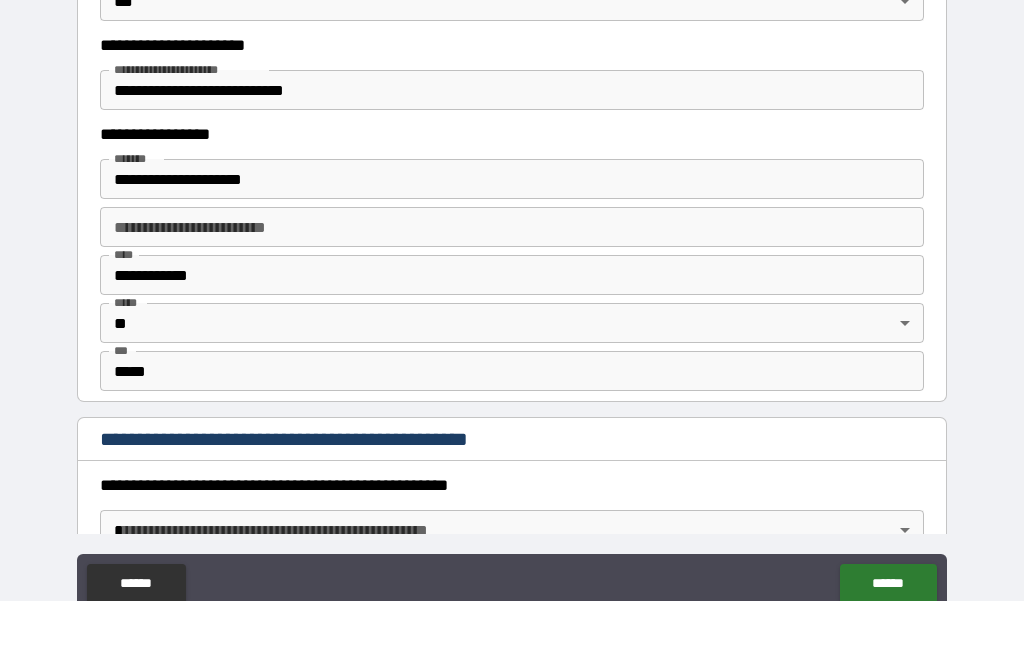 scroll, scrollTop: 64, scrollLeft: 0, axis: vertical 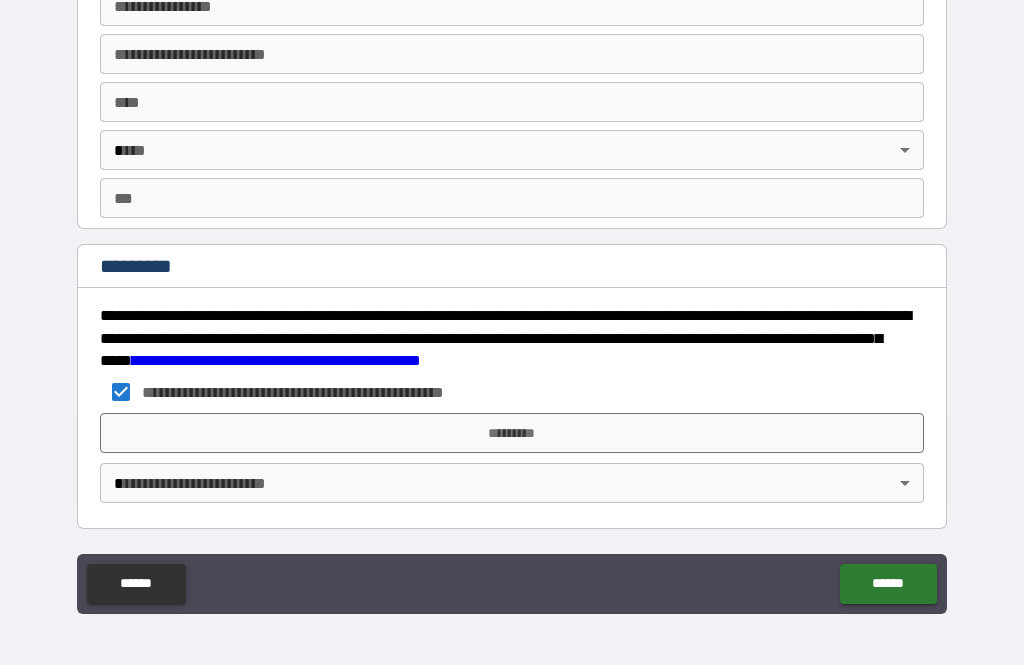 click on "*********" at bounding box center [512, 433] 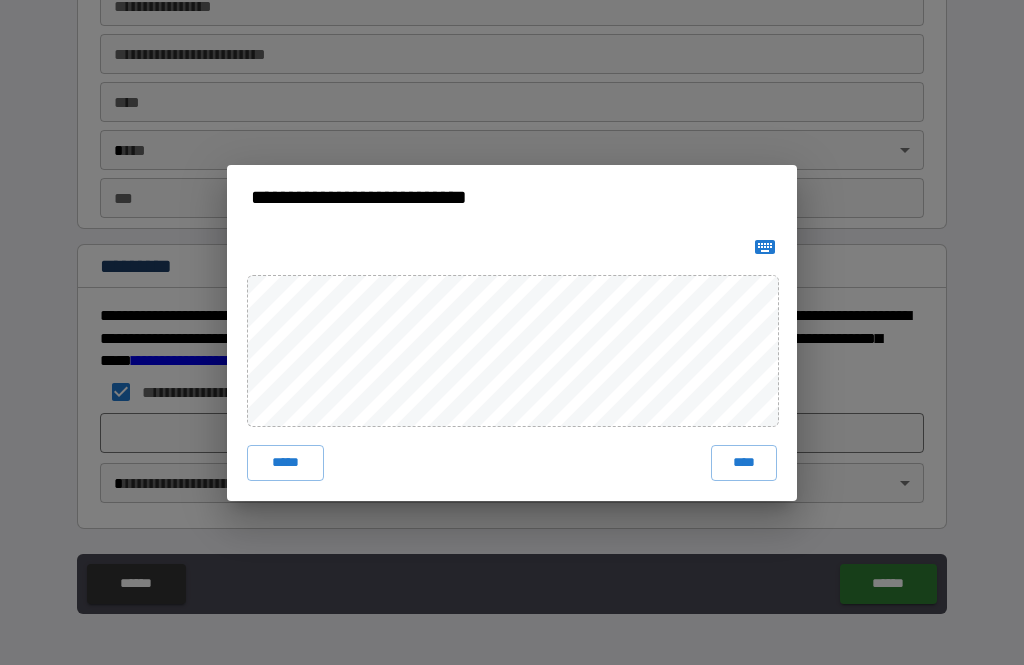 click on "****" at bounding box center (744, 463) 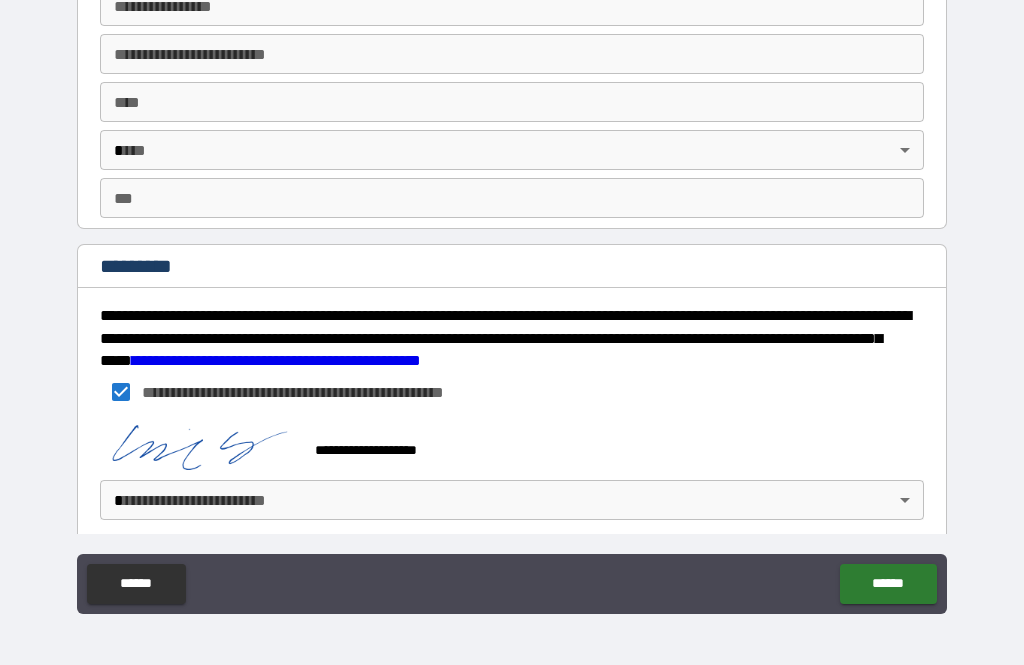 click on "******" at bounding box center (888, 584) 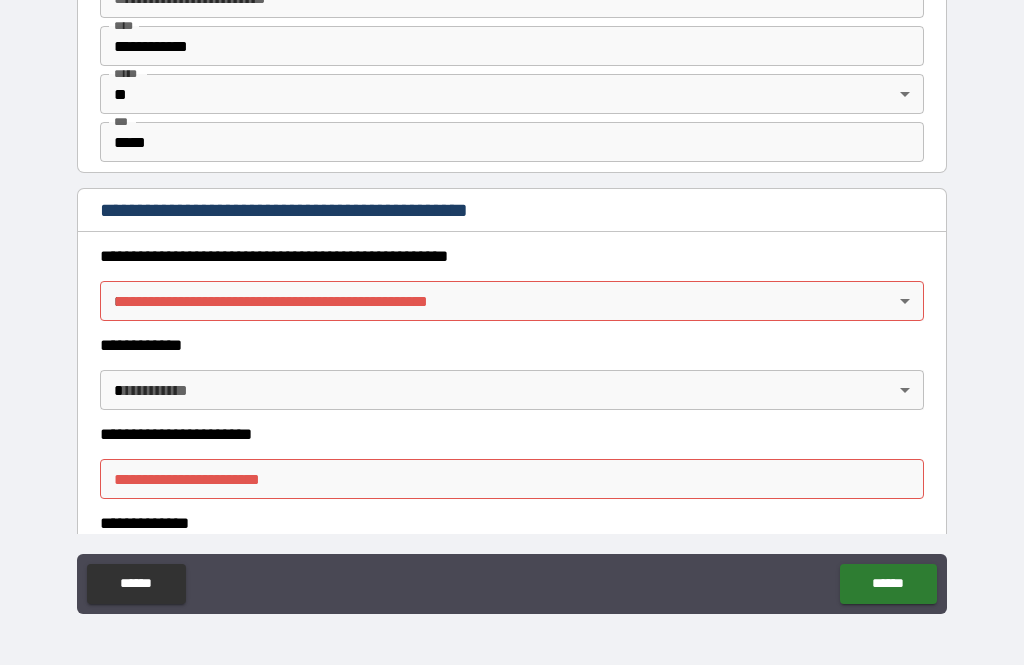 scroll, scrollTop: 1972, scrollLeft: 0, axis: vertical 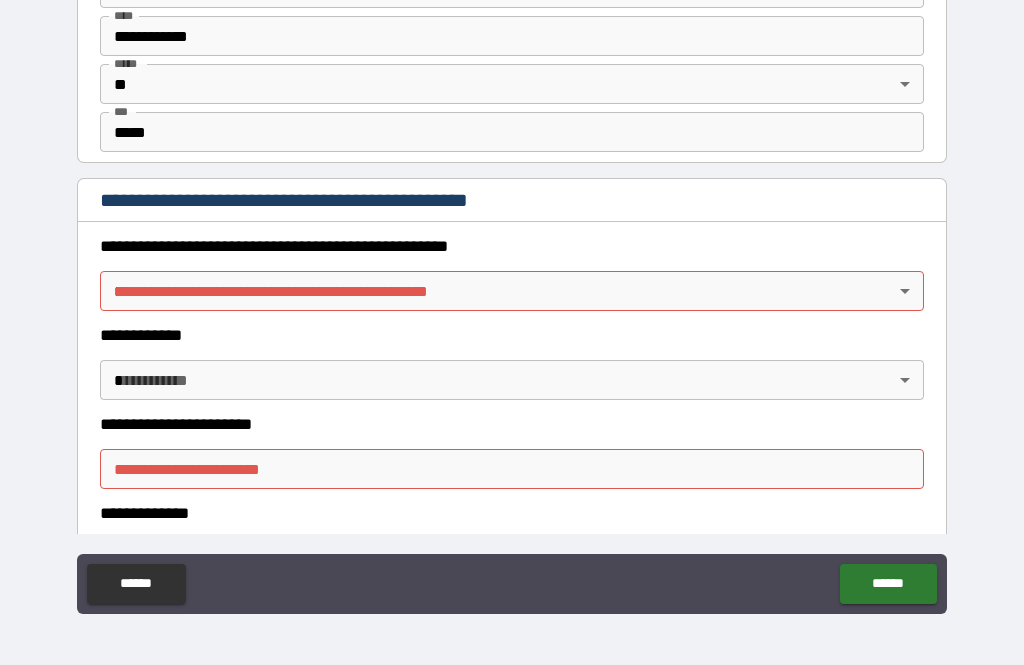 click on "**********" at bounding box center (512, 300) 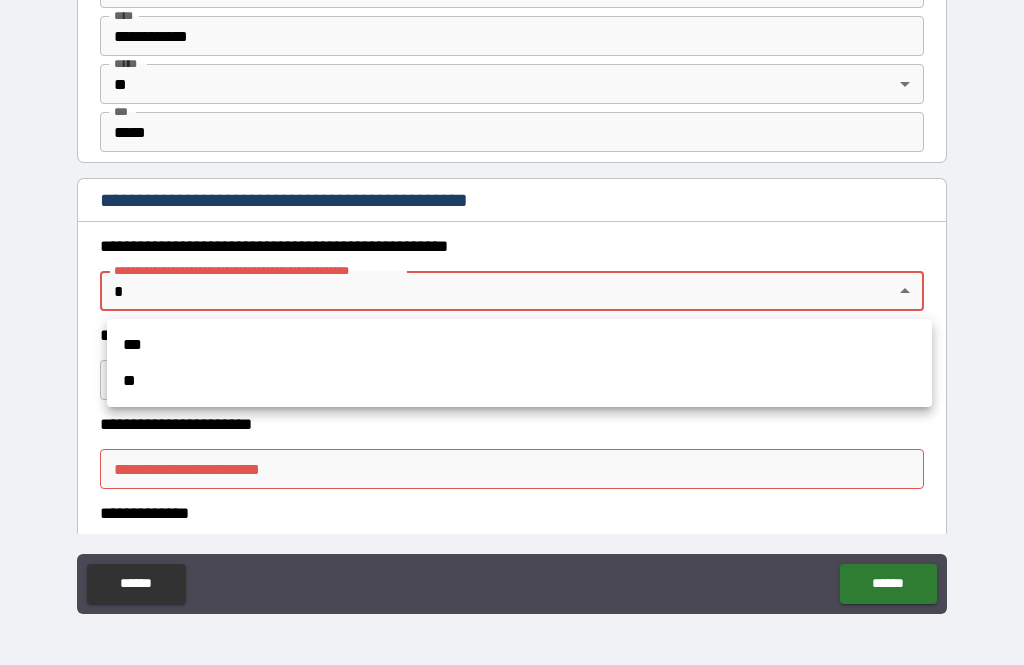 click on "**" at bounding box center [519, 381] 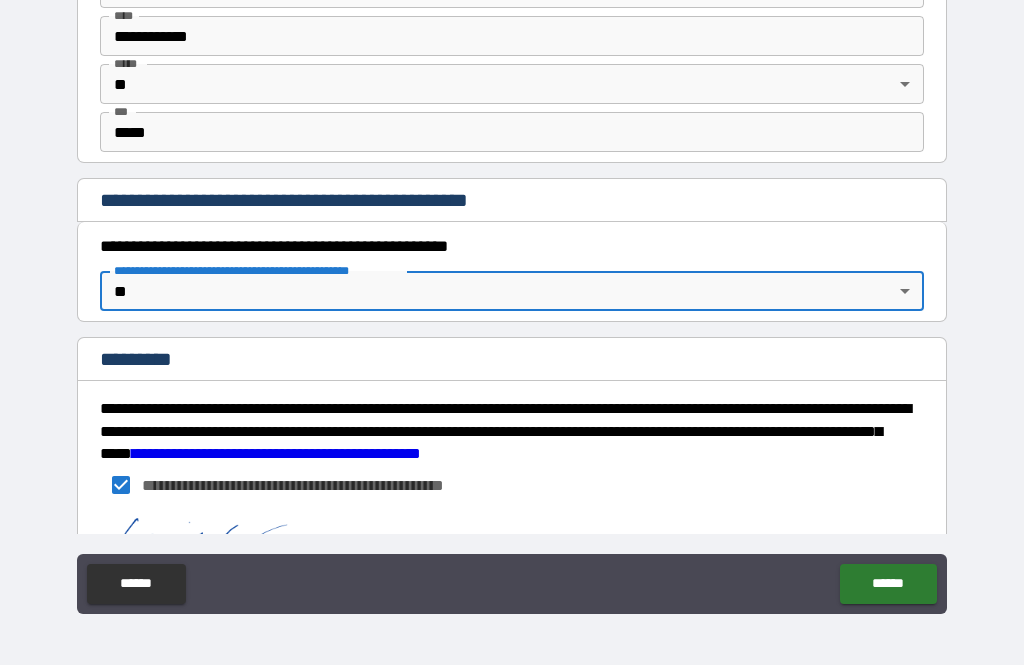 type on "*" 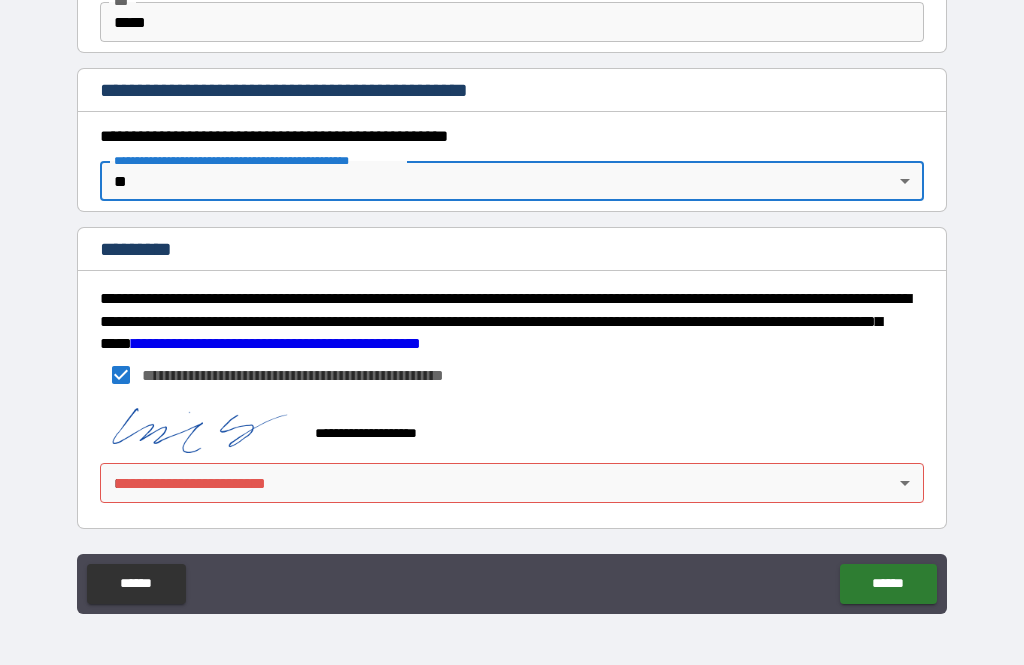 scroll, scrollTop: 2082, scrollLeft: 0, axis: vertical 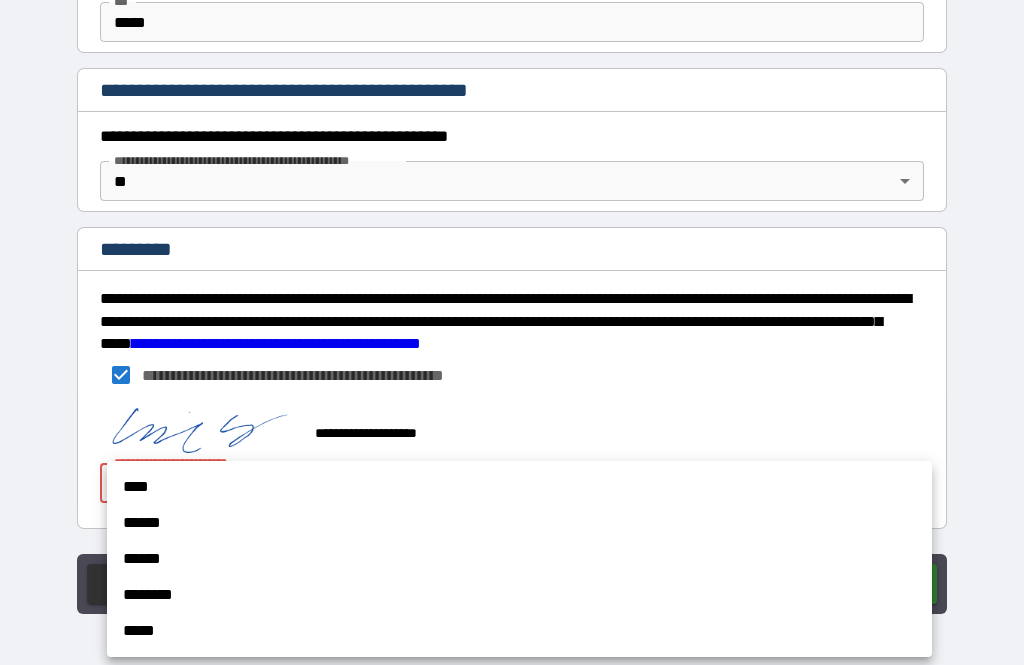 click on "******" at bounding box center [519, 523] 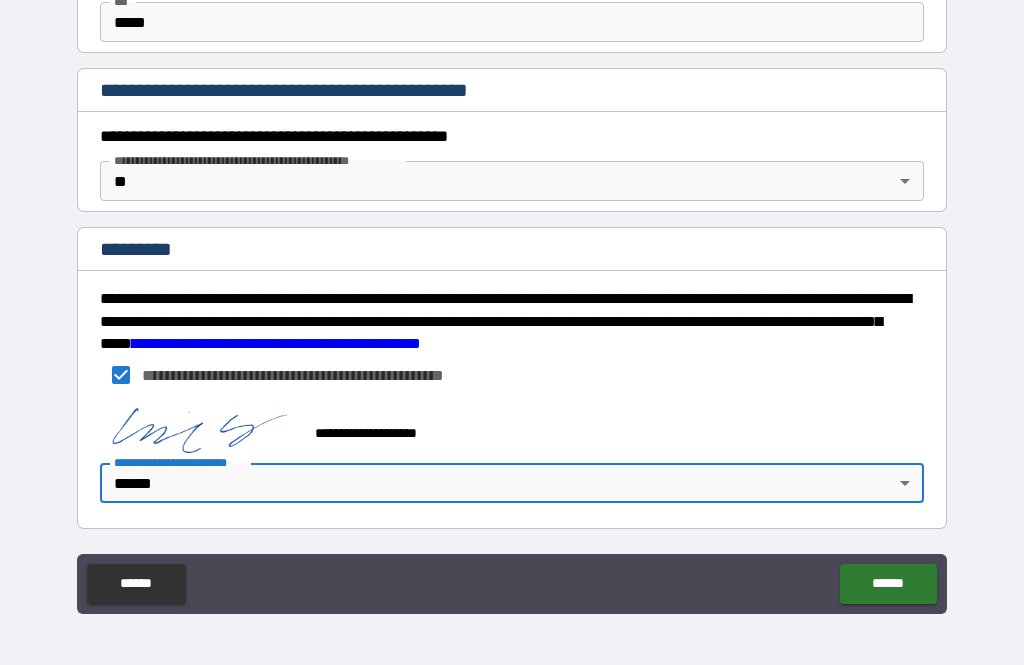 click on "******" at bounding box center (888, 584) 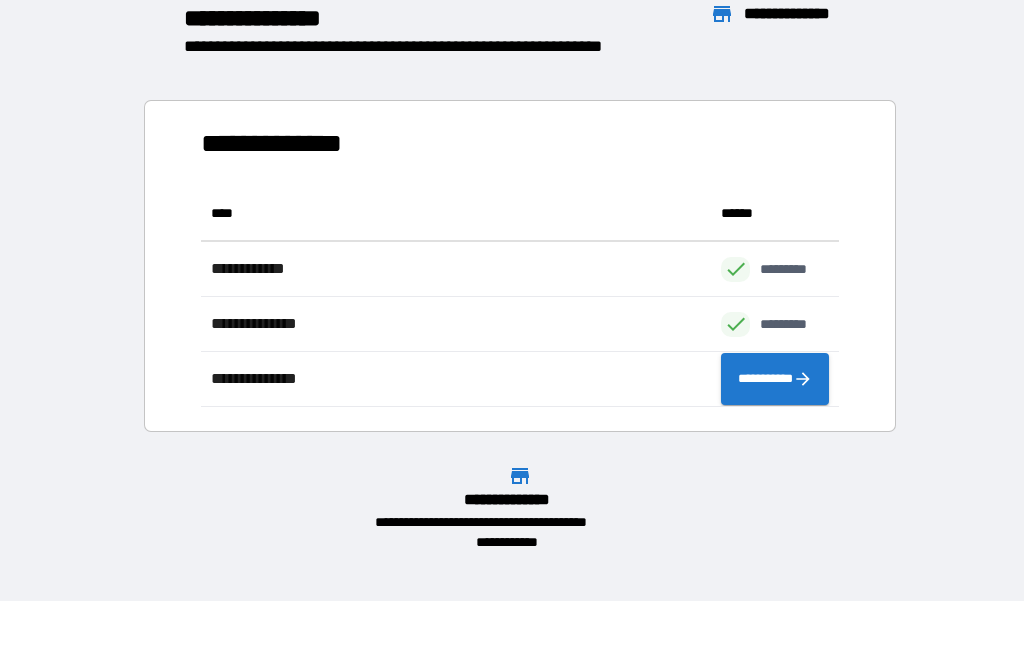 scroll, scrollTop: 221, scrollLeft: 638, axis: both 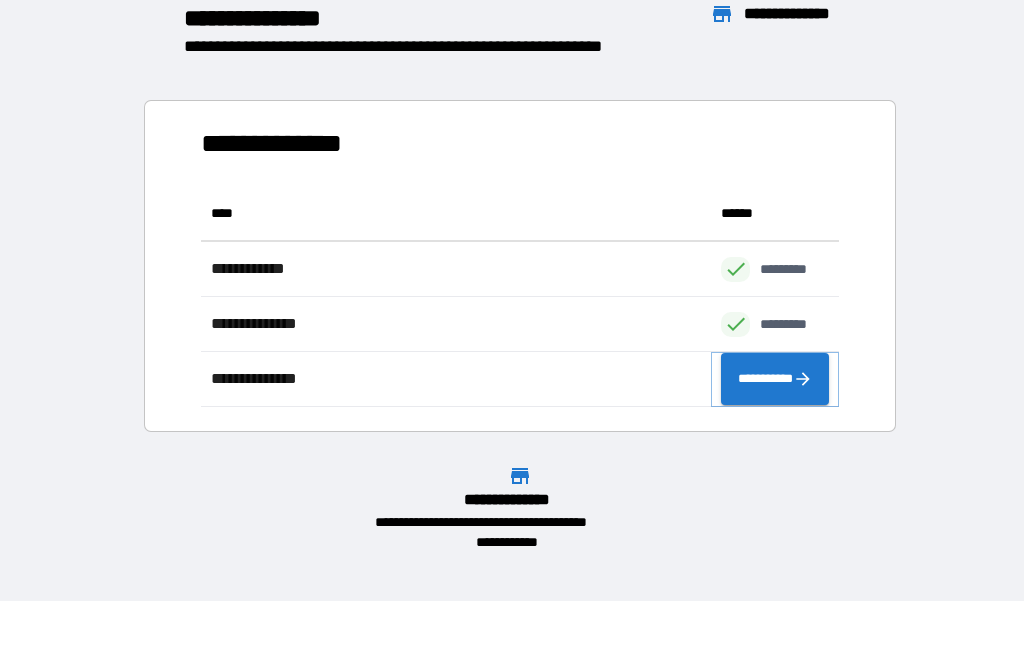 click on "**********" at bounding box center [775, 379] 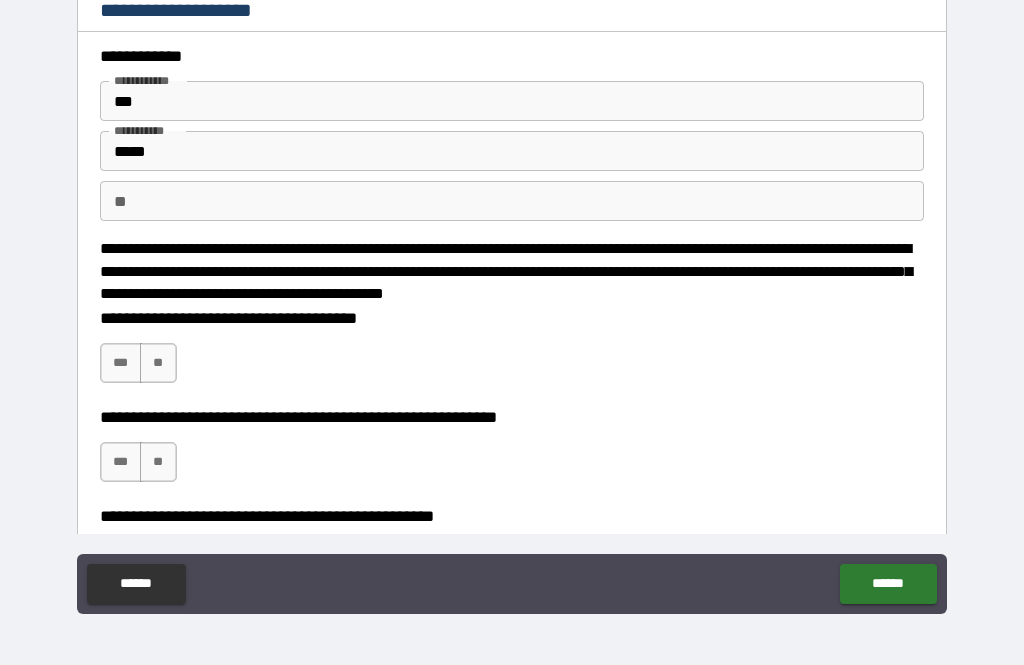 scroll, scrollTop: 0, scrollLeft: 0, axis: both 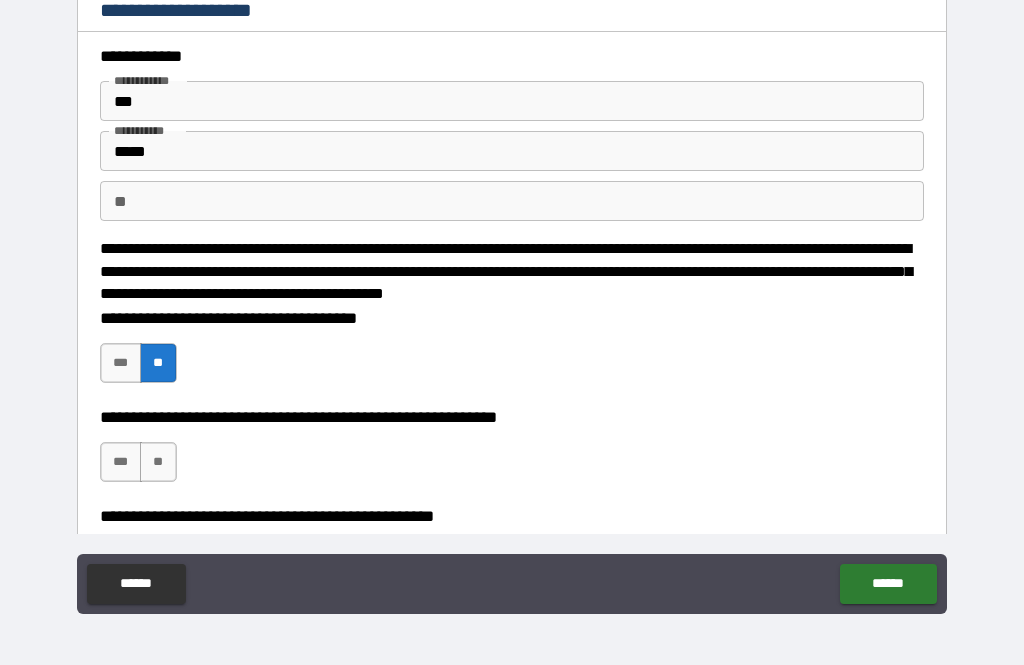 click on "**" at bounding box center (158, 462) 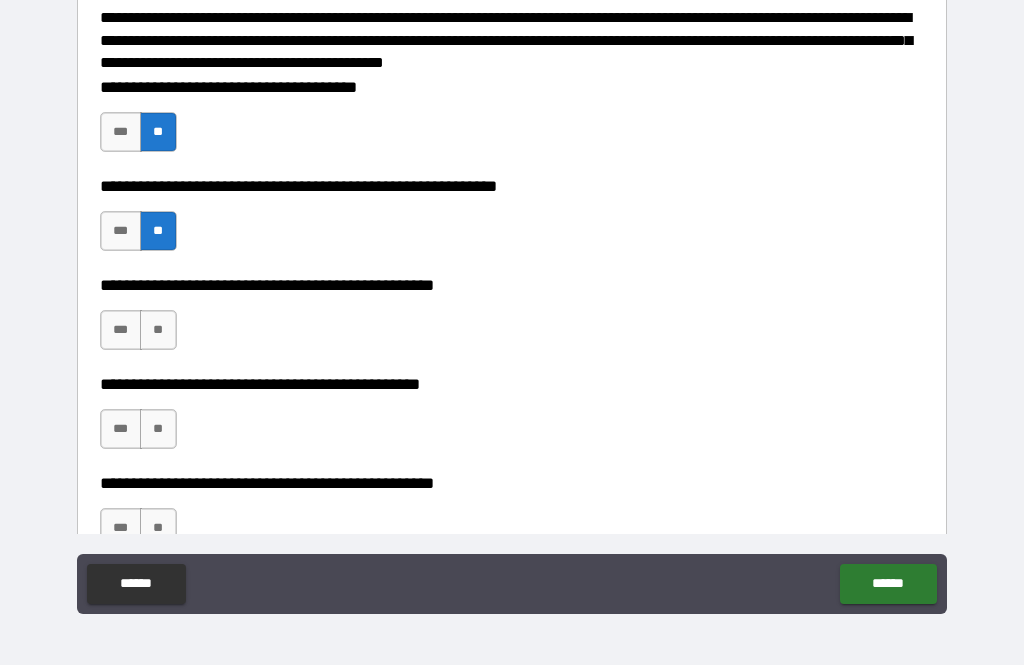 scroll, scrollTop: 250, scrollLeft: 0, axis: vertical 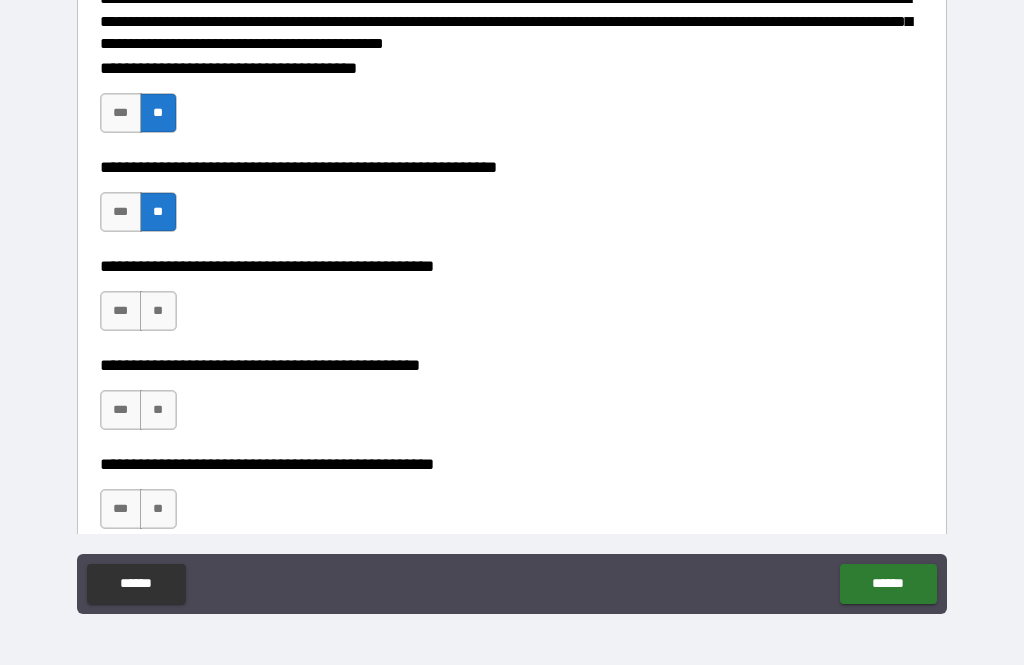 click on "**" at bounding box center (158, 311) 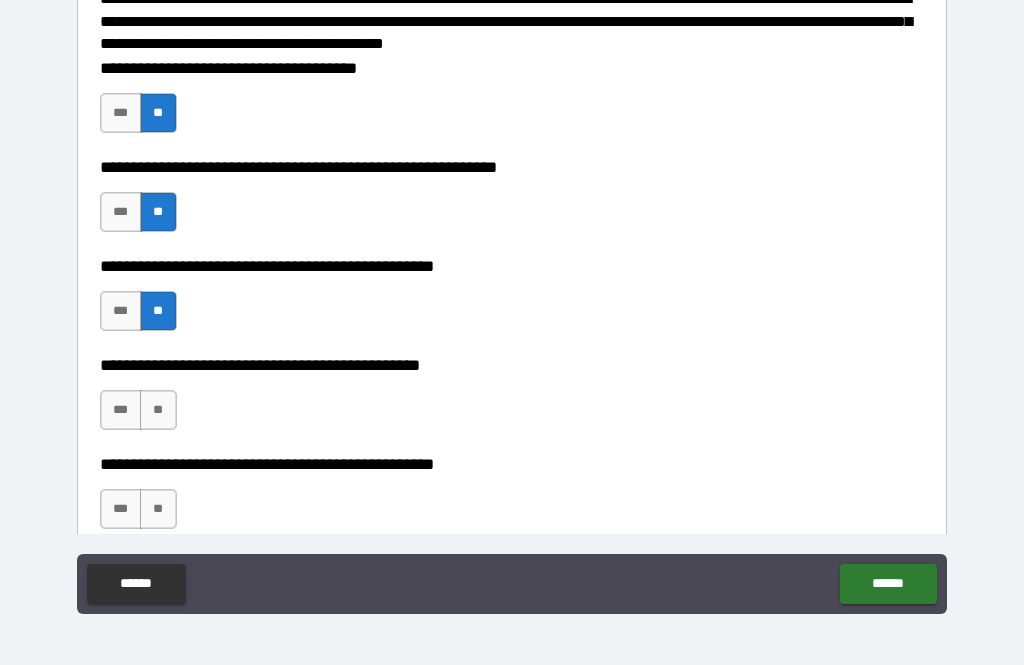 click on "**" at bounding box center [158, 410] 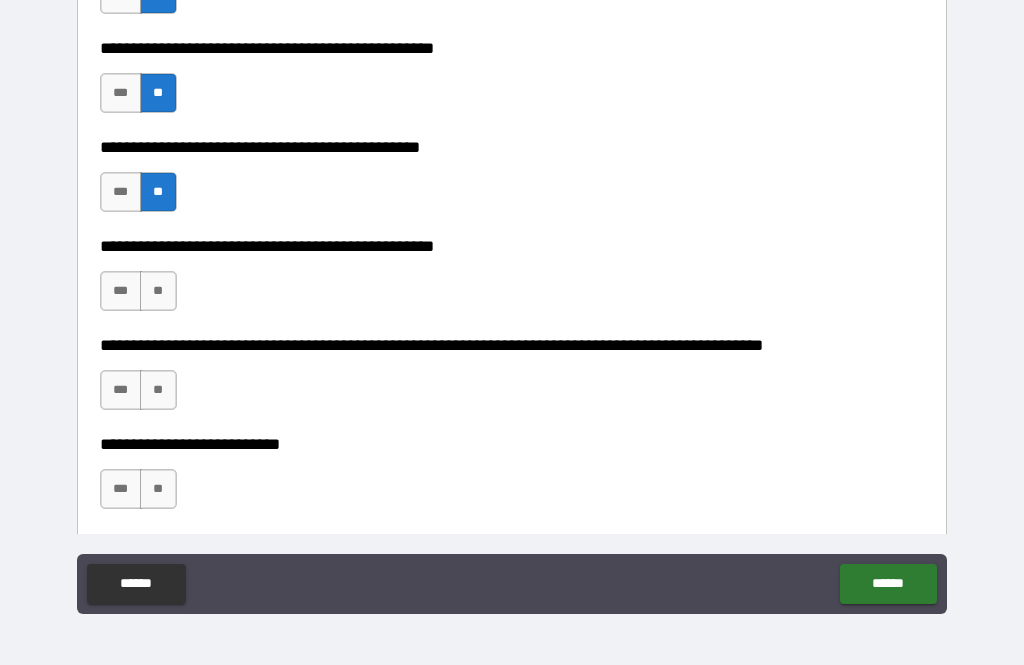 scroll, scrollTop: 476, scrollLeft: 0, axis: vertical 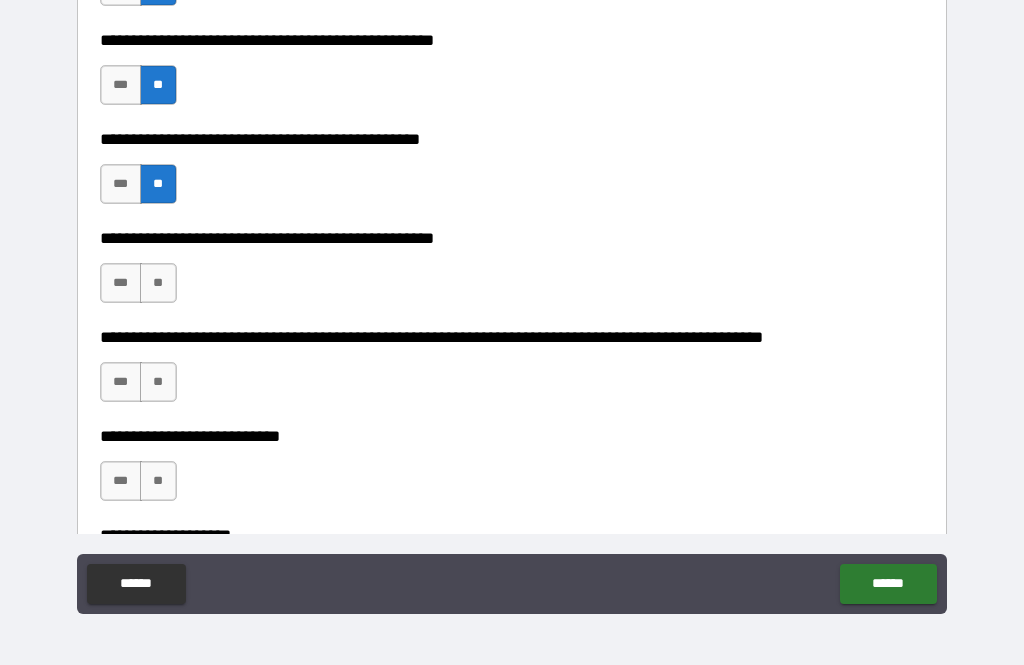 click on "**" at bounding box center (158, 283) 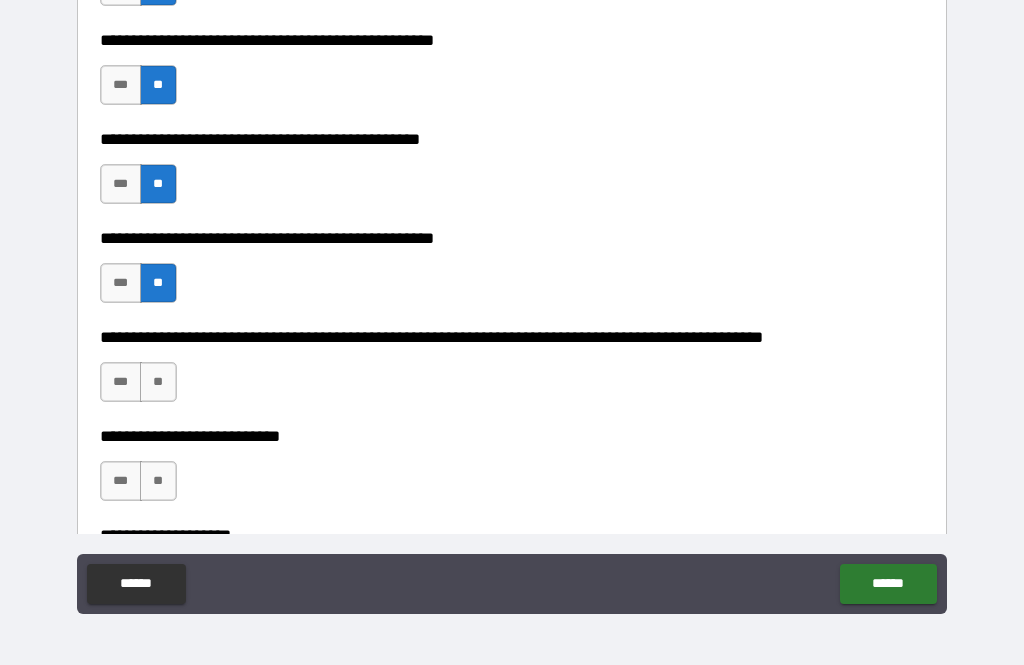 click on "**" at bounding box center (158, 382) 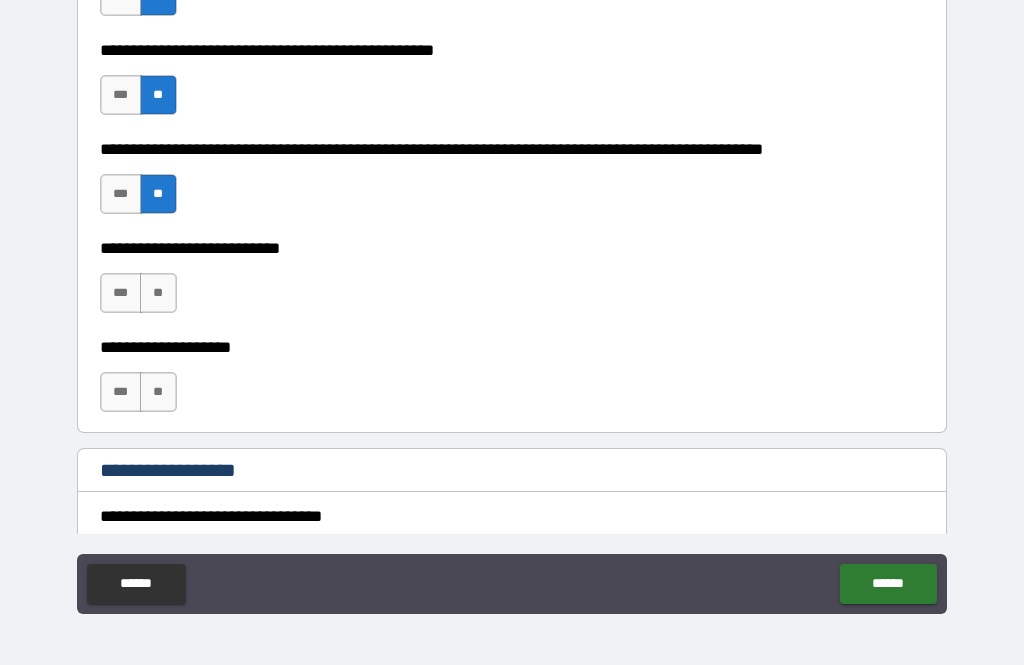 scroll, scrollTop: 669, scrollLeft: 0, axis: vertical 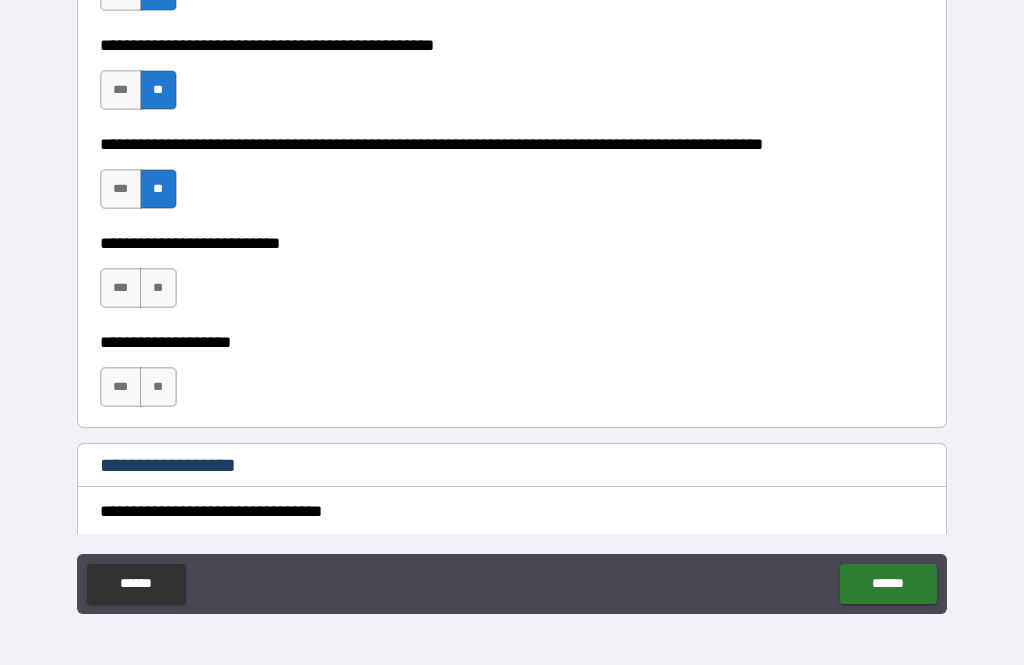 click on "**" at bounding box center [158, 288] 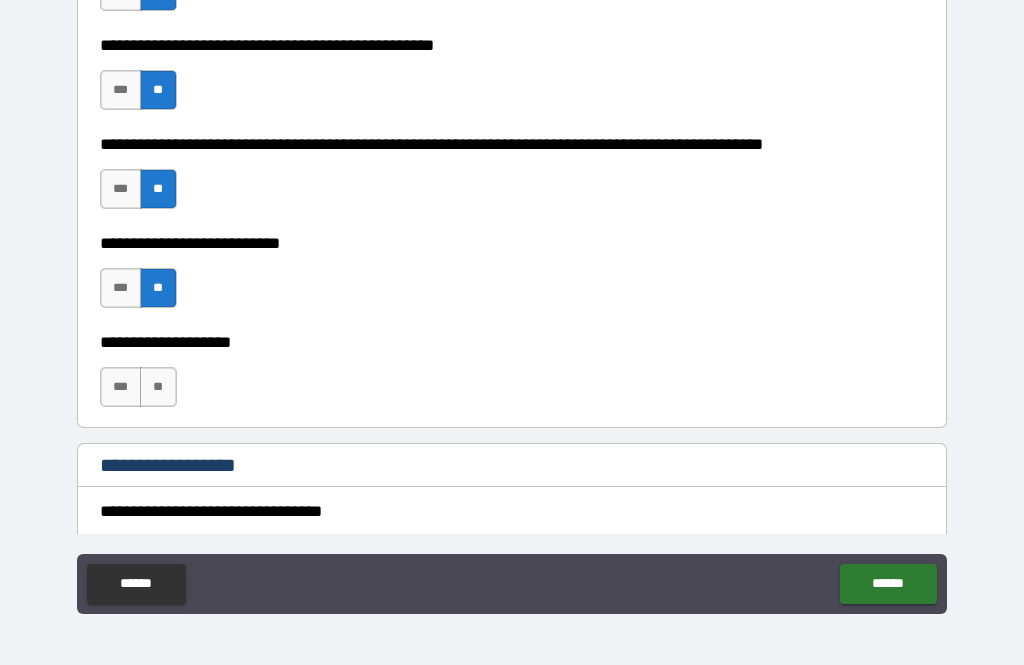 click on "**" at bounding box center [158, 387] 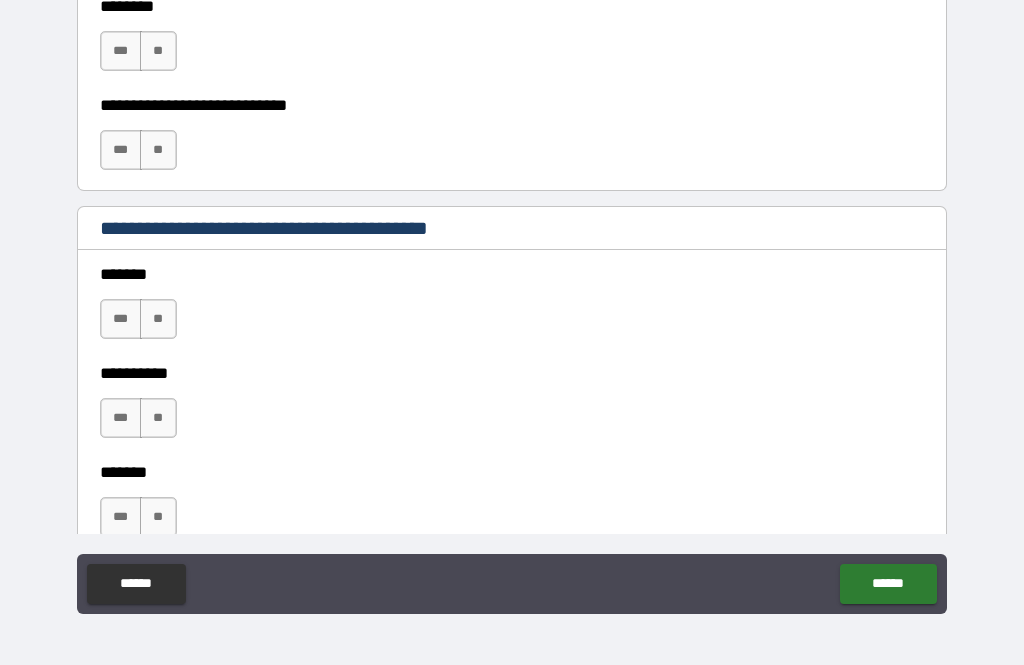 scroll, scrollTop: 1275, scrollLeft: 0, axis: vertical 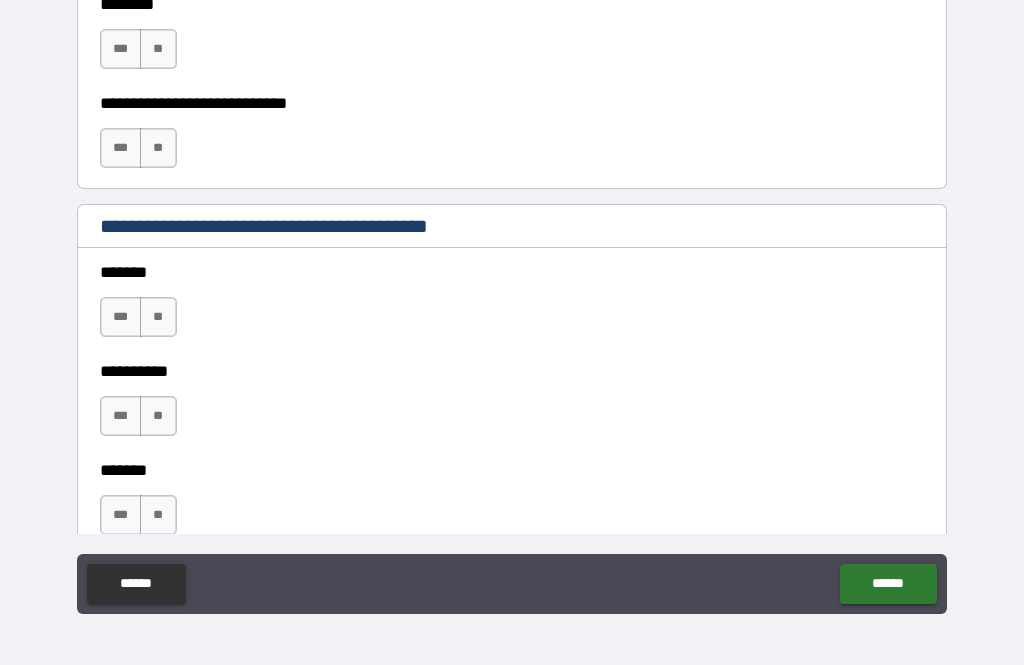 click on "**" at bounding box center (158, 317) 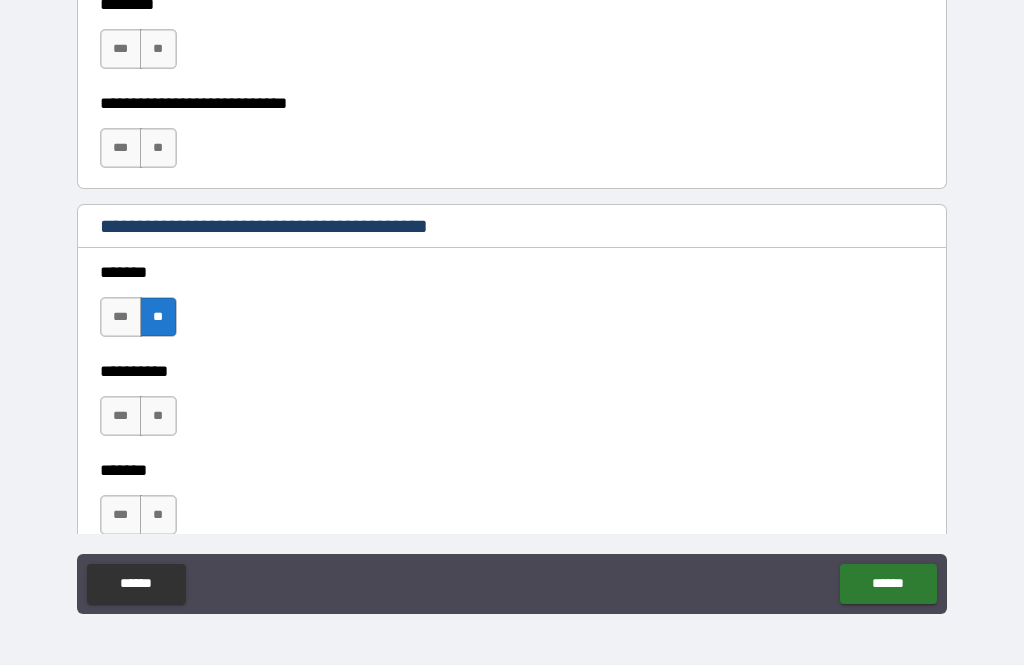 click on "**" at bounding box center [158, 416] 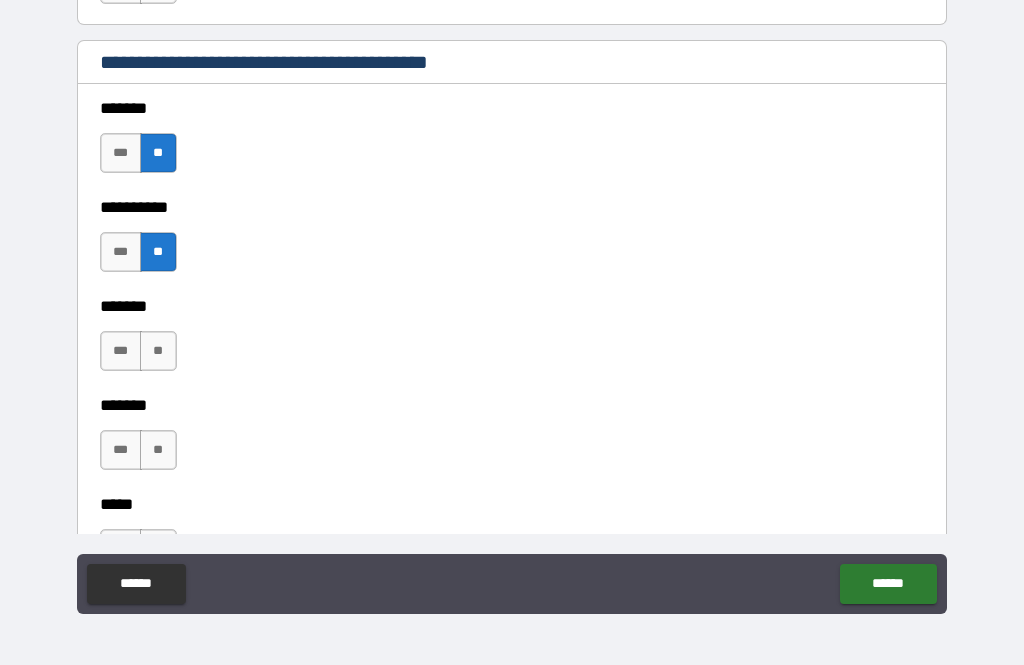 scroll, scrollTop: 1450, scrollLeft: 0, axis: vertical 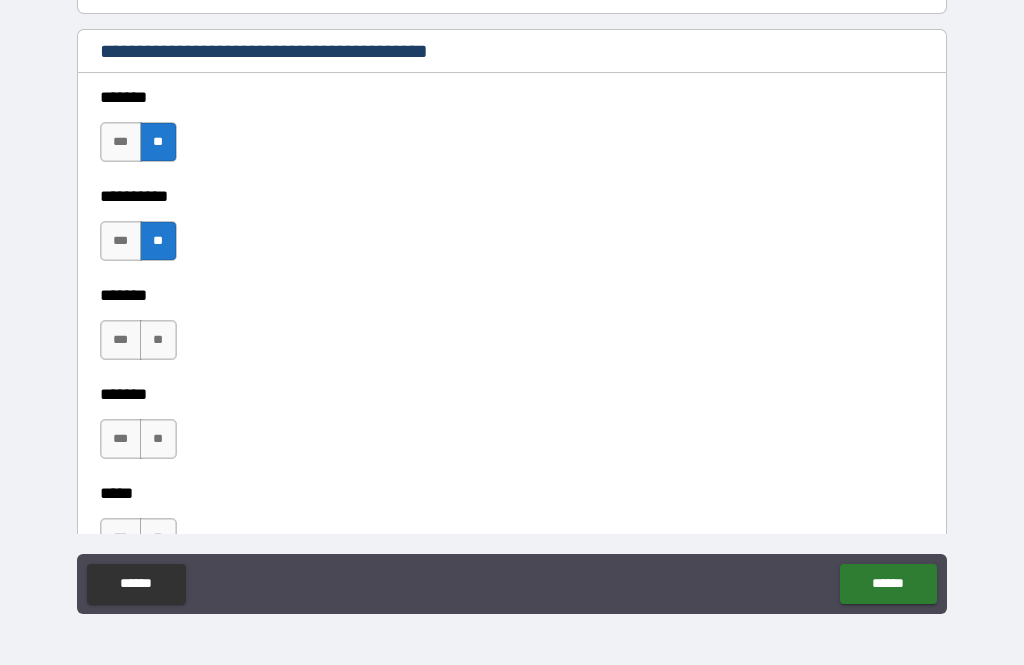 click on "**" at bounding box center (158, 340) 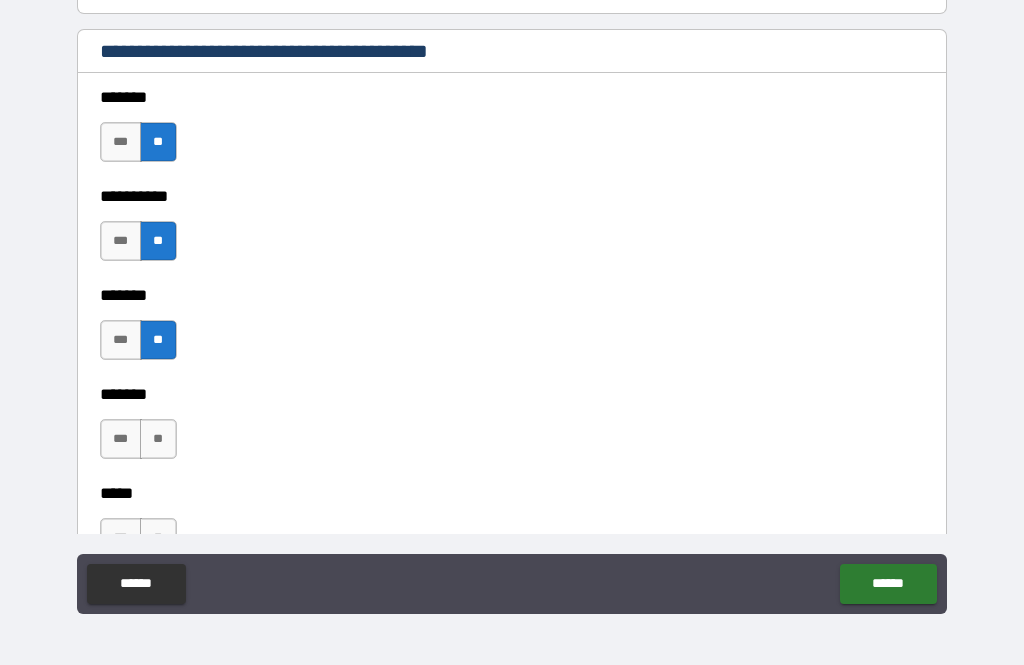 click on "**" at bounding box center (158, 439) 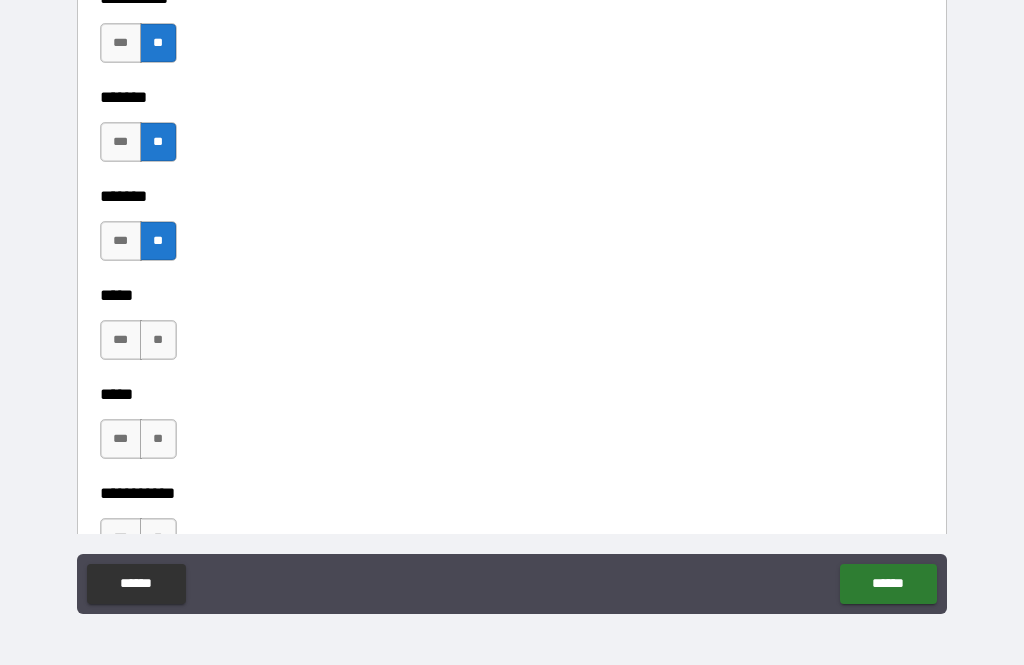 scroll, scrollTop: 1652, scrollLeft: 0, axis: vertical 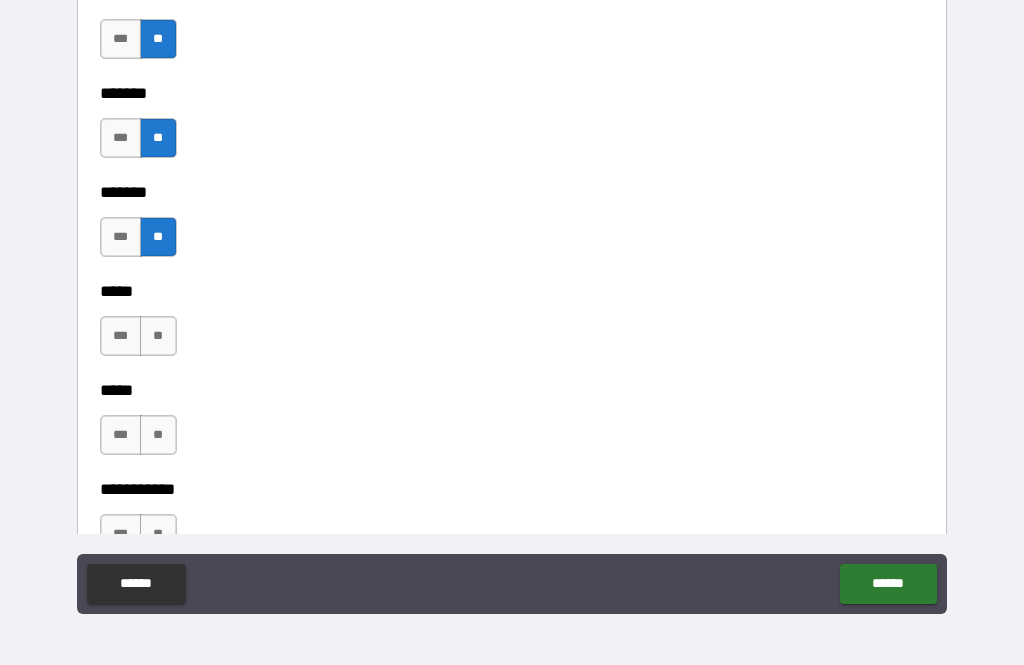 click on "**" at bounding box center (158, 336) 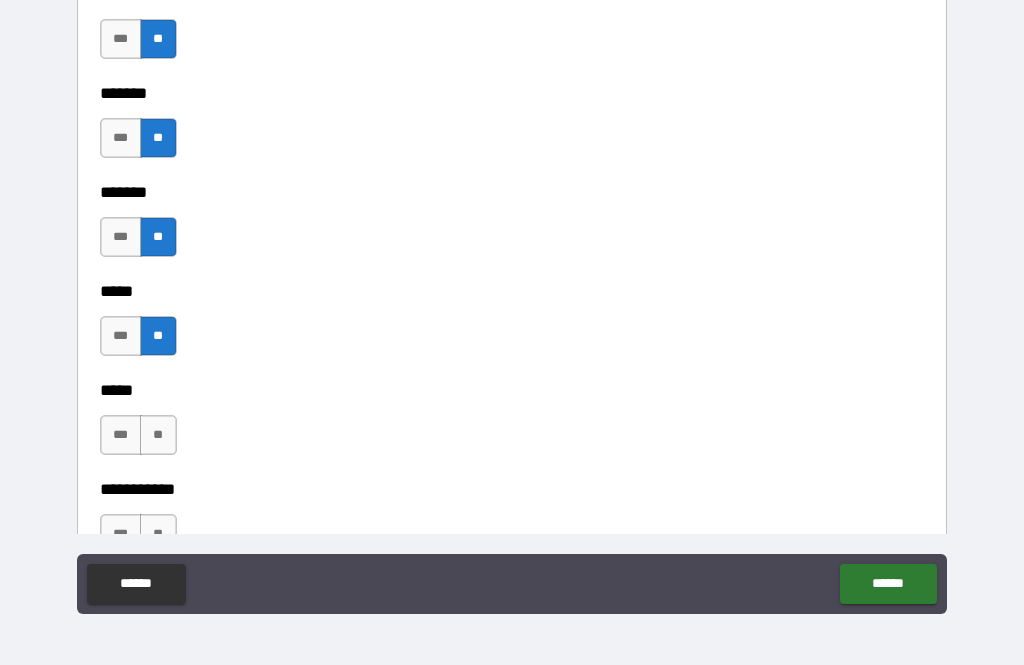 click on "**" at bounding box center [158, 435] 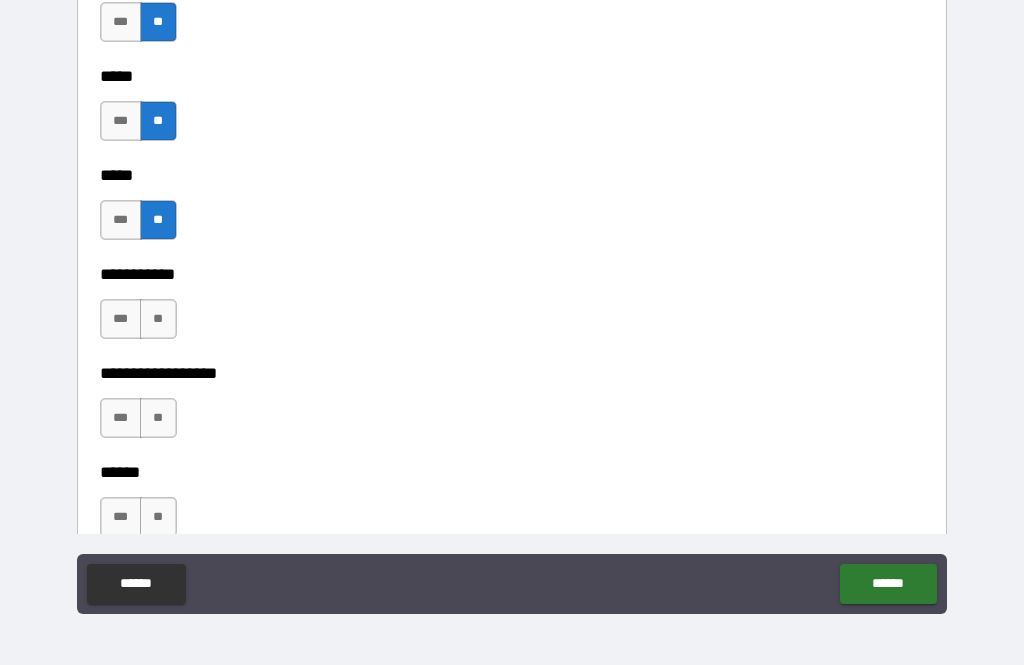 scroll, scrollTop: 1868, scrollLeft: 0, axis: vertical 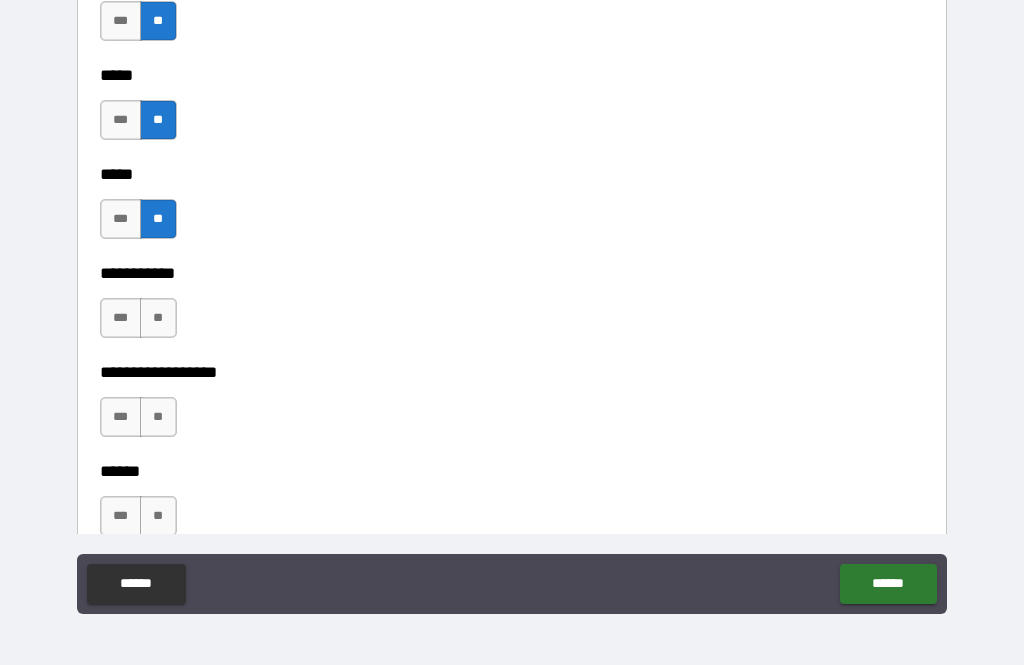 click on "**" at bounding box center (158, 318) 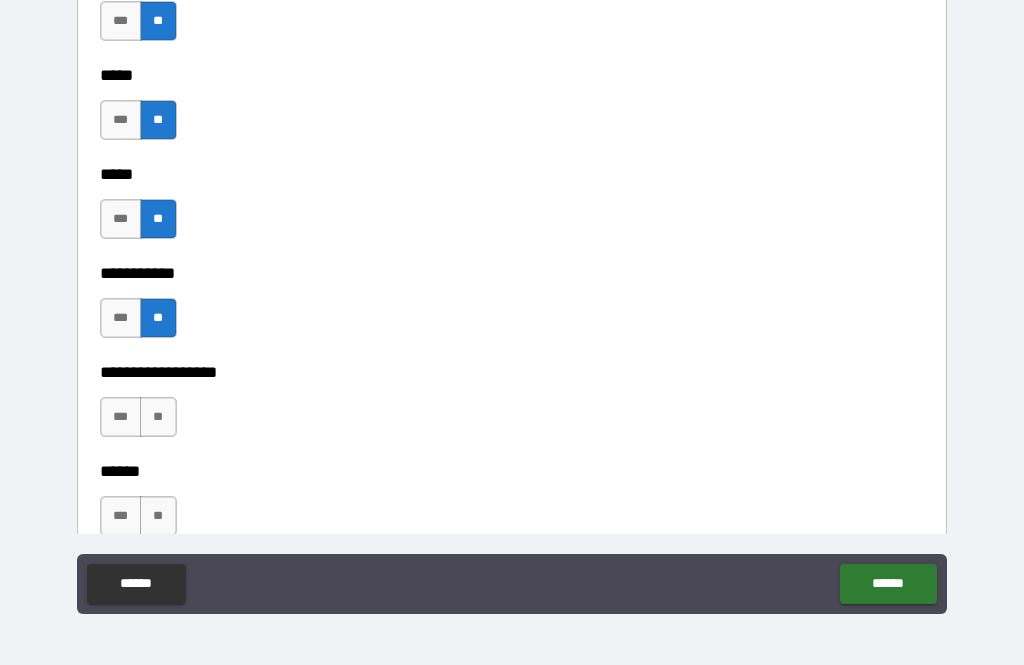 click on "**" at bounding box center [158, 417] 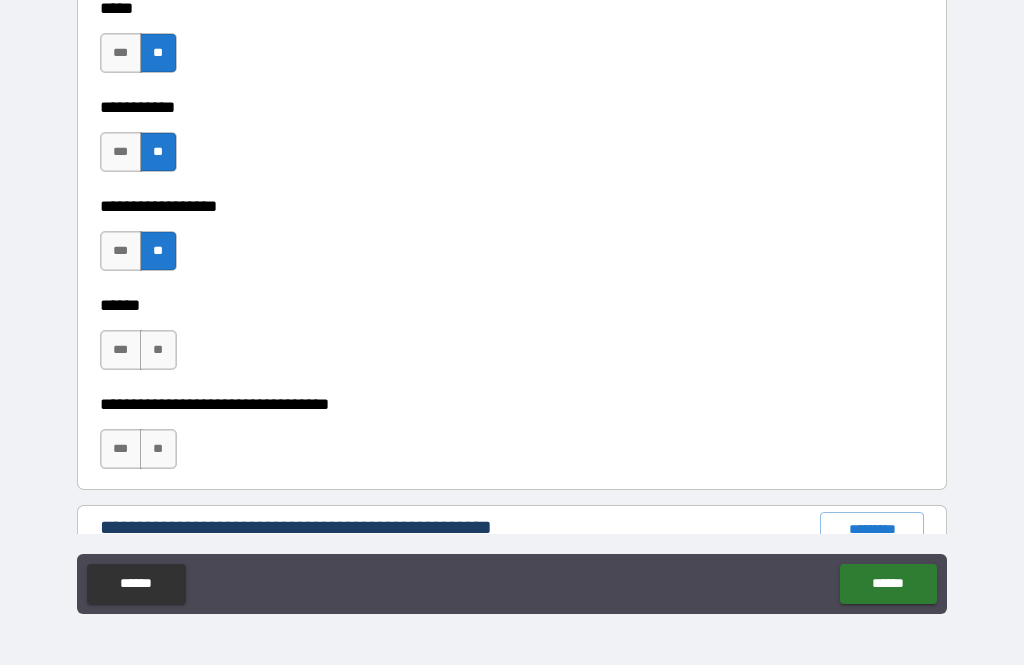 scroll, scrollTop: 2034, scrollLeft: 0, axis: vertical 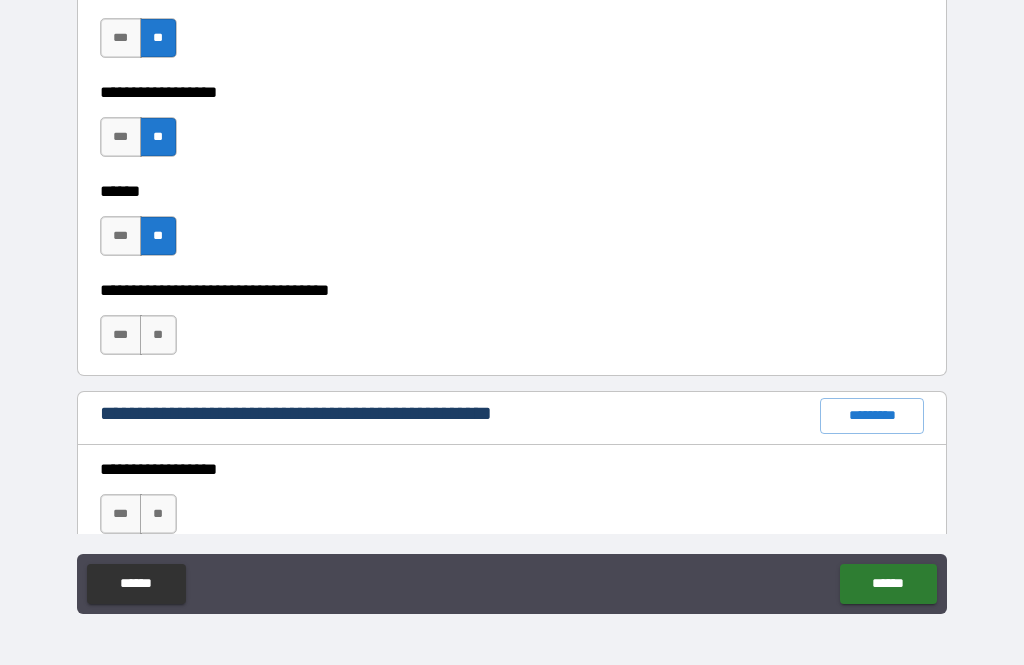 click on "**" at bounding box center [158, 335] 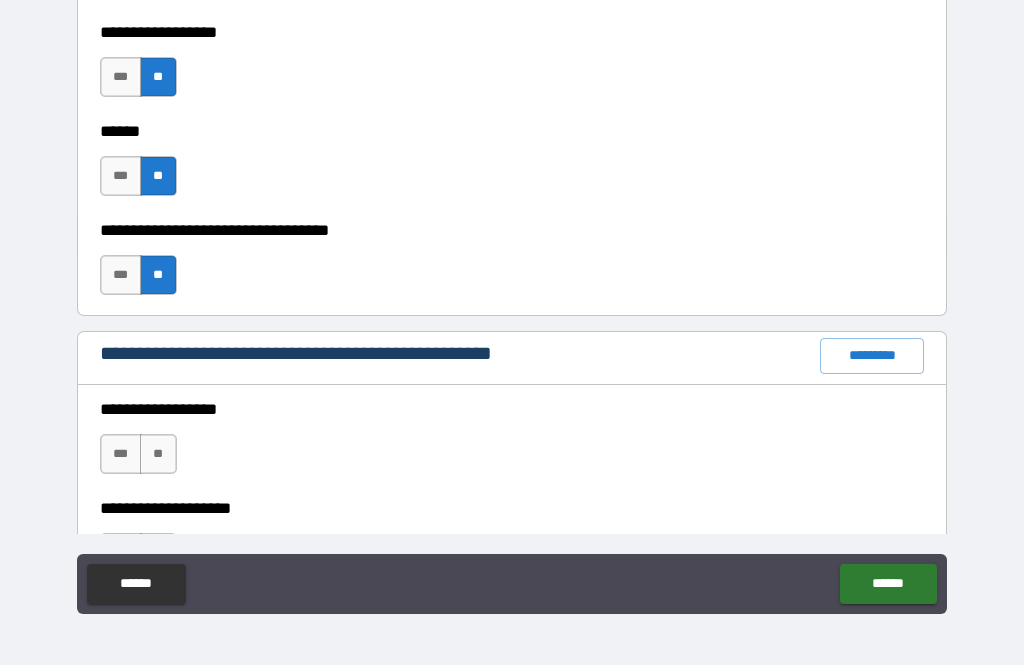 scroll, scrollTop: 2283, scrollLeft: 0, axis: vertical 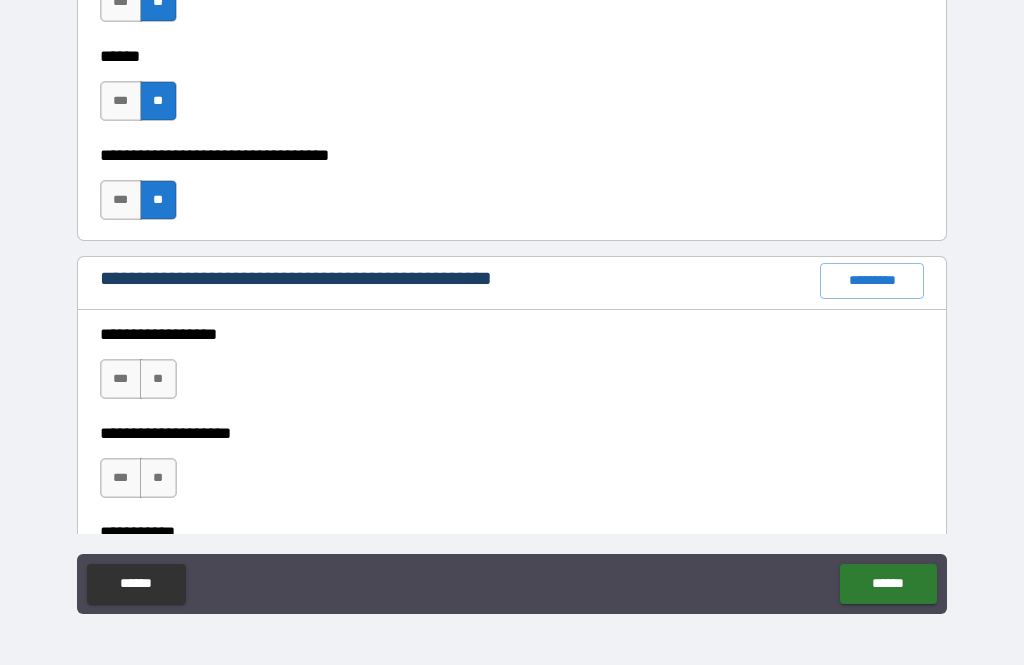 click on "**" at bounding box center (158, 379) 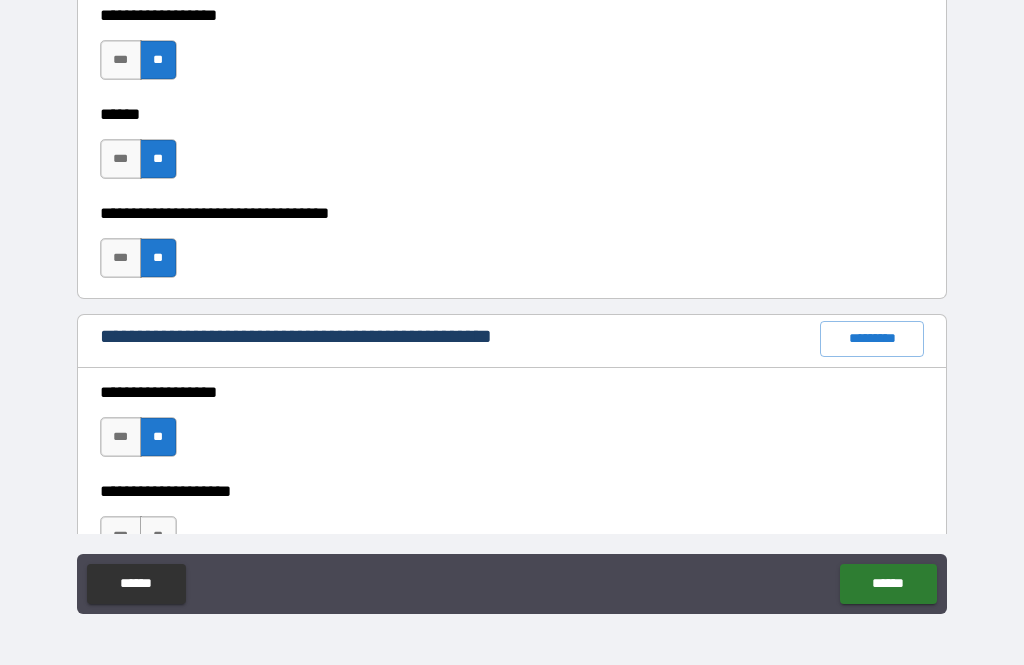 scroll, scrollTop: 2252, scrollLeft: 0, axis: vertical 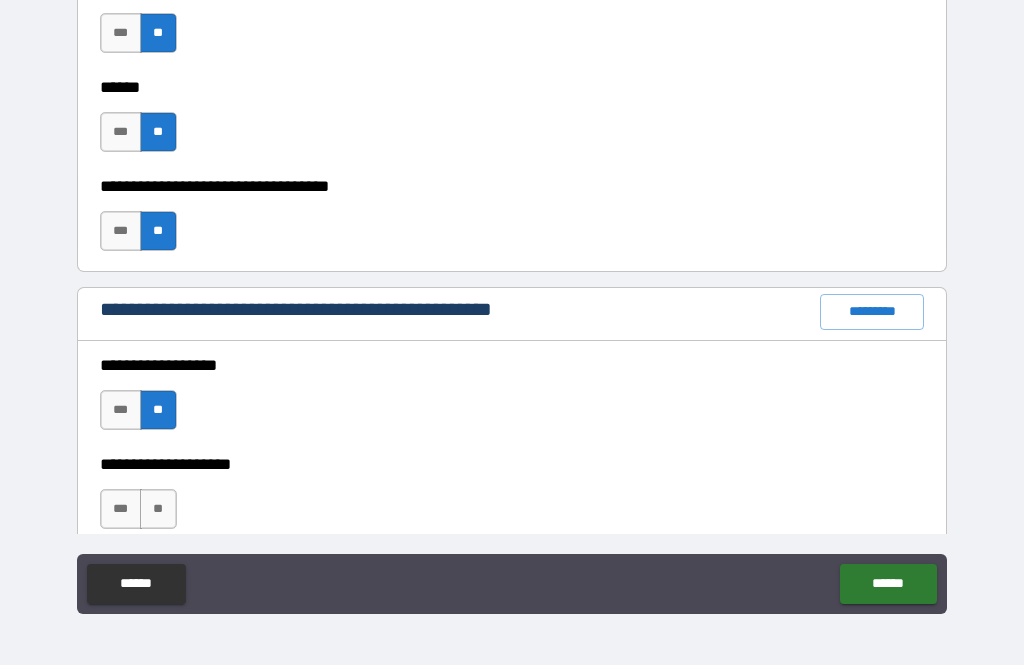 click on "*********" at bounding box center [872, 312] 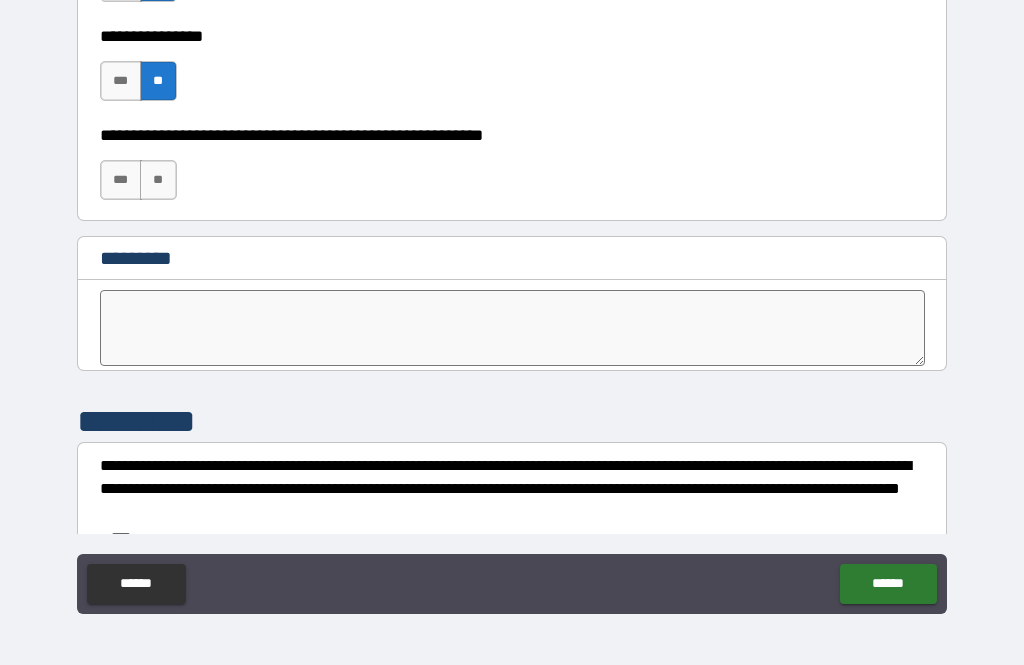 scroll, scrollTop: 10102, scrollLeft: 0, axis: vertical 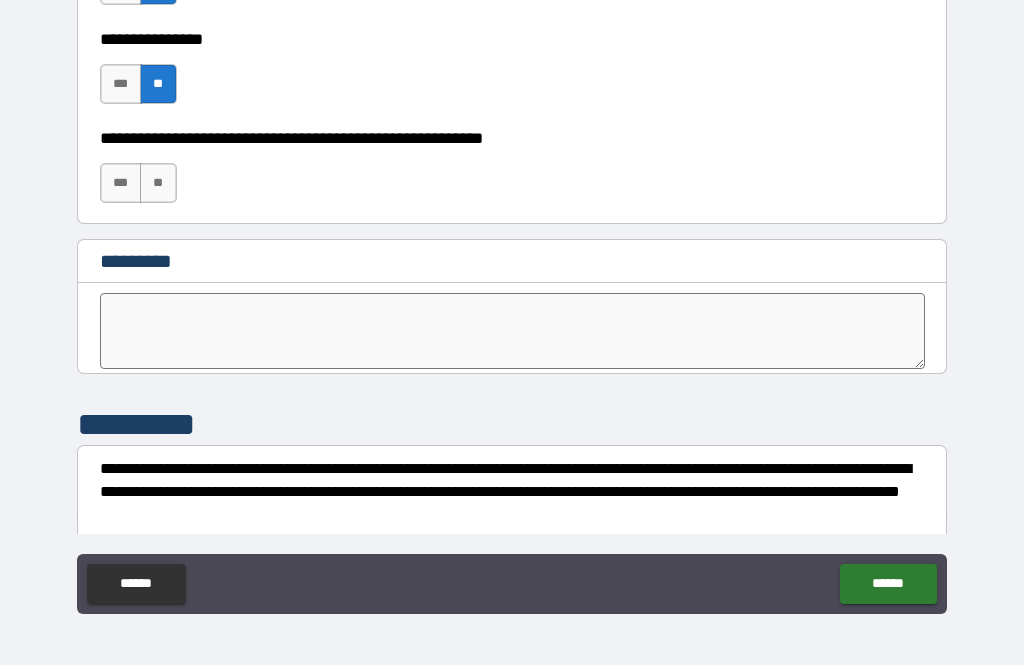 click on "**" at bounding box center (158, 183) 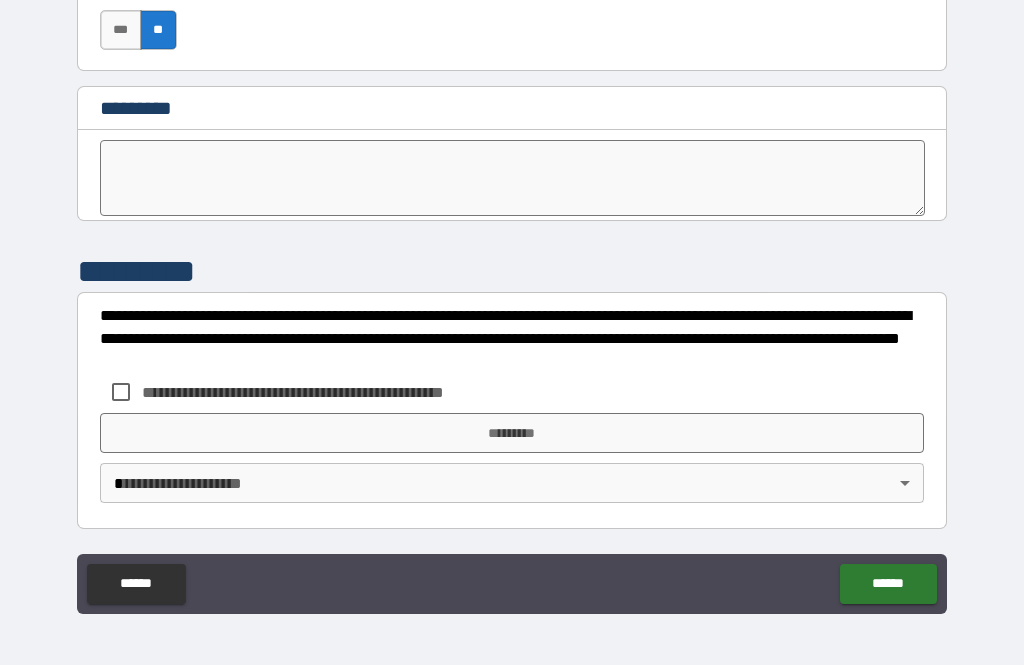 scroll, scrollTop: 10255, scrollLeft: 0, axis: vertical 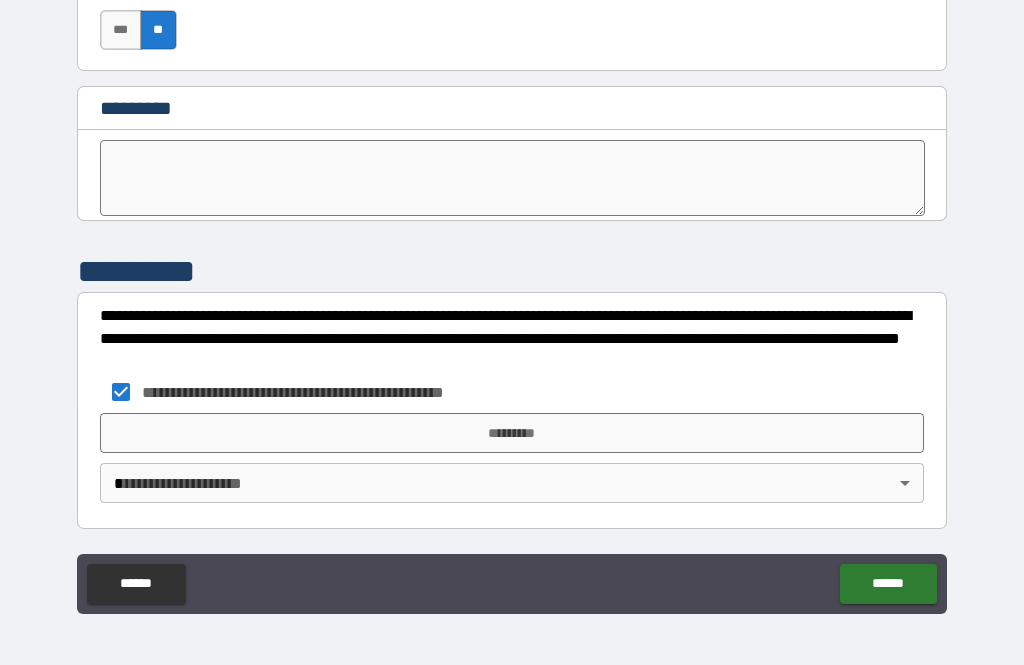 click on "*********" at bounding box center [512, 433] 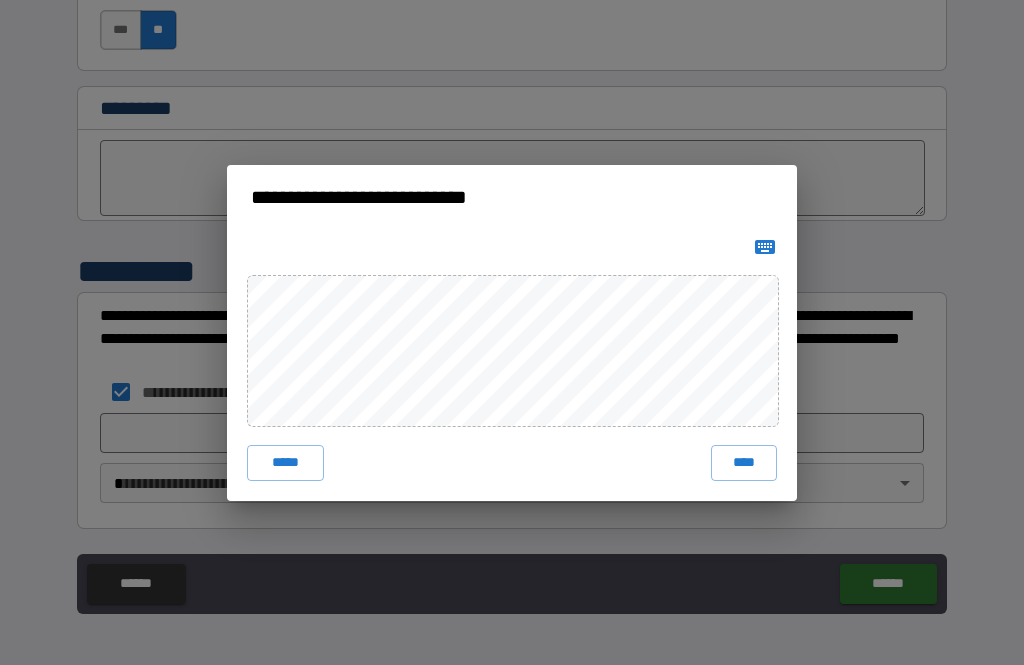 click on "**********" at bounding box center [512, 332] 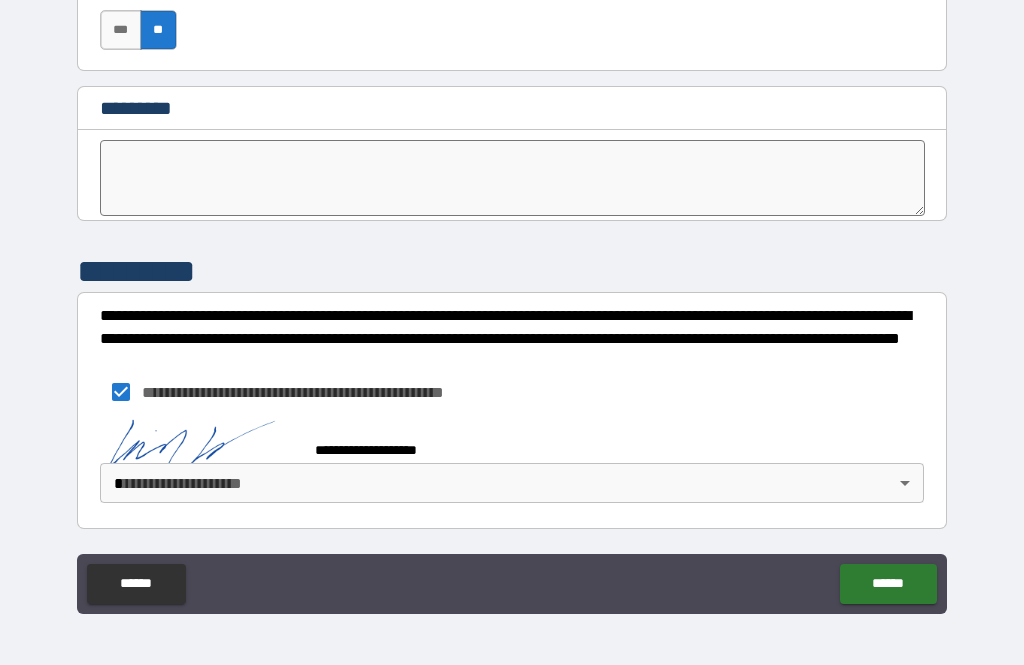 scroll, scrollTop: 10245, scrollLeft: 0, axis: vertical 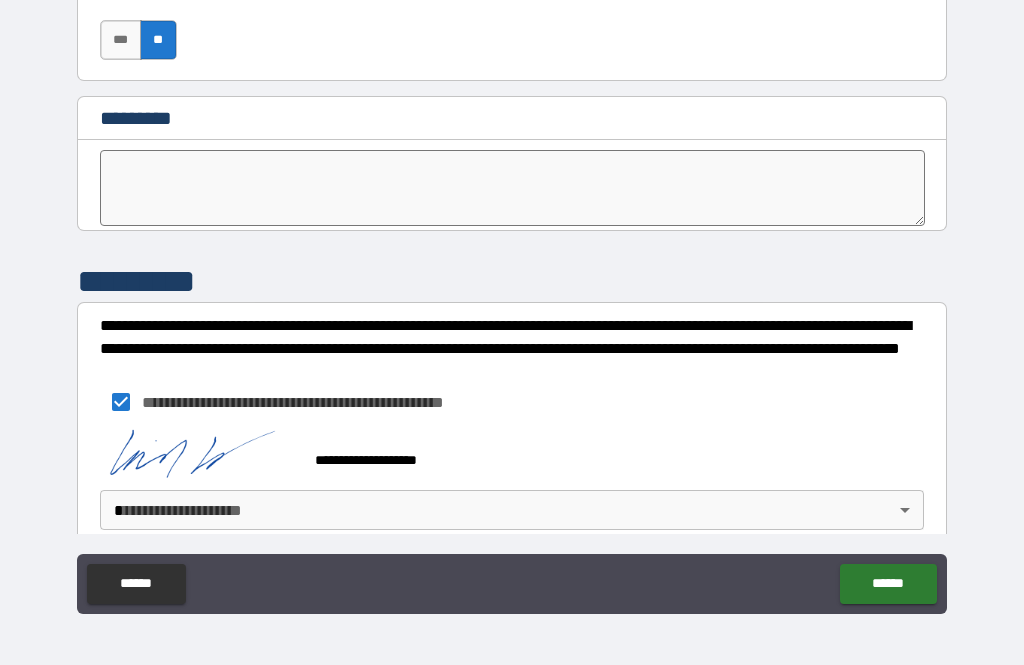 click on "**********" at bounding box center (512, 451) 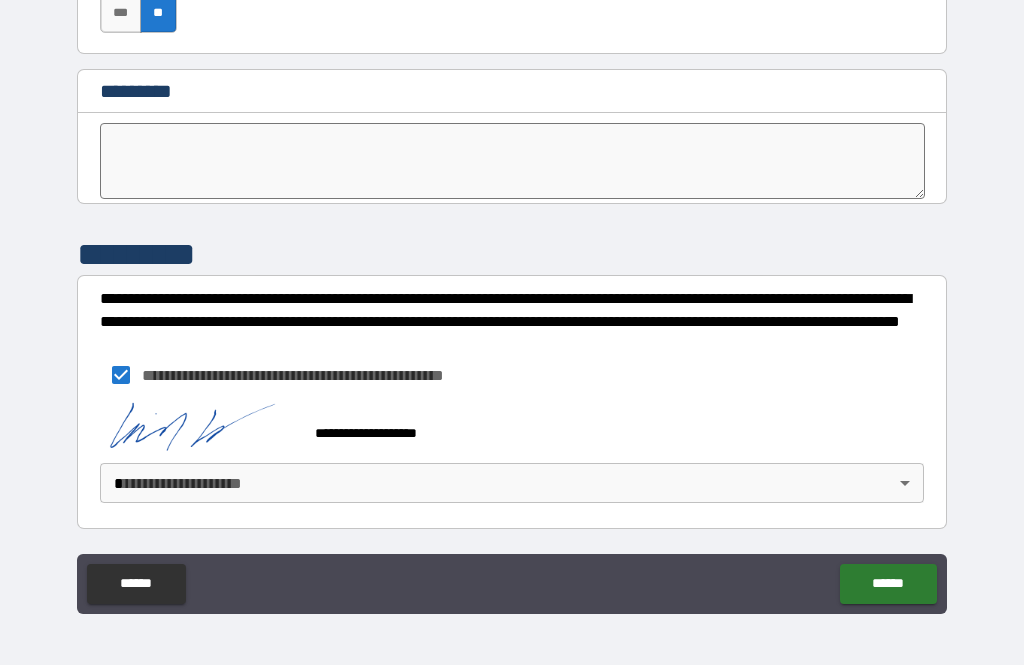 scroll, scrollTop: 10272, scrollLeft: 0, axis: vertical 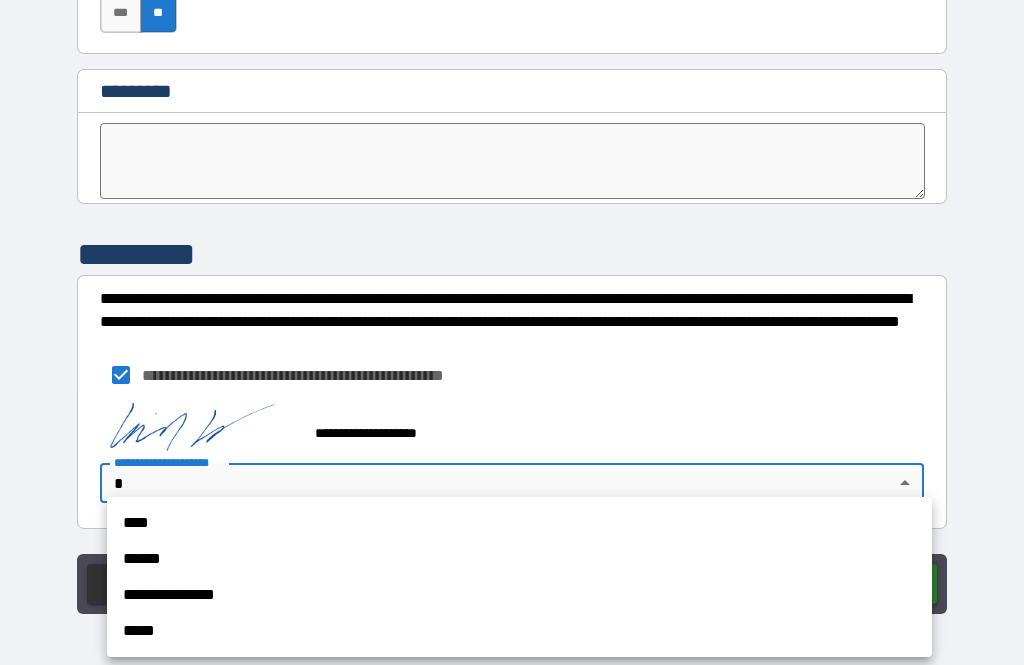 click on "**********" at bounding box center [519, 595] 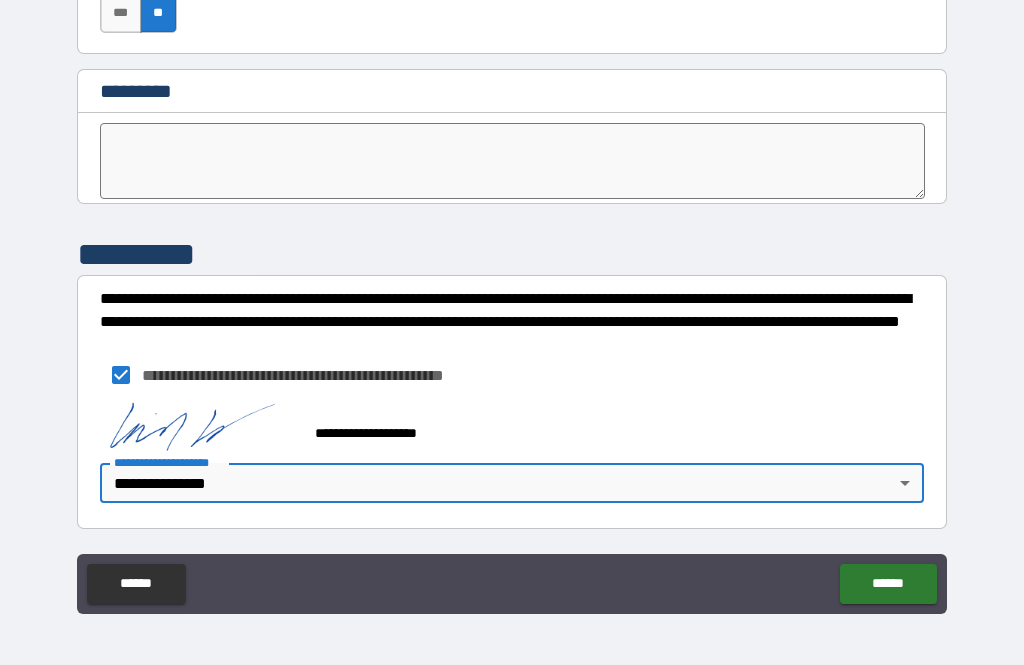 type on "**********" 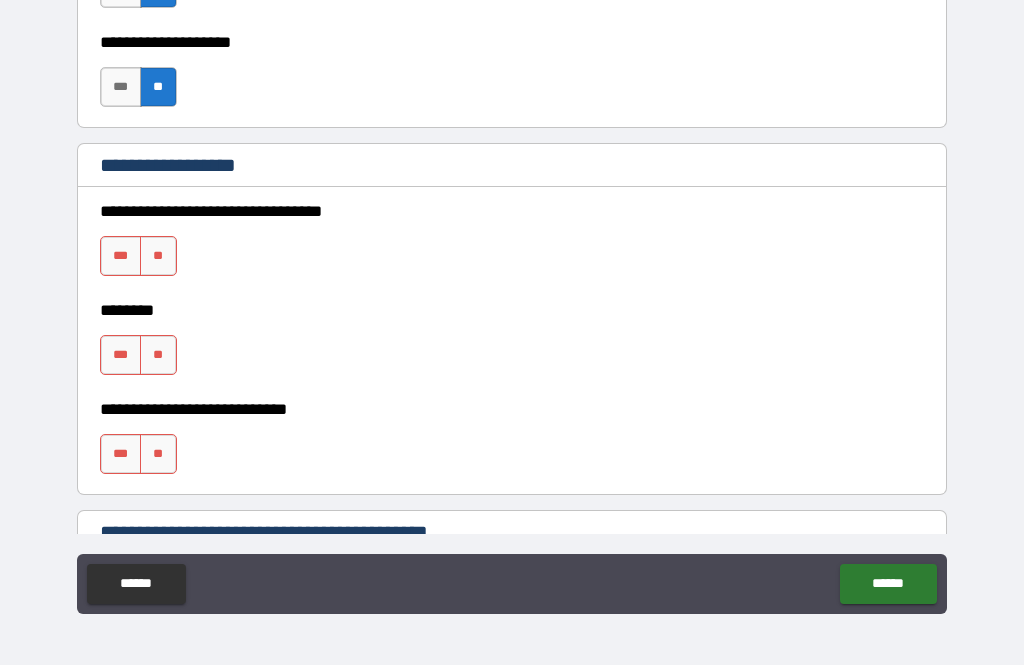 scroll, scrollTop: 979, scrollLeft: 0, axis: vertical 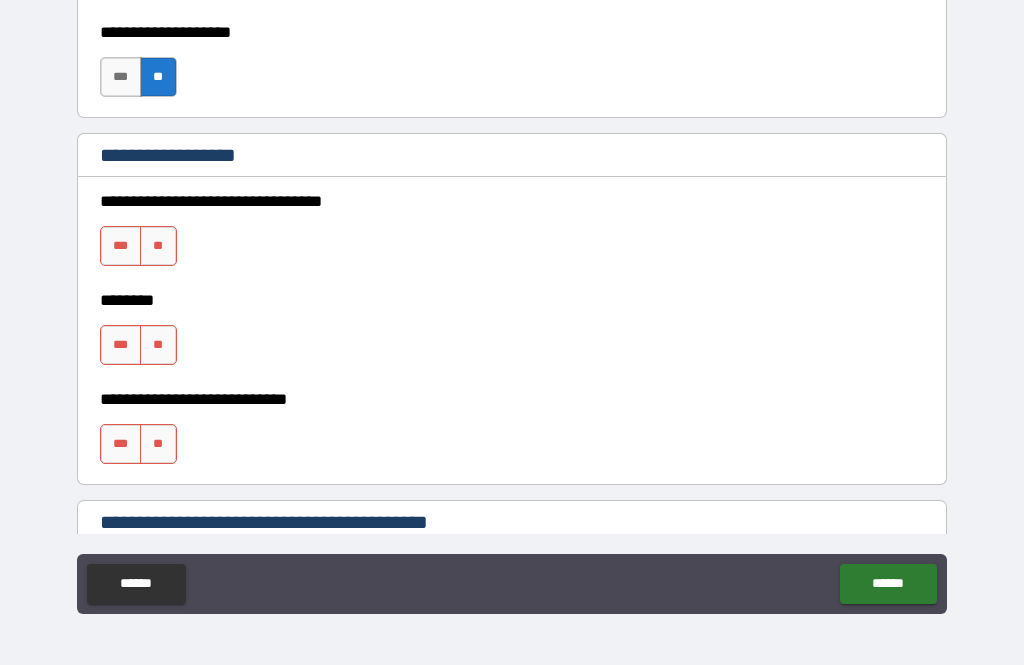 click on "**" at bounding box center (158, 246) 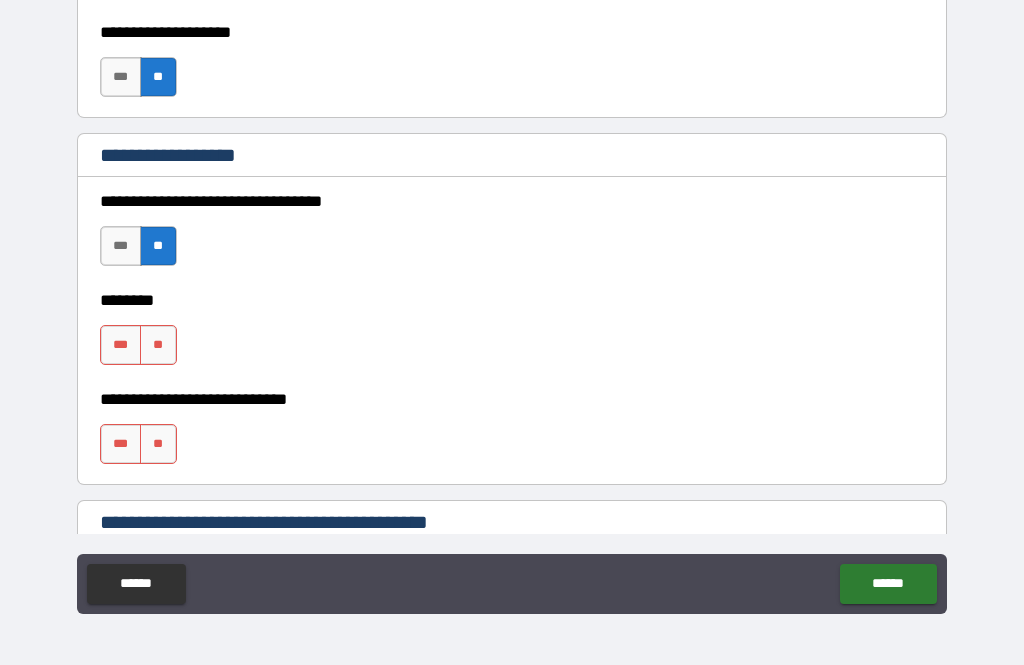 click on "**" at bounding box center [158, 345] 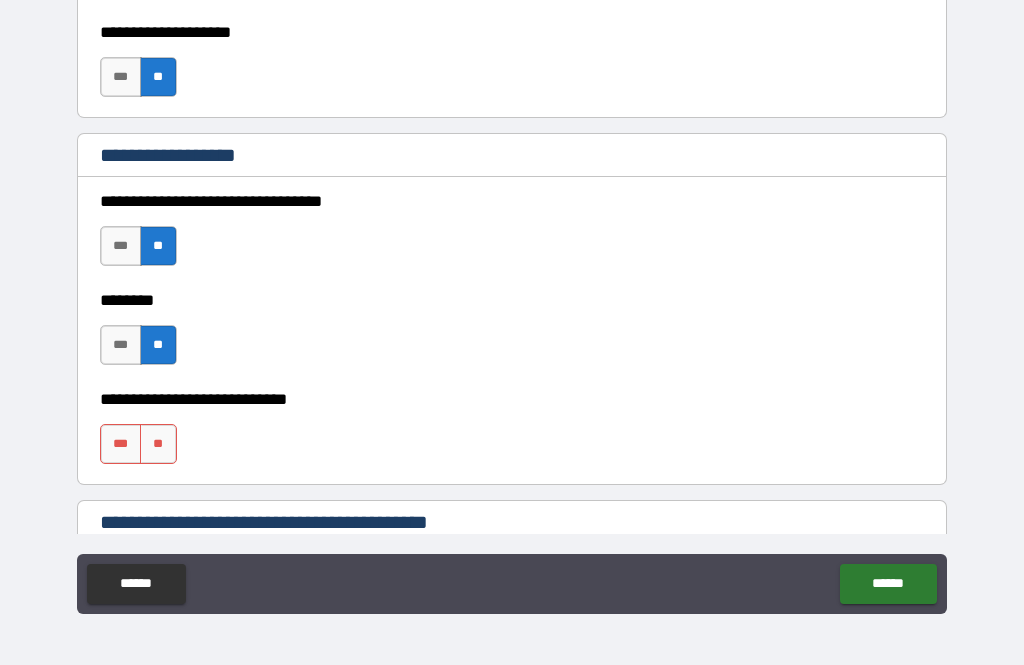 click on "**" at bounding box center (158, 444) 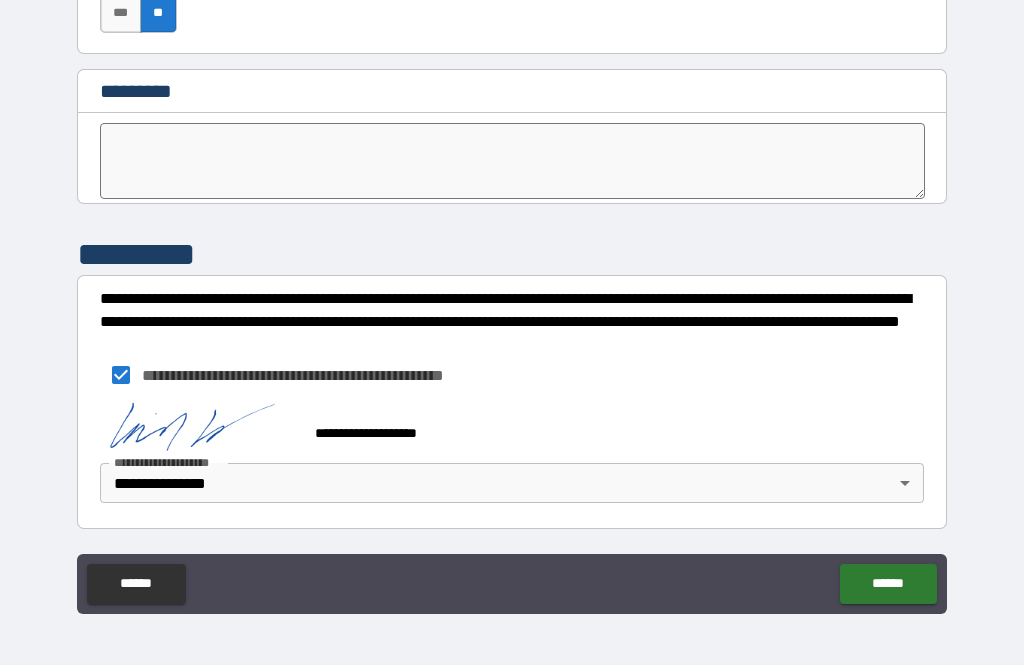 scroll, scrollTop: 10272, scrollLeft: 0, axis: vertical 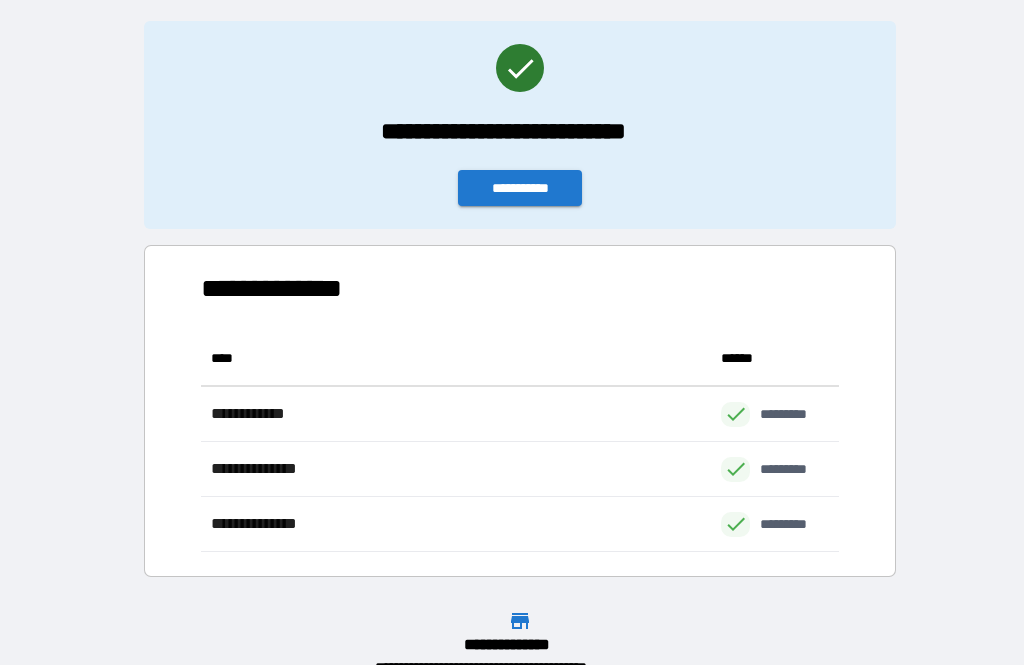 click on "**********" at bounding box center [520, 188] 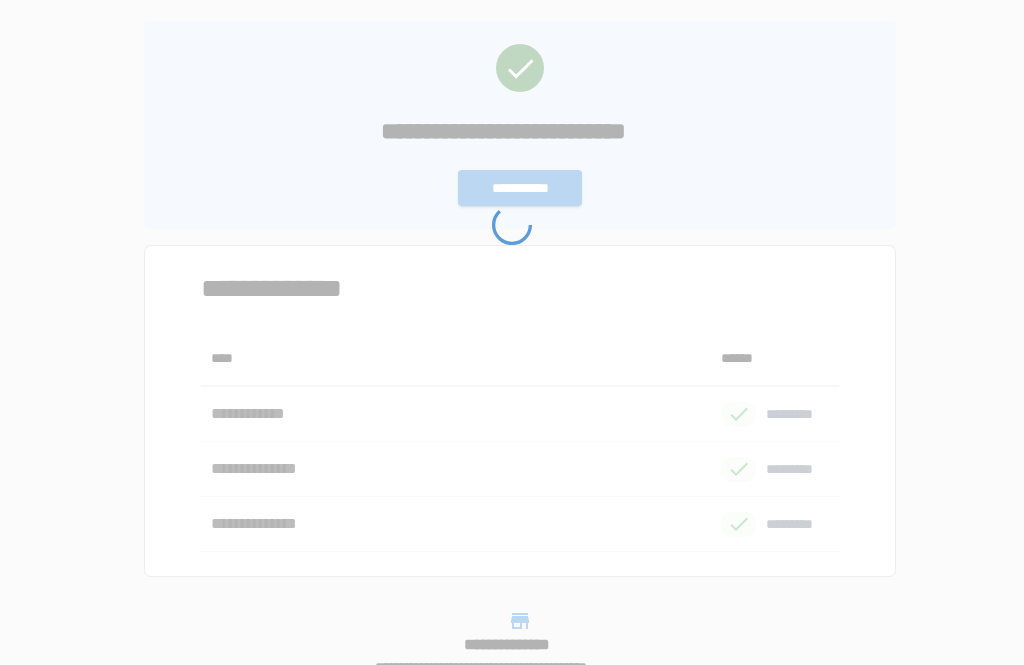 scroll, scrollTop: 0, scrollLeft: 0, axis: both 